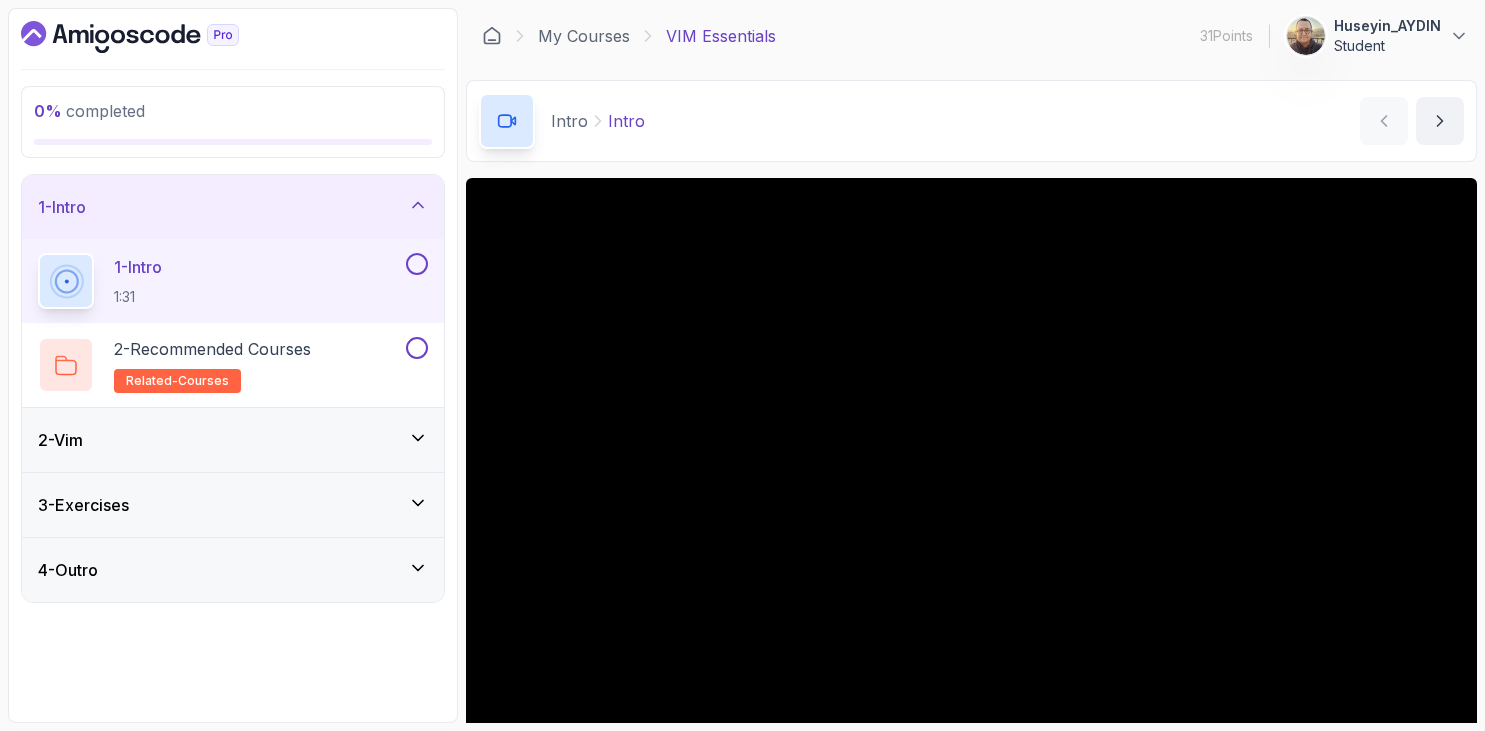 scroll, scrollTop: 0, scrollLeft: 0, axis: both 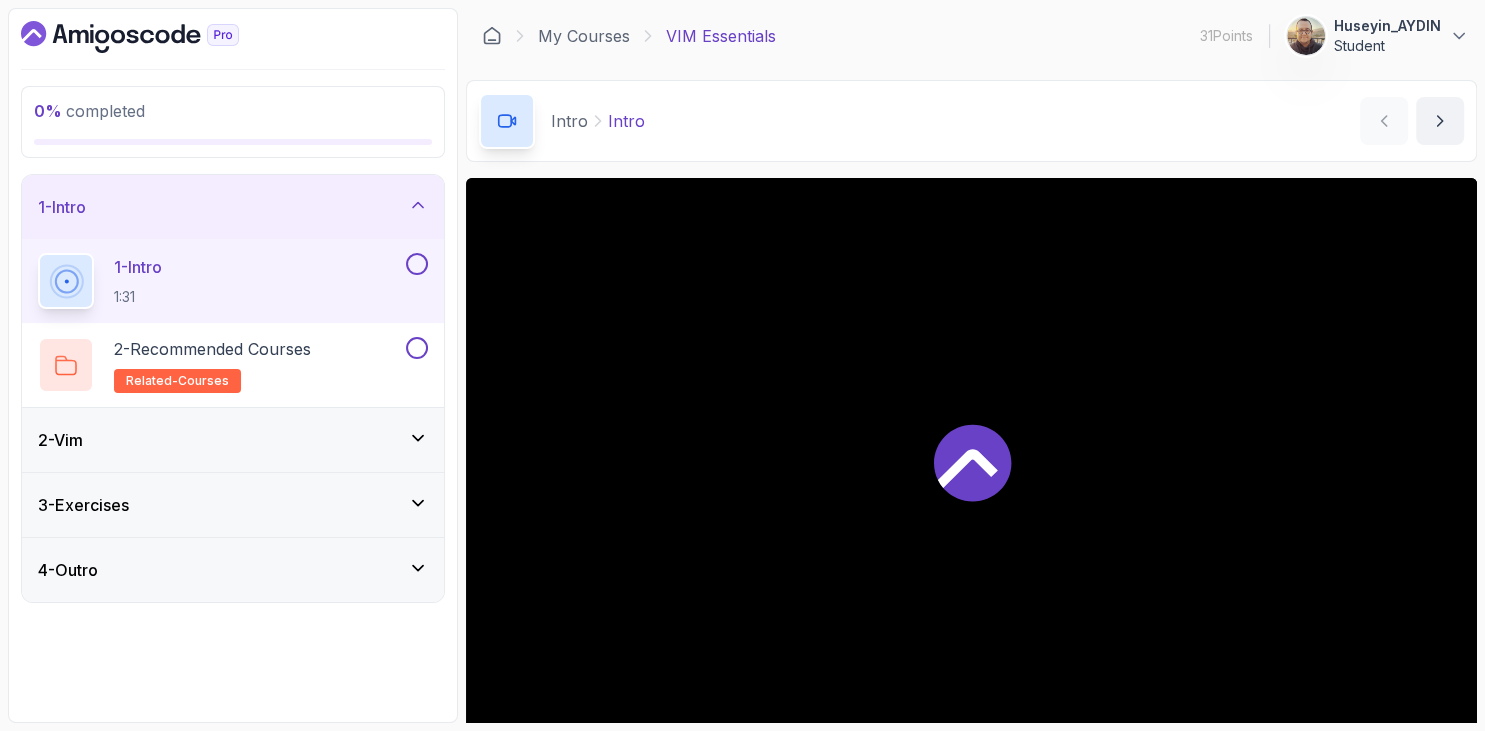 click on "0 % completed 1  -  Intro 1  -  Intro 1:31 2  -  Recommended Courses related-courses 2  -  Vim 3  -  Exercises 4  -  Outro" at bounding box center (233, 365) 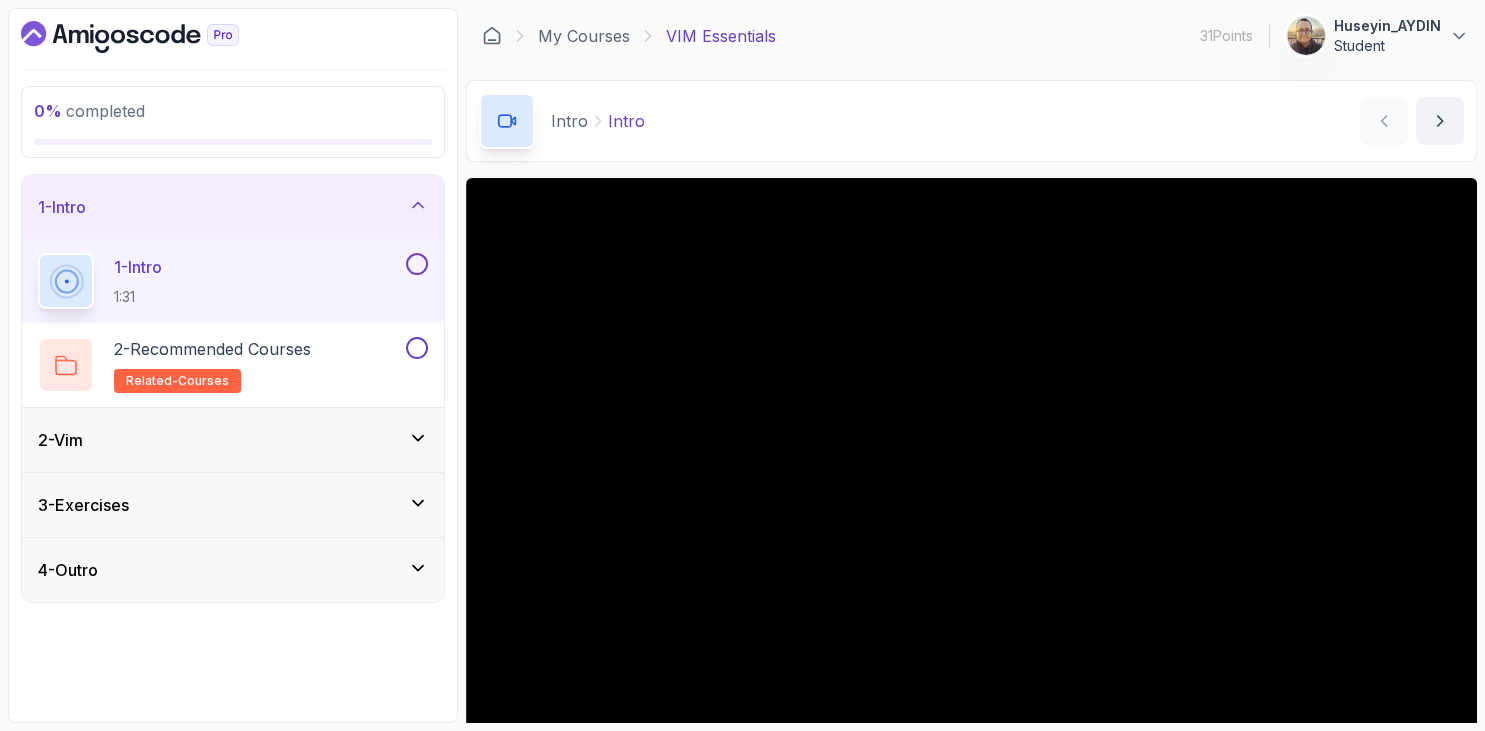 scroll, scrollTop: 162, scrollLeft: 0, axis: vertical 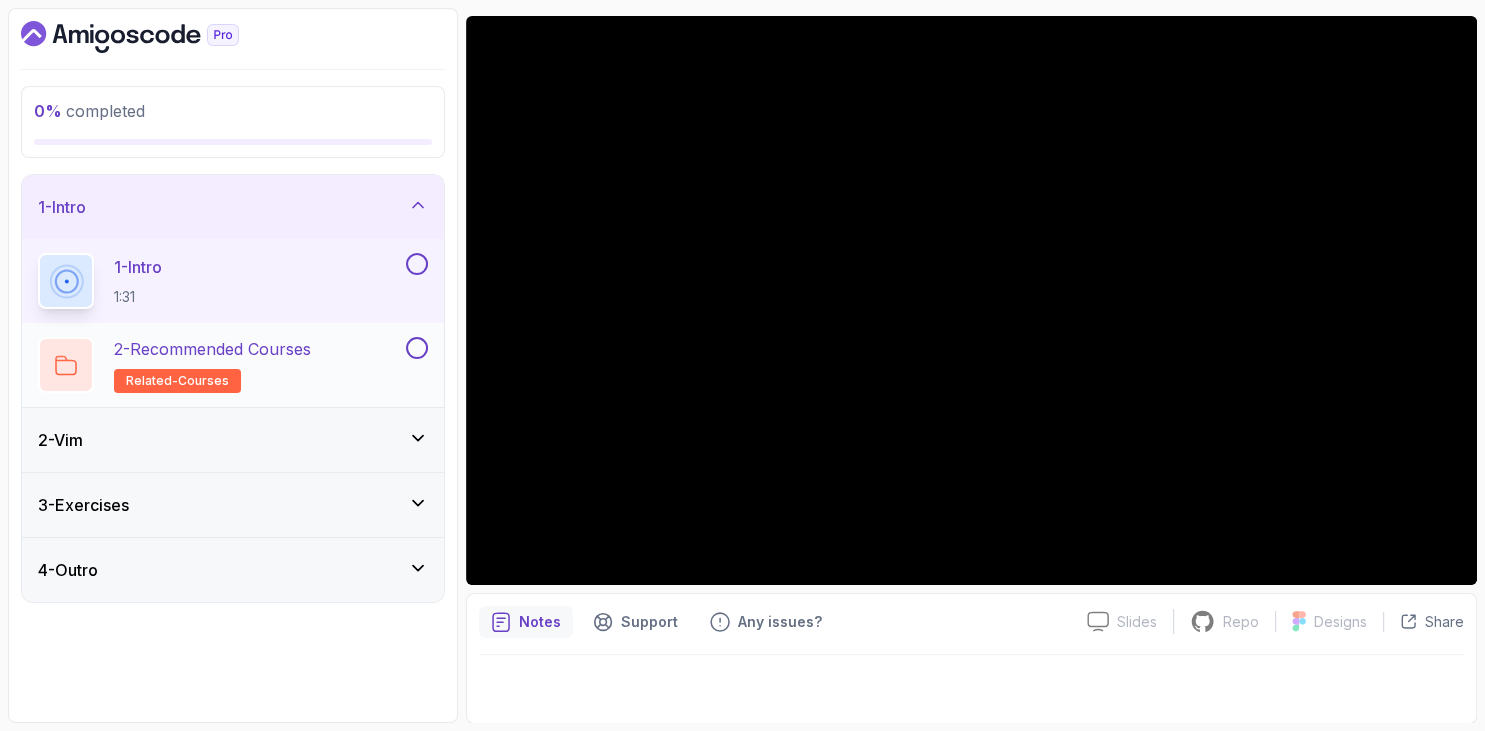 click on "2  -  Recommended Courses related-courses" at bounding box center [212, 365] 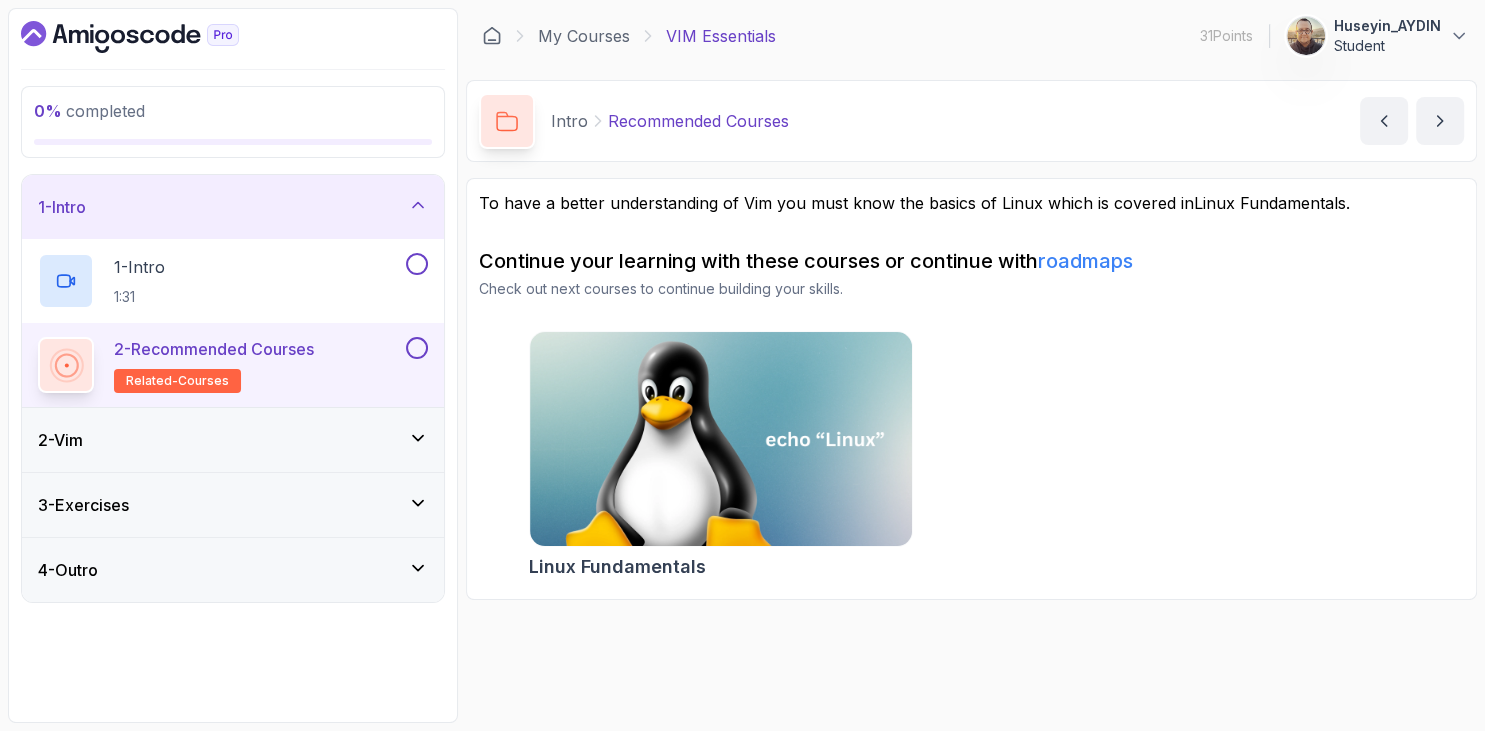 scroll, scrollTop: 0, scrollLeft: 0, axis: both 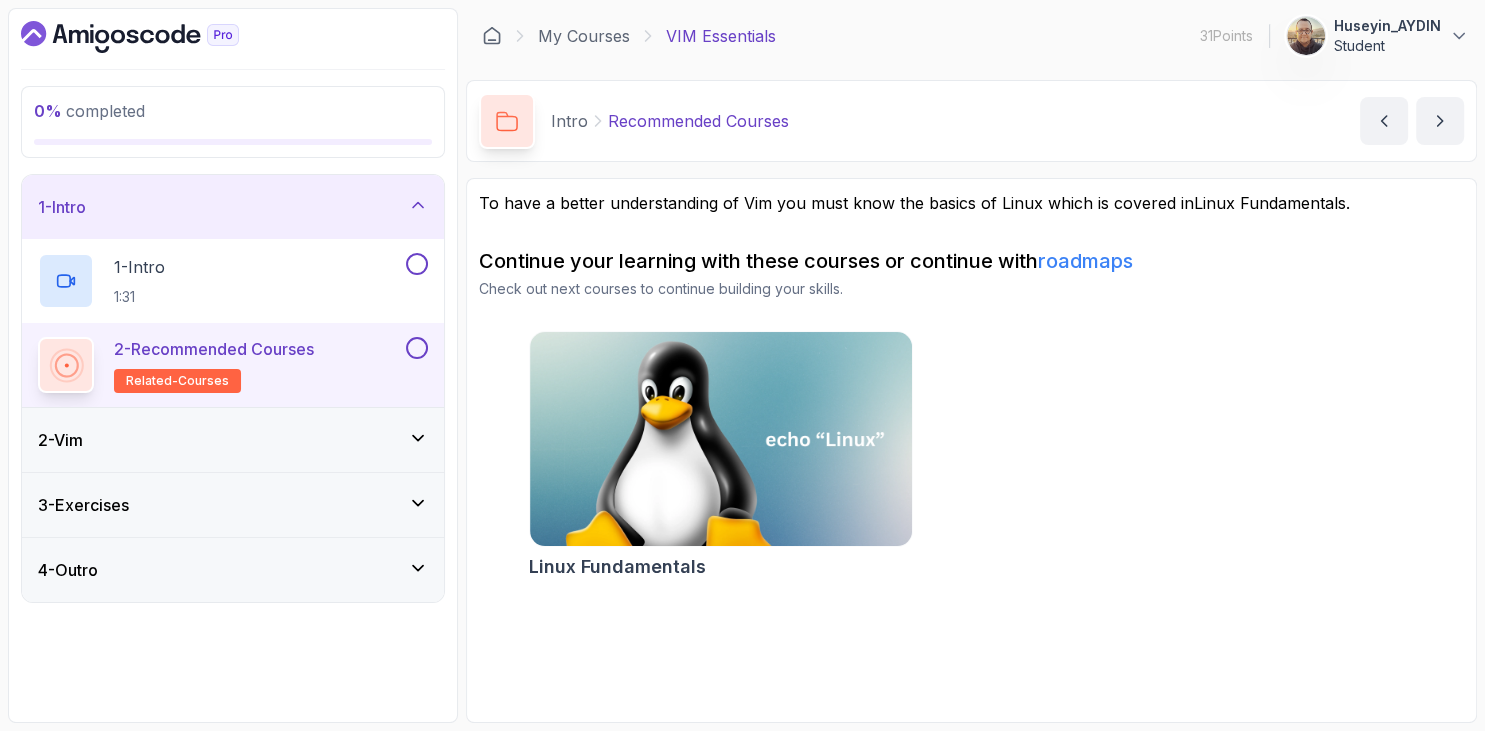 click on "2  -  Vim" at bounding box center [233, 440] 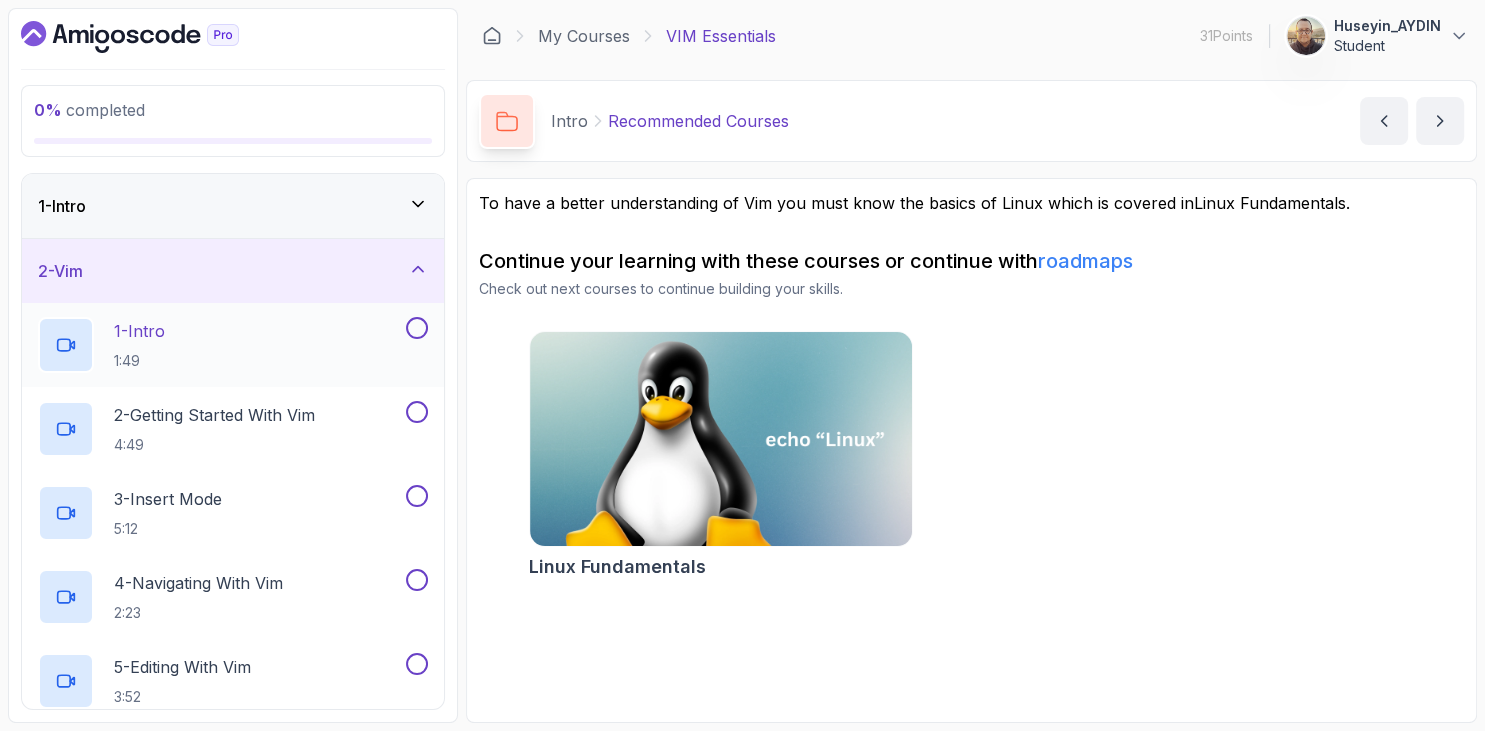 click on "1:49" at bounding box center [139, 361] 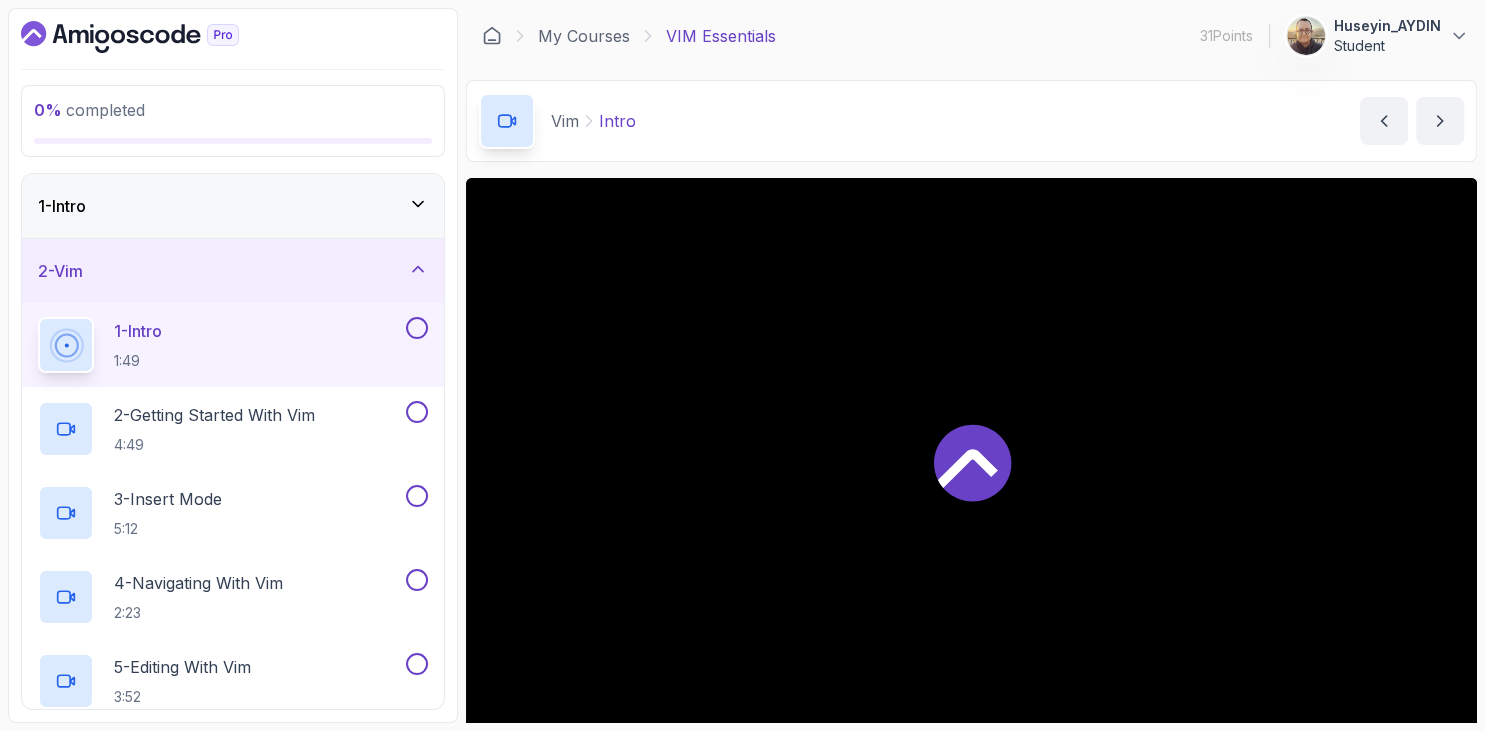 click on "0 % completed 1  -  Intro 2  -  Vim 1  -  Intro 1:49 2  -  Getting Started With Vim 4:49 3  -  Insert Mode 5:12 4  -  Navigating With Vim 2:23 5  -  Editing With Vim 3:52 6  -  Saving And Quitting 2:59 7  -  Search And Replace 5:17 8  -  Visual Mode 2:52 9  -  Customise Vim With Vimrc 3:36 10  -  Vimtutor 2:05 11  -  Vim vs Vi 1:53 12  -  Vim Cheatcheet Text 13  -  Vim Quiz Required- quiz 3  -  Exercises 4  -  Outro" at bounding box center (233, 365) 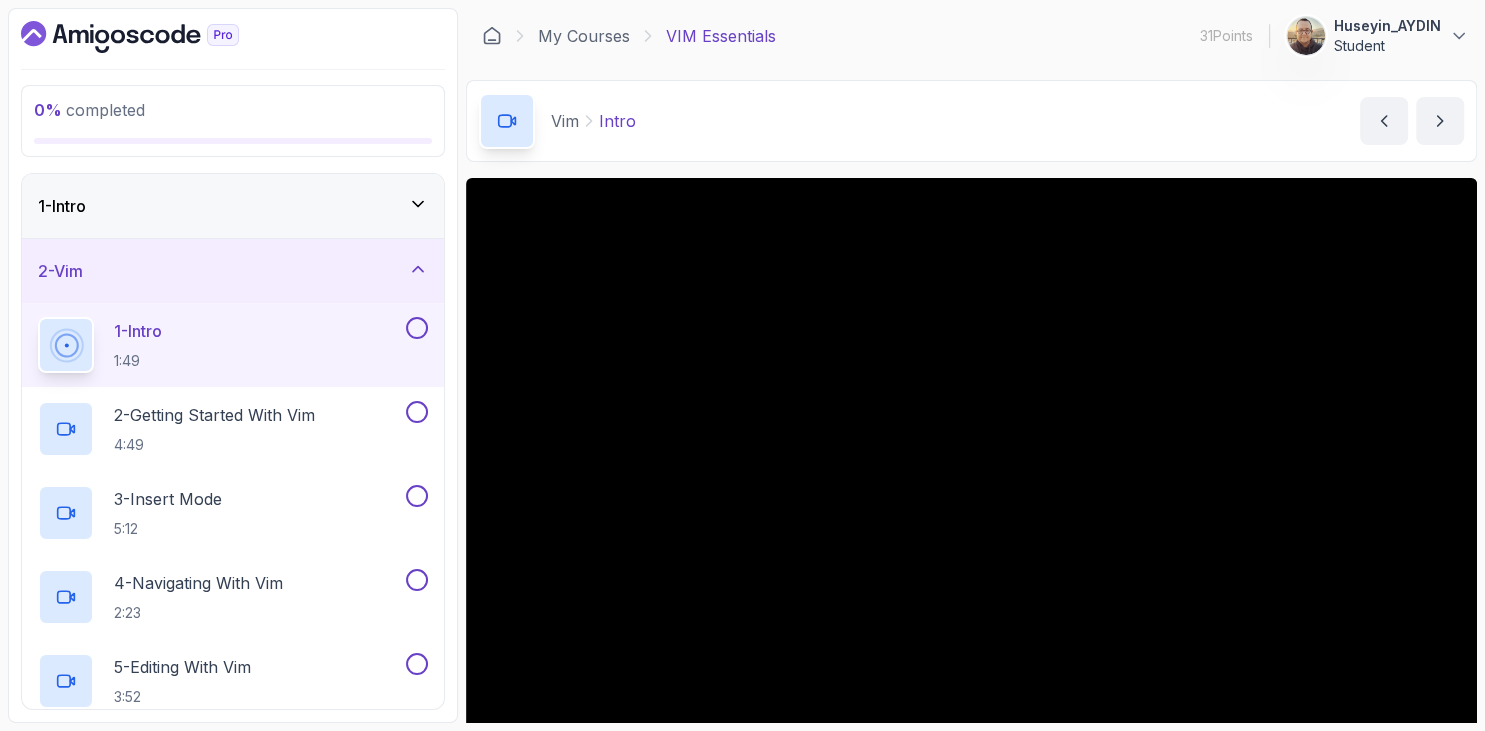scroll, scrollTop: 162, scrollLeft: 0, axis: vertical 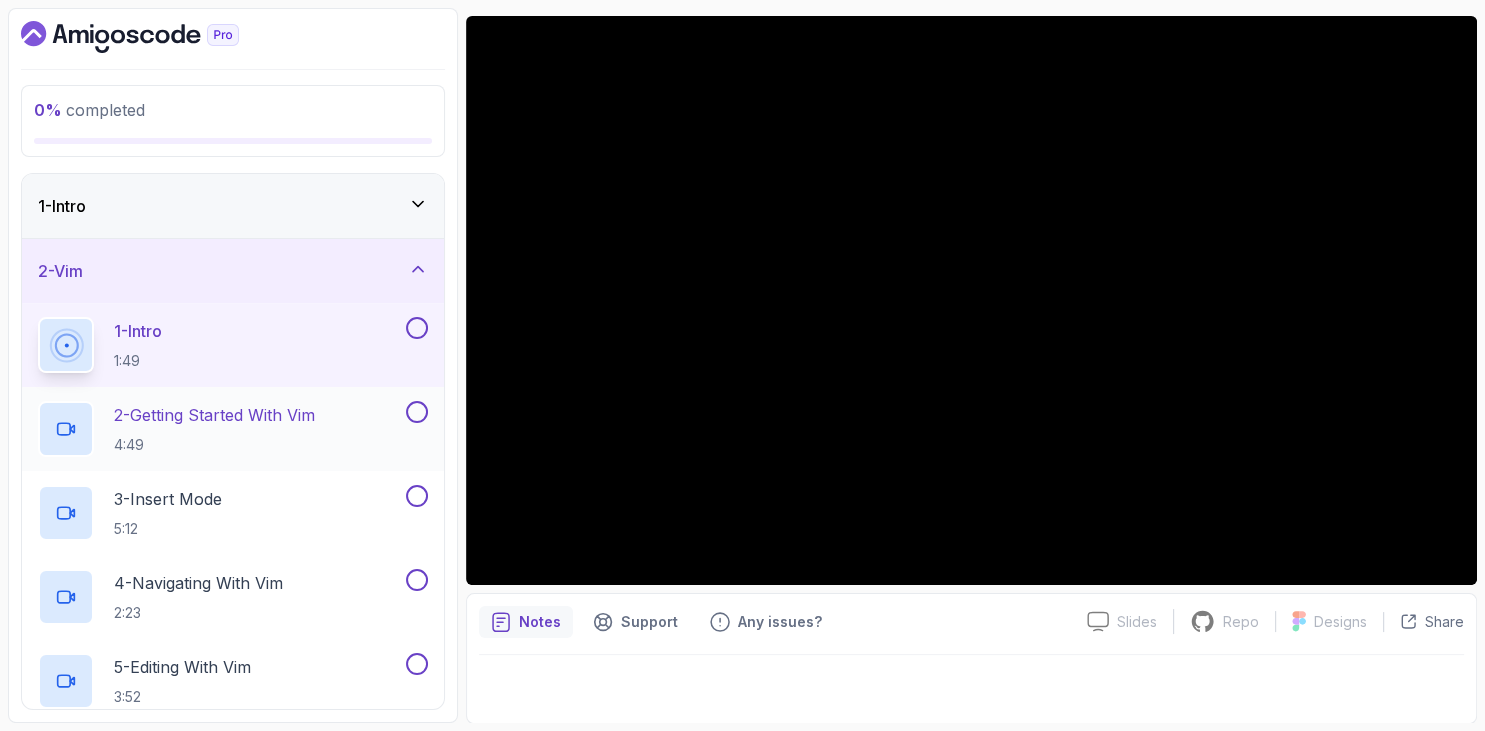 click on "2  -  Getting Started With Vim" at bounding box center (214, 415) 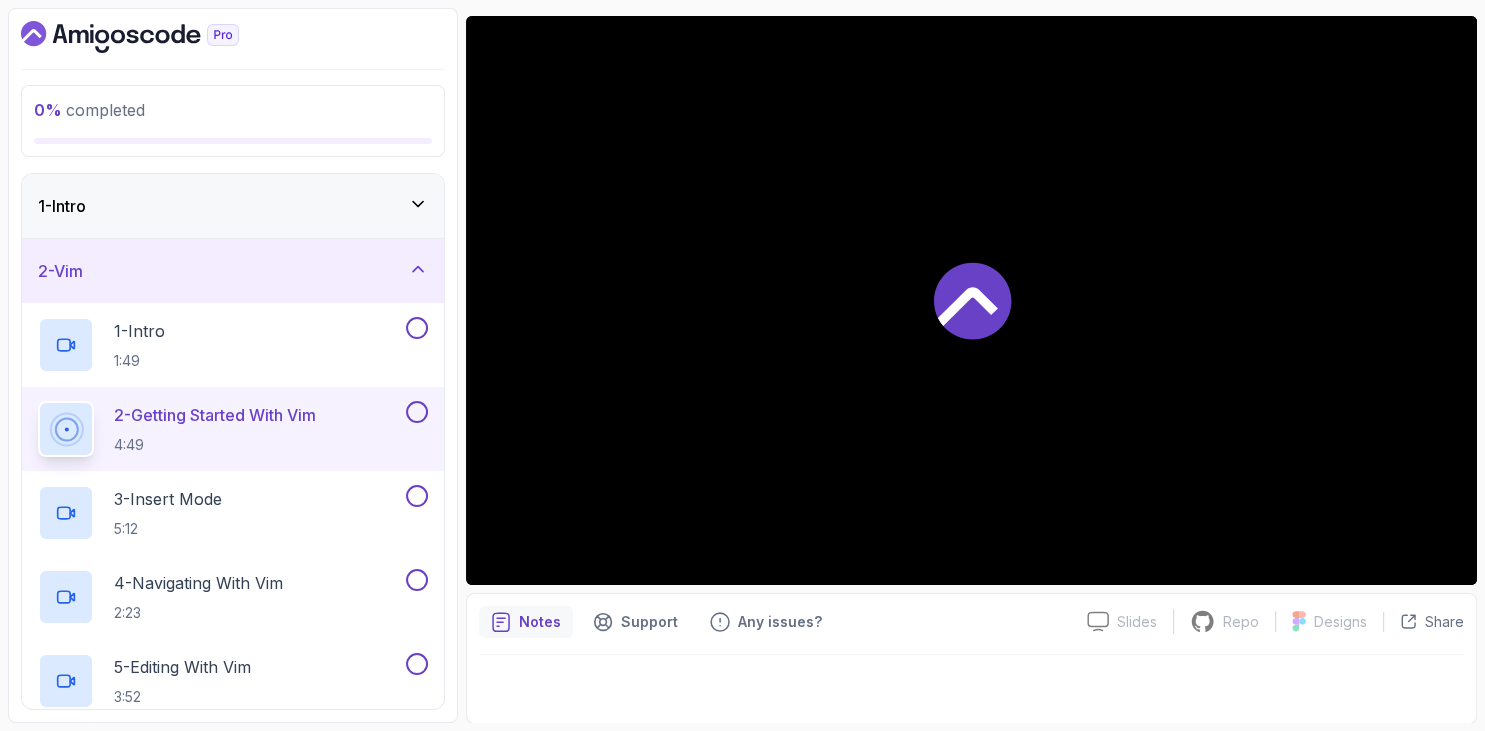 click at bounding box center (233, 37) 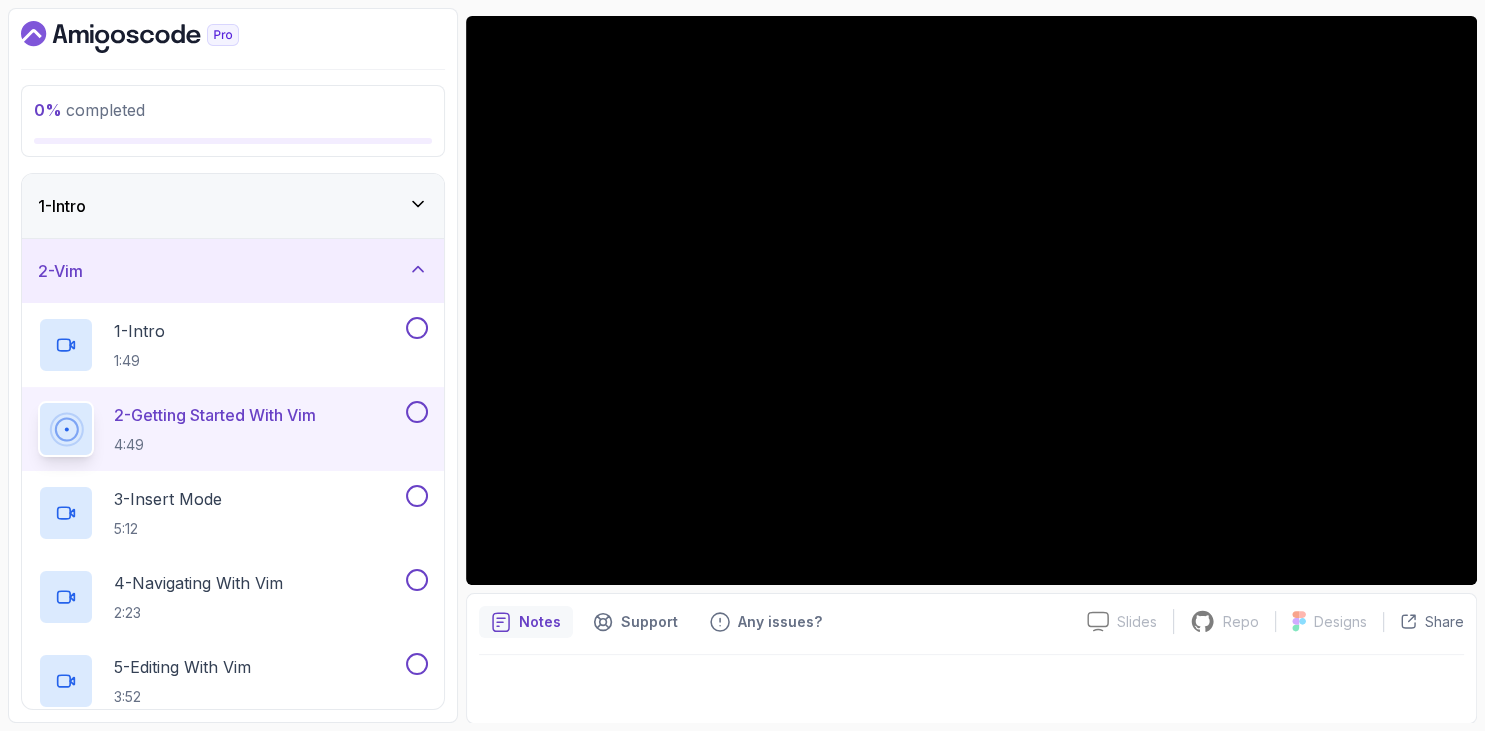 click at bounding box center [233, 37] 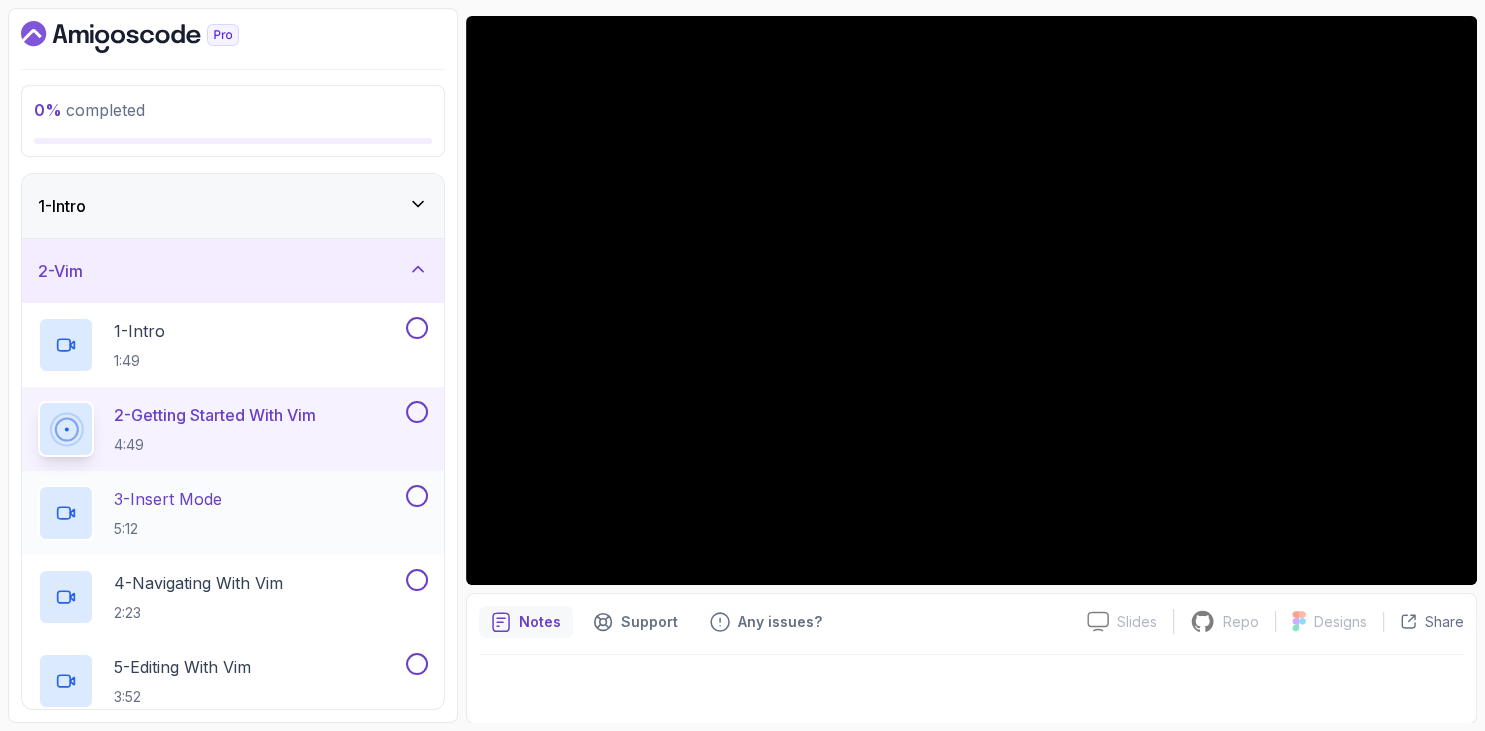 click on "3  -  Insert Mode" at bounding box center [168, 499] 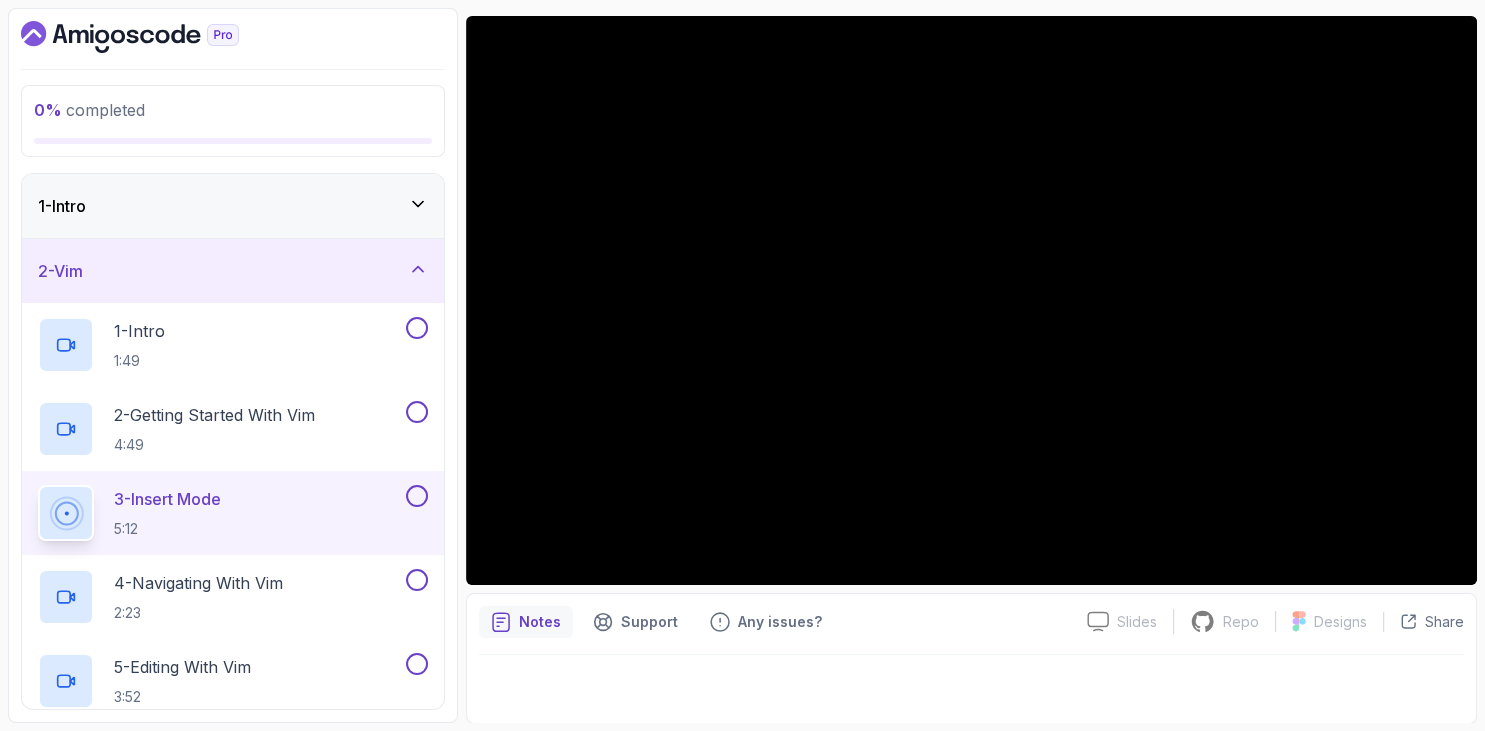 click on "0 % completed 1  -  Intro 2  -  Vim 1  -  Intro 1:49 2  -  Getting Started With Vim 4:49 3  -  Insert Mode 5:12 4  -  Navigating With Vim 2:23 5  -  Editing With Vim 3:52 6  -  Saving And Quitting 2:59 7  -  Search And Replace 5:17 8  -  Visual Mode 2:52 9  -  Customise Vim With Vimrc 3:36 10  -  Vimtutor 2:05 11  -  Vim vs Vi 1:53 12  -  Vim Cheatcheet Text 13  -  Vim Quiz Required- quiz 3  -  Exercises 4  -  Outro" at bounding box center (233, 365) 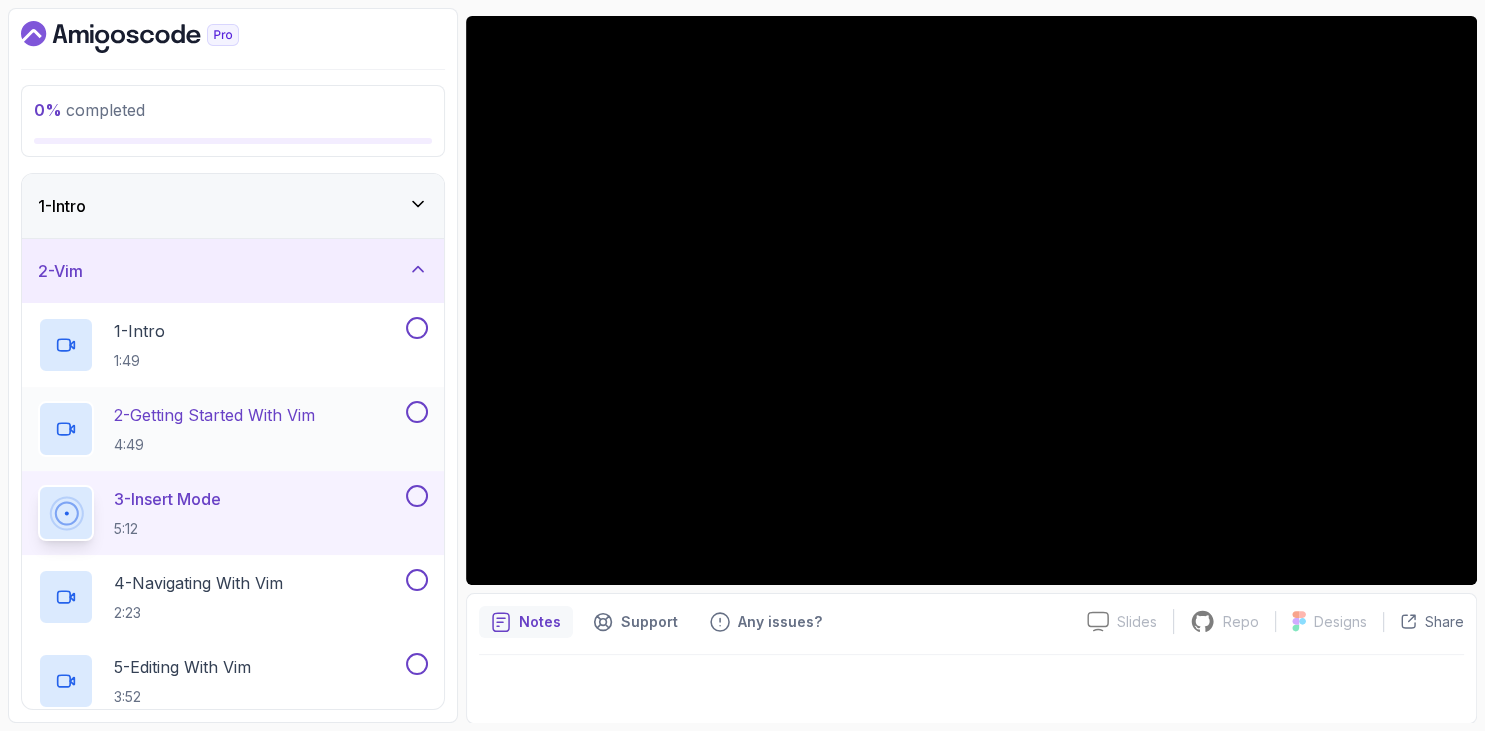scroll, scrollTop: 115, scrollLeft: 0, axis: vertical 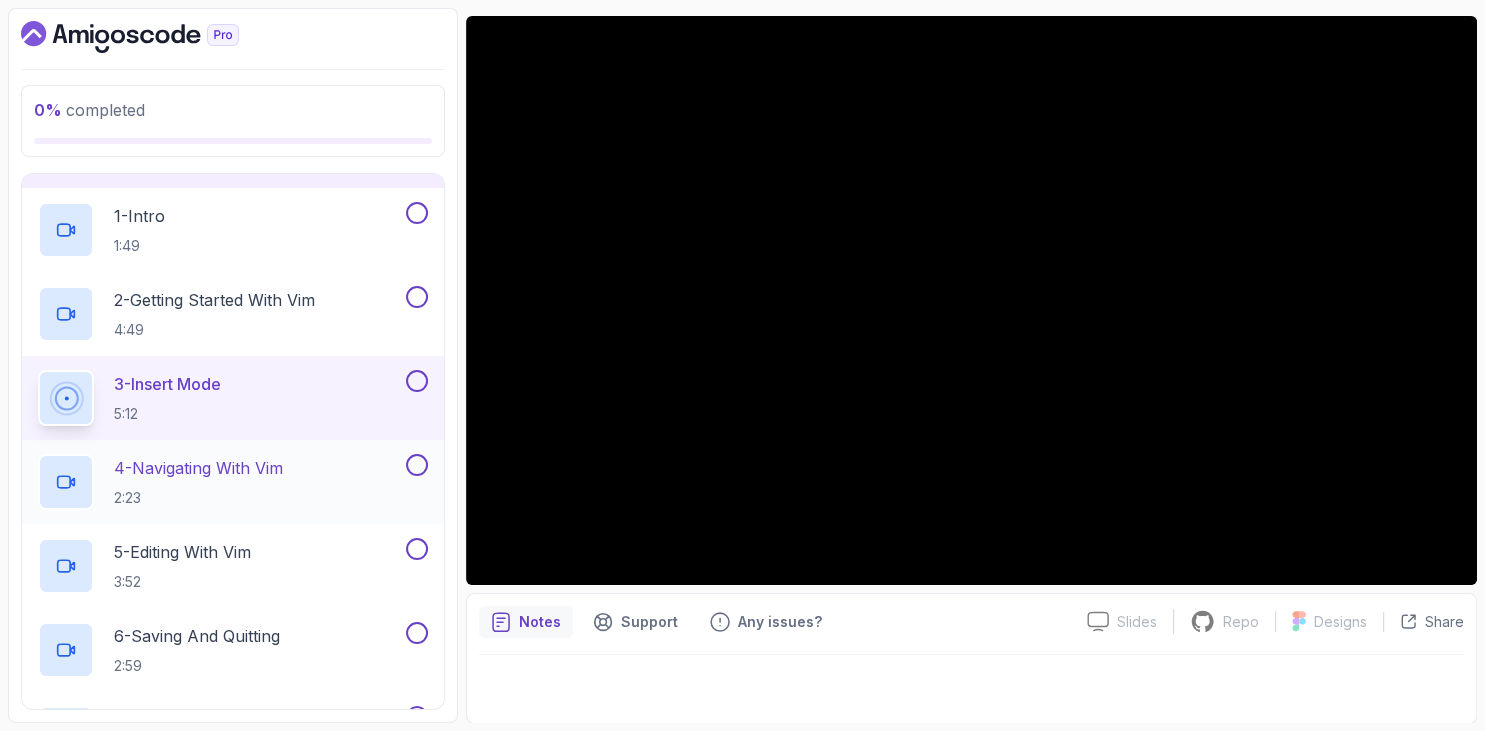 click on "4  -  Navigating With Vim" at bounding box center [198, 468] 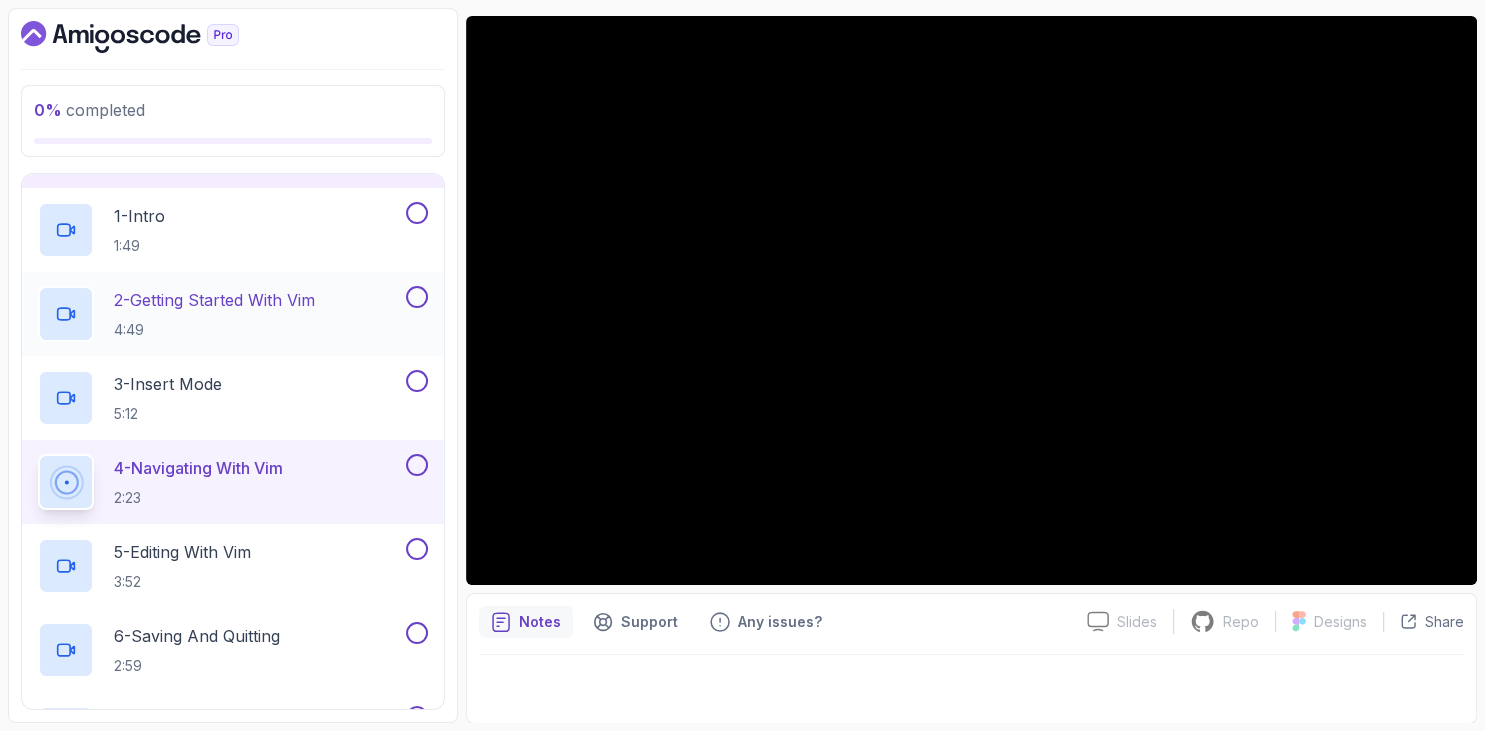 scroll, scrollTop: 230, scrollLeft: 0, axis: vertical 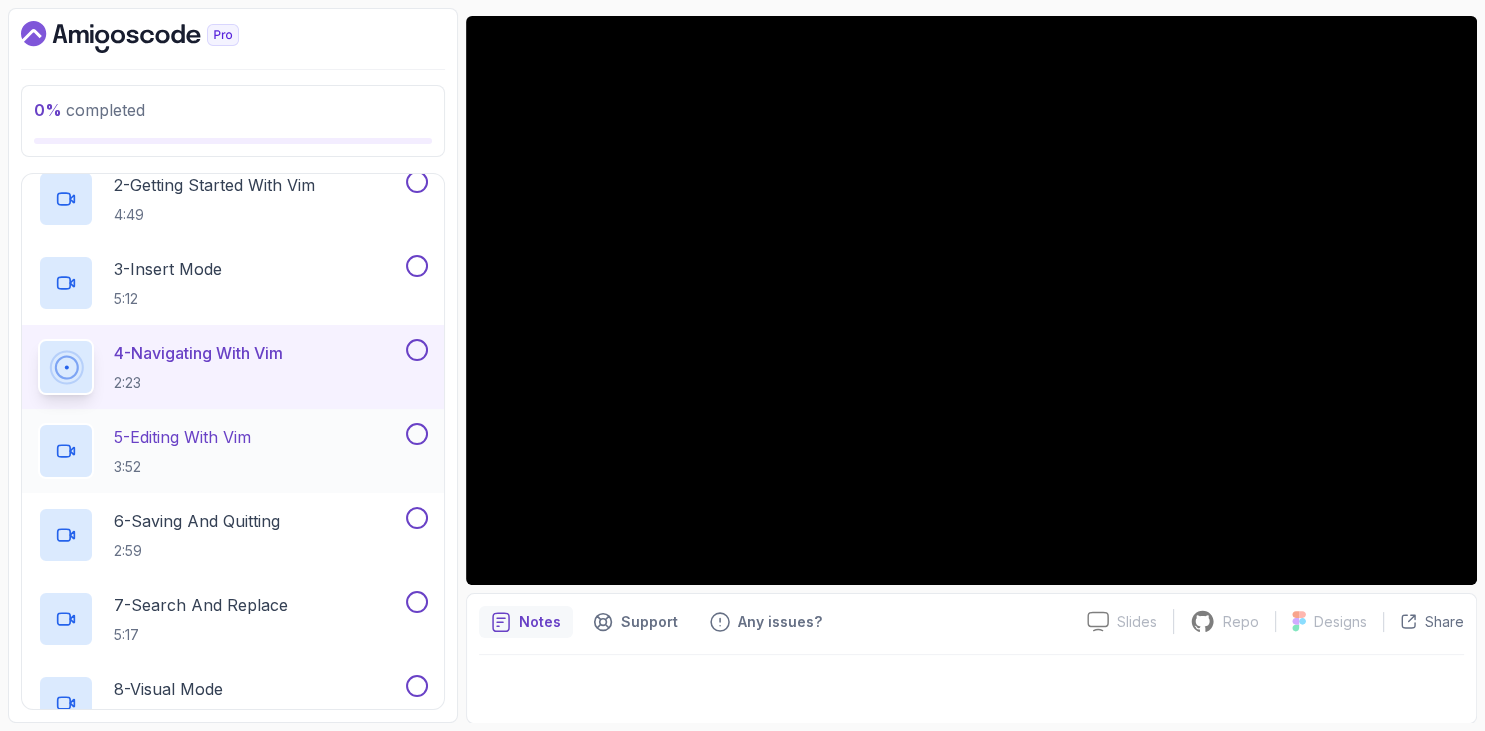 drag, startPoint x: 270, startPoint y: 449, endPoint x: 153, endPoint y: 486, distance: 122.711044 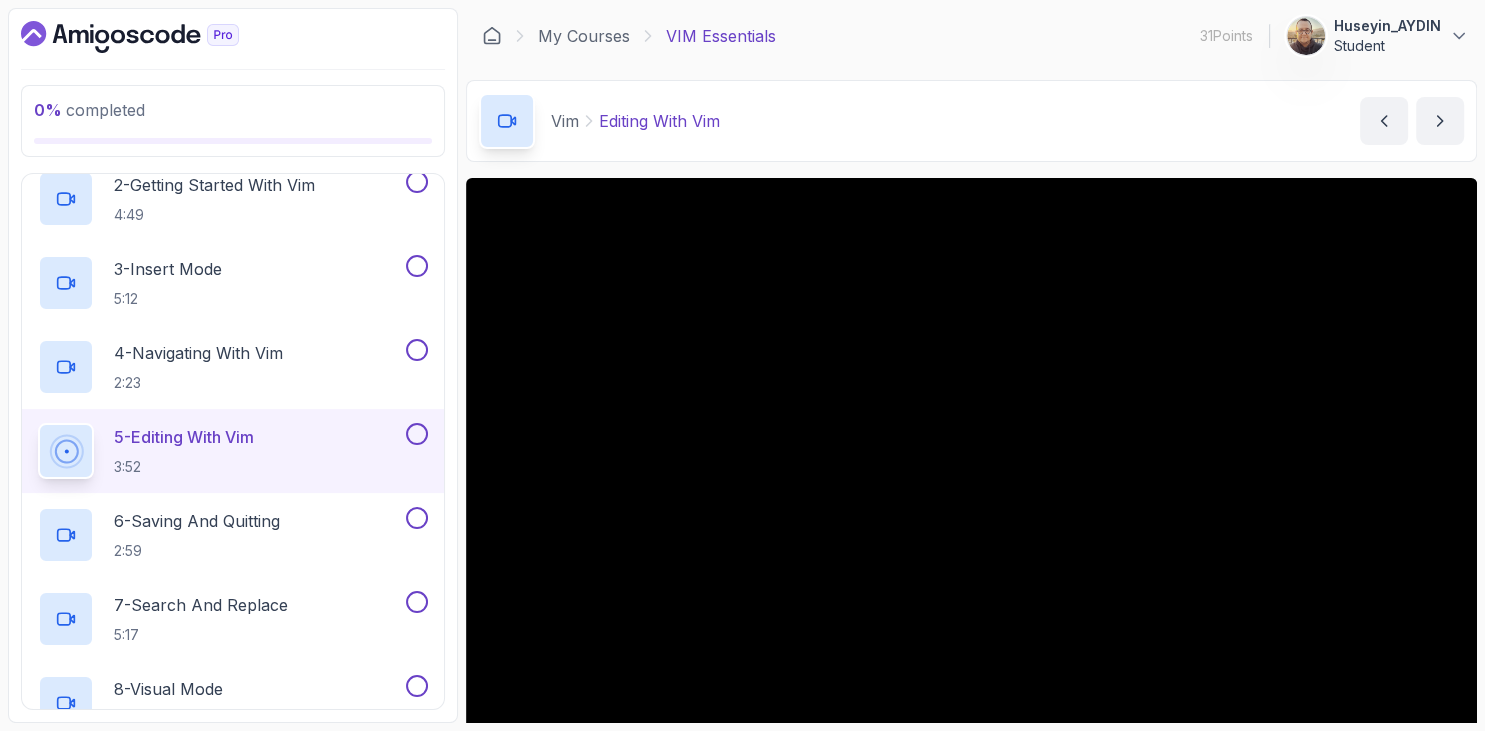 scroll, scrollTop: 162, scrollLeft: 0, axis: vertical 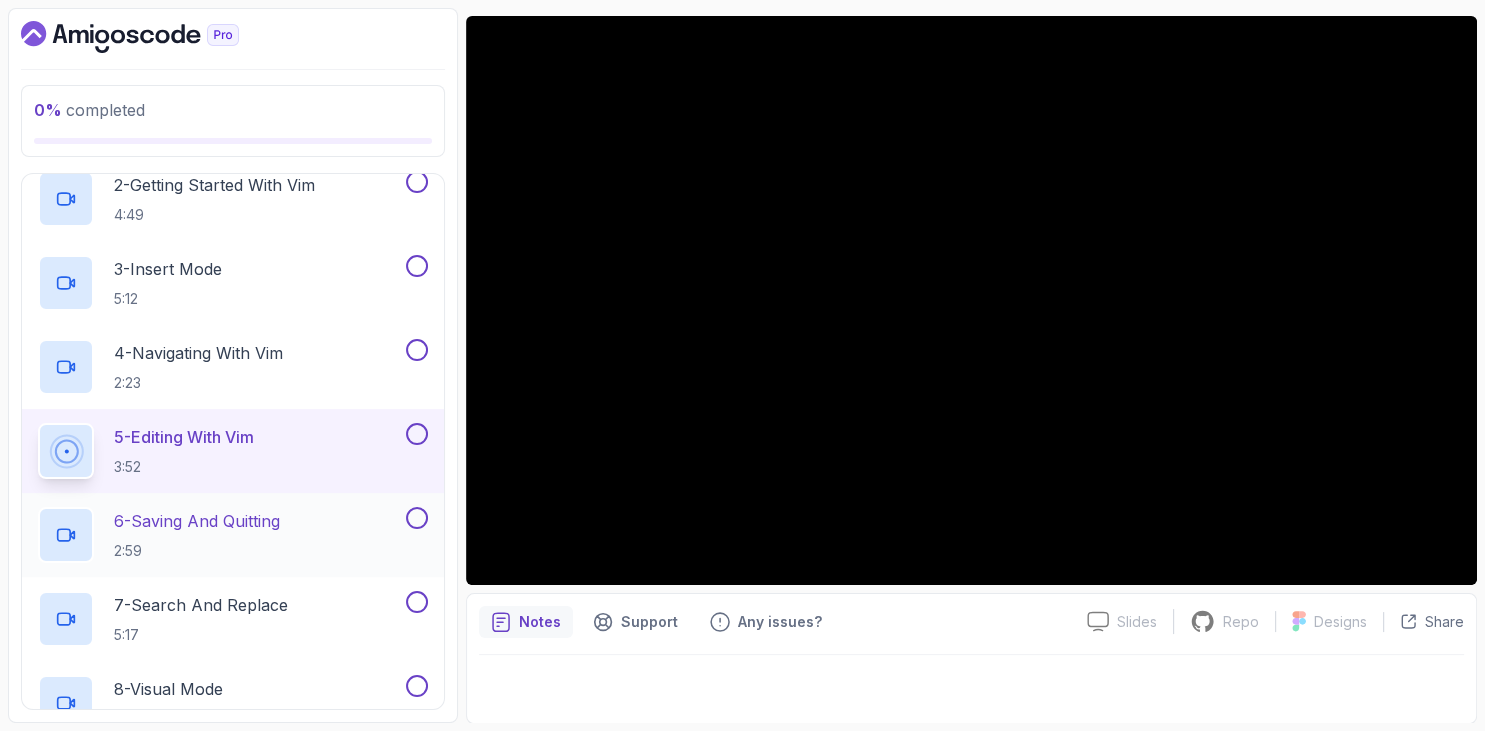 click on "6  -  Saving And Quitting" at bounding box center (197, 521) 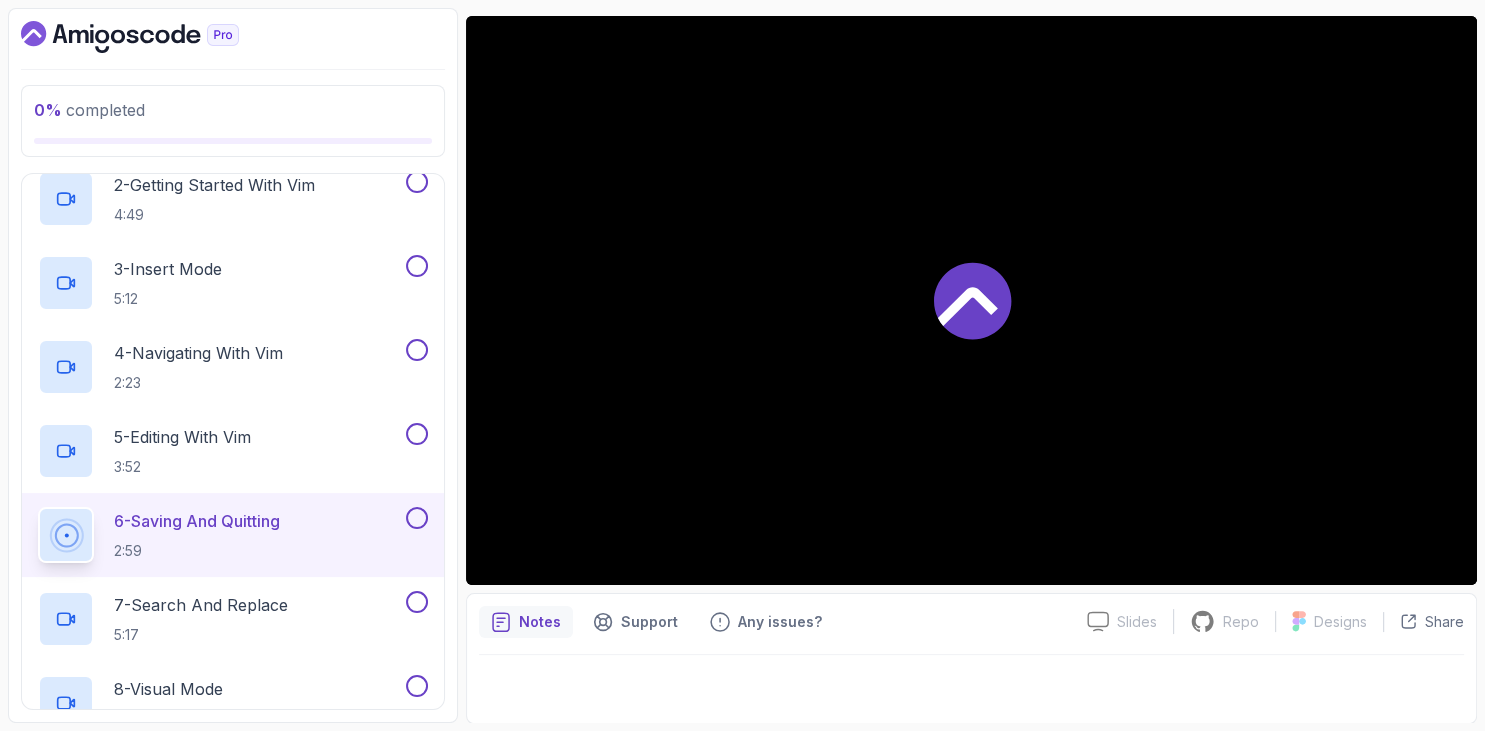 click at bounding box center (233, 37) 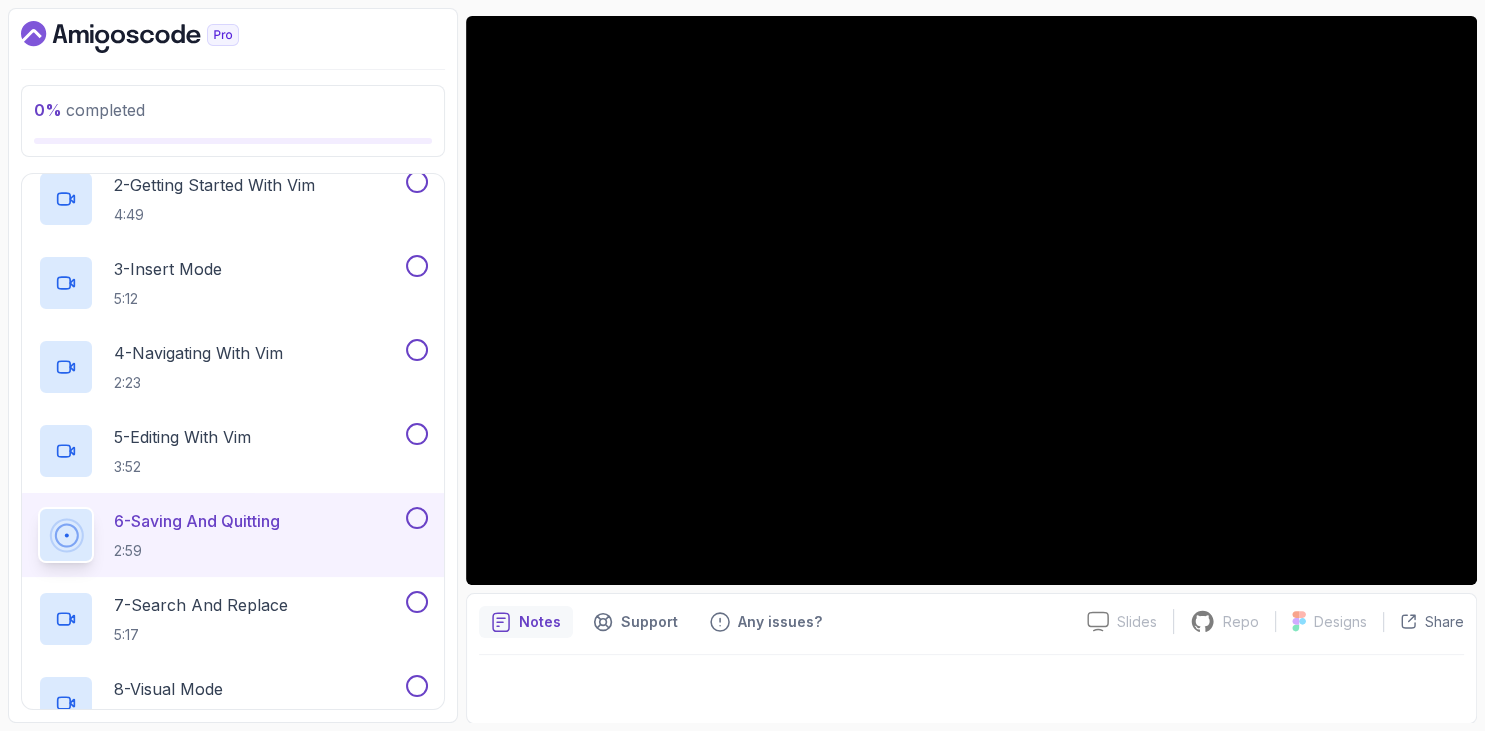 click on "0 % completed 1  -  Intro 2  -  Vim 1  -  Intro 1:49 2  -  Getting Started With Vim 4:49 3  -  Insert Mode 5:12 4  -  Navigating With Vim 2:23 5  -  Editing With Vim 3:52 6  -  Saving And Quitting 2:59 7  -  Search And Replace 5:17 8  -  Visual Mode 2:52 9  -  Customise Vim With Vimrc 3:36 10  -  Vimtutor 2:05 11  -  Vim vs Vi 1:53 12  -  Vim Cheatcheet Text 13  -  Vim Quiz Required- quiz 3  -  Exercises 4  -  Outro" at bounding box center [233, 365] 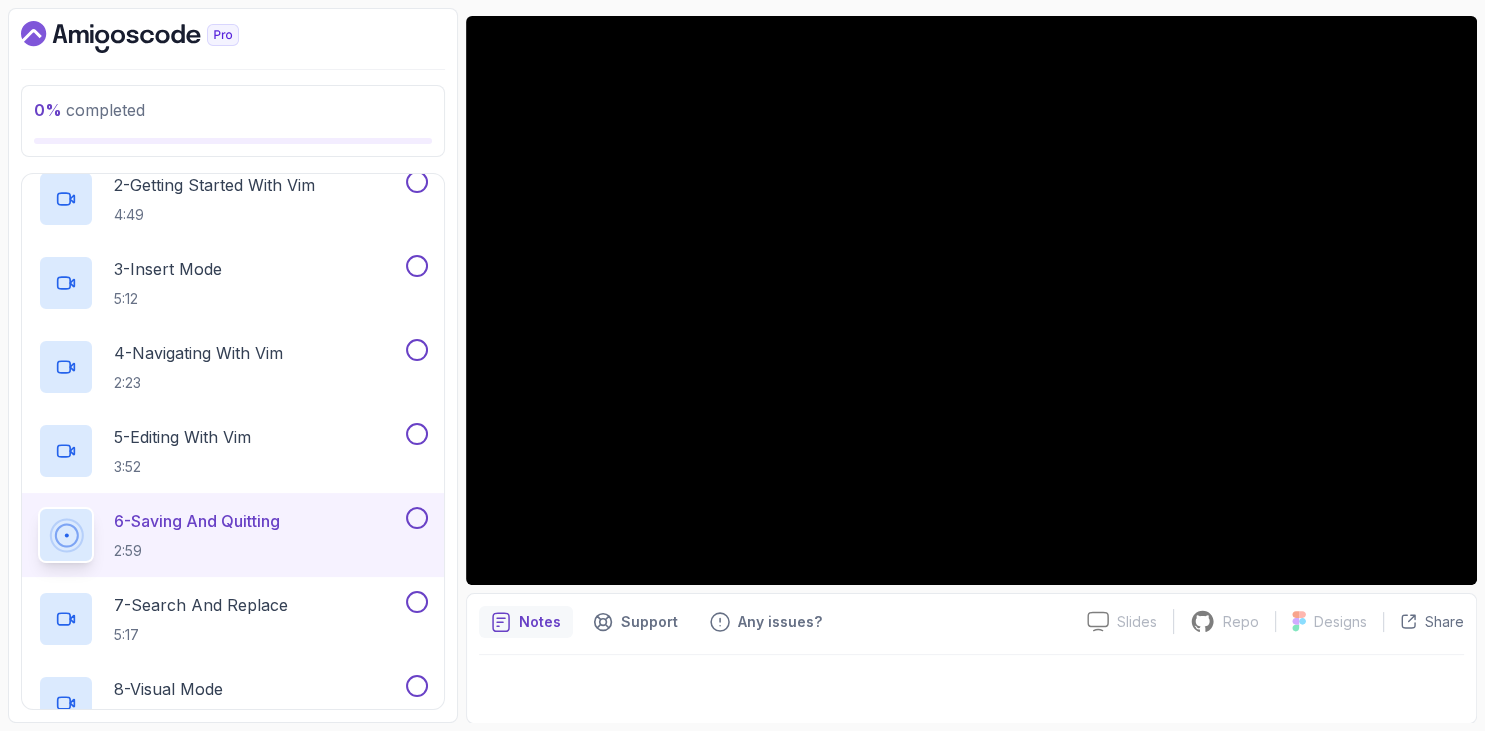 click on "0 % completed 1  -  Intro 2  -  Vim 1  -  Intro 1:49 2  -  Getting Started With Vim 4:49 3  -  Insert Mode 5:12 4  -  Navigating With Vim 2:23 5  -  Editing With Vim 3:52 6  -  Saving And Quitting 2:59 7  -  Search And Replace 5:17 8  -  Visual Mode 2:52 9  -  Customise Vim With Vimrc 3:36 10  -  Vimtutor 2:05 11  -  Vim vs Vi 1:53 12  -  Vim Cheatcheet Text 13  -  Vim Quiz Required- quiz 3  -  Exercises 4  -  Outro" at bounding box center (233, 365) 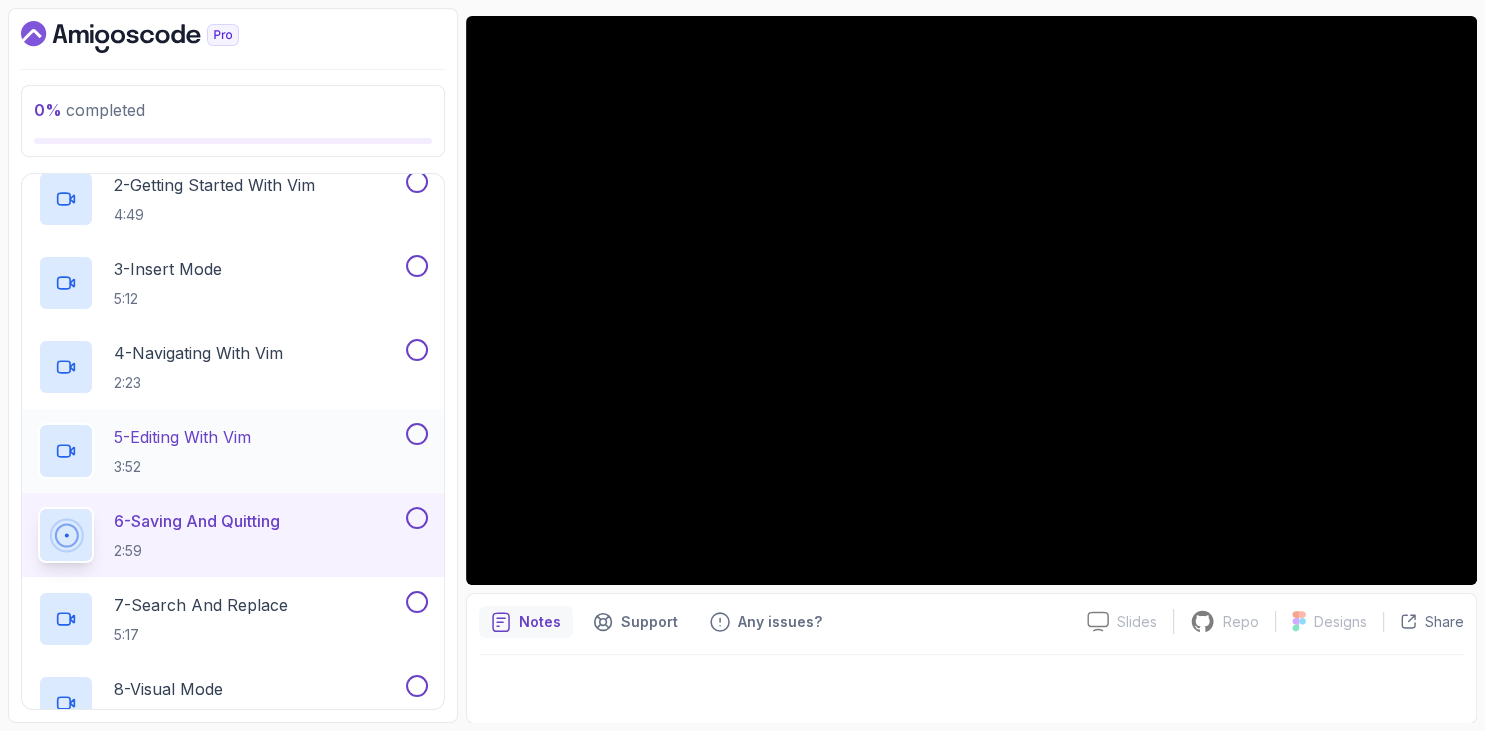 scroll, scrollTop: 346, scrollLeft: 0, axis: vertical 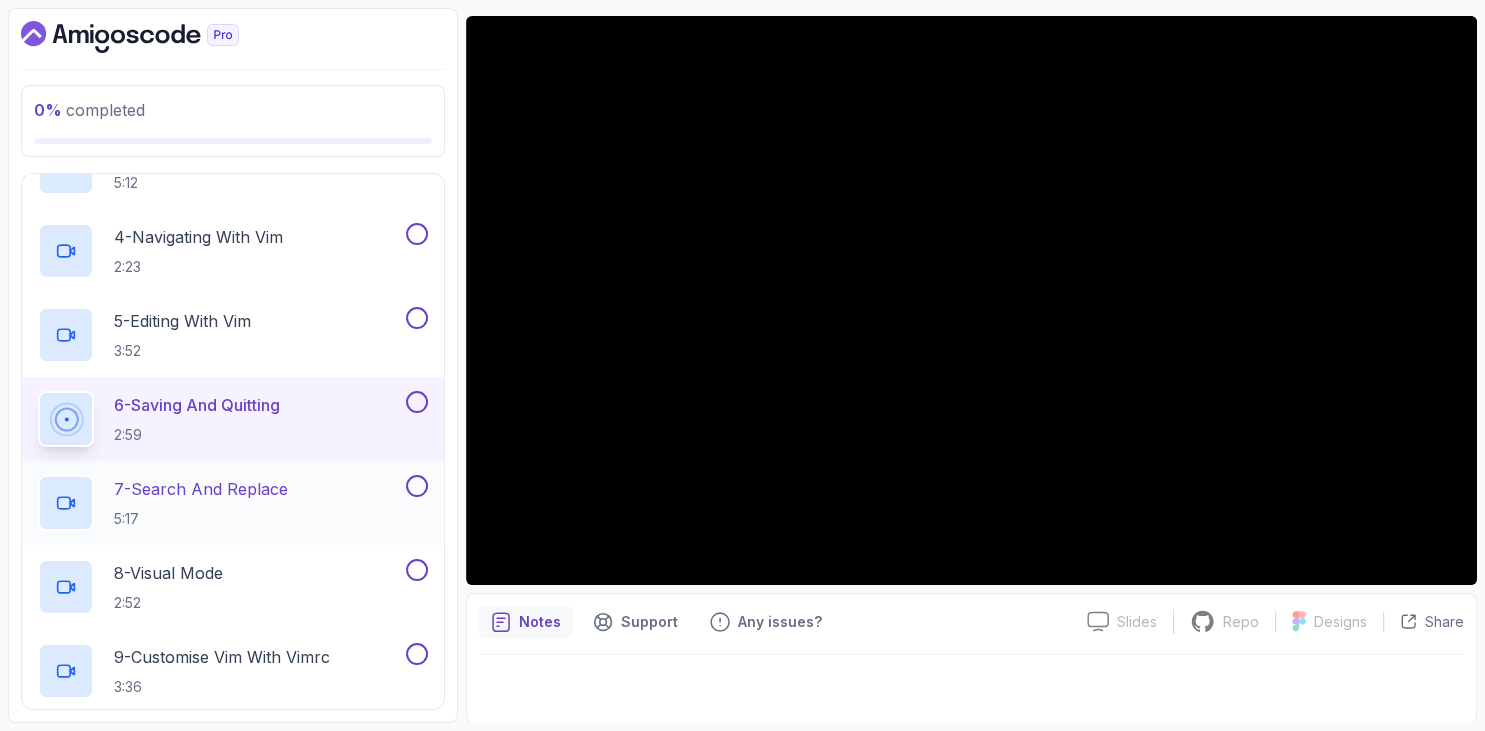 click on "7  -  Search And Replace" at bounding box center [201, 489] 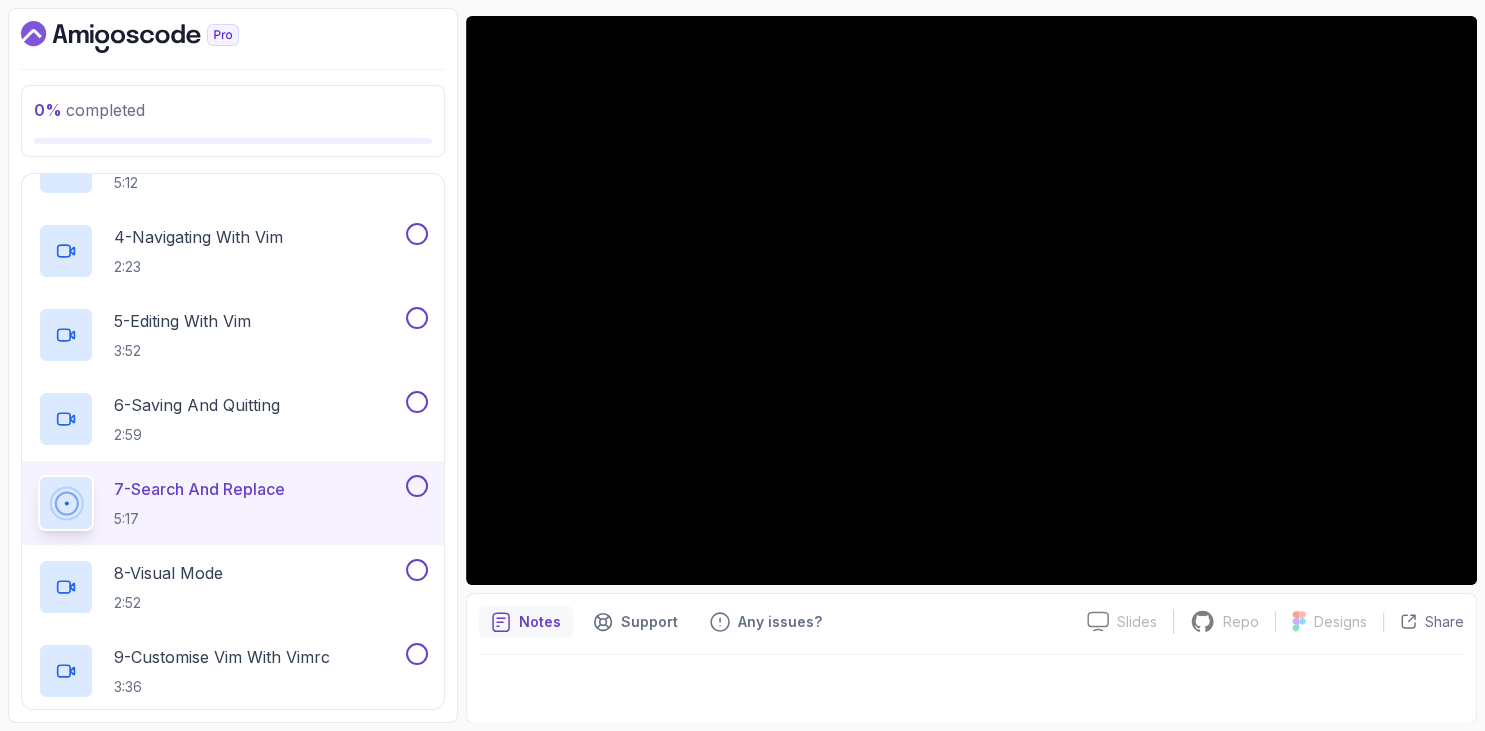 click at bounding box center [233, 37] 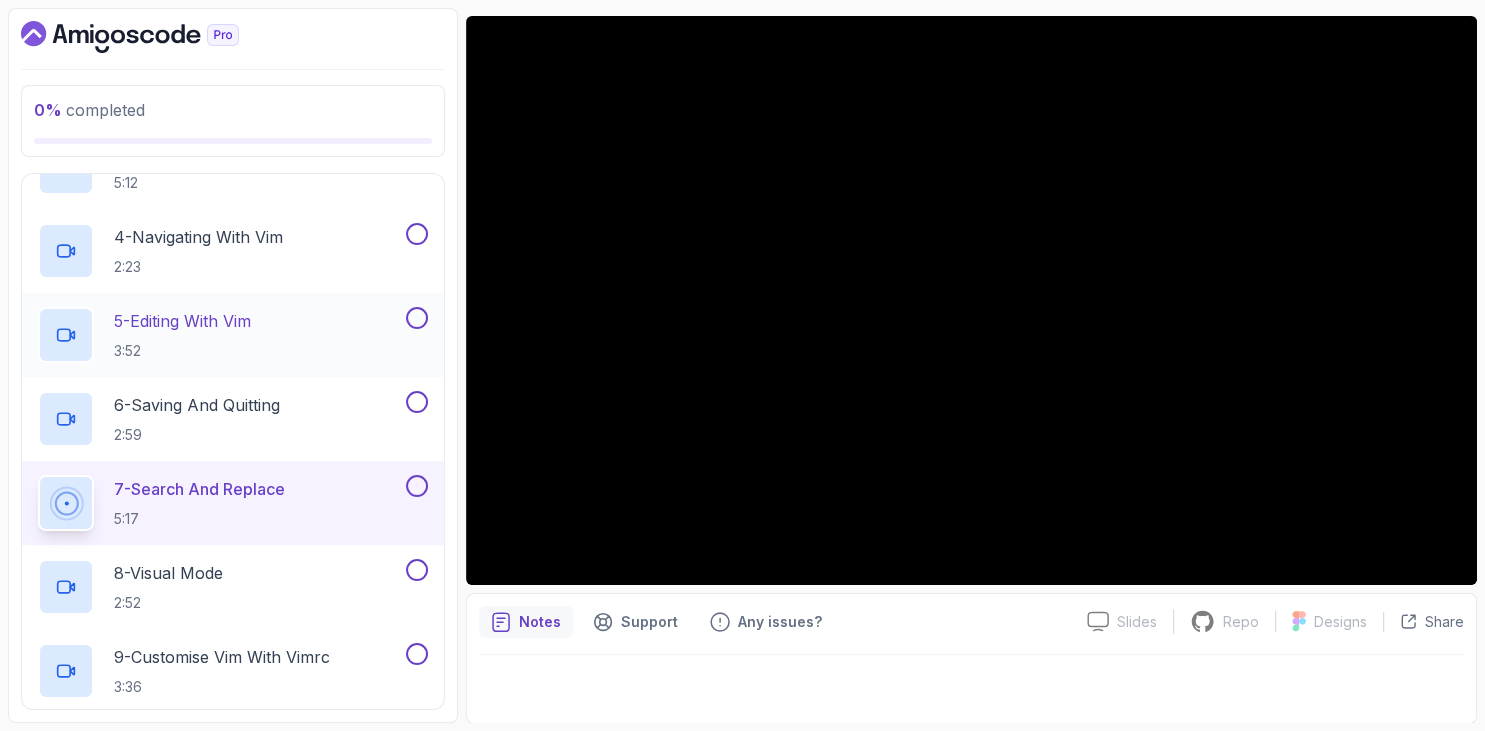 scroll, scrollTop: 461, scrollLeft: 0, axis: vertical 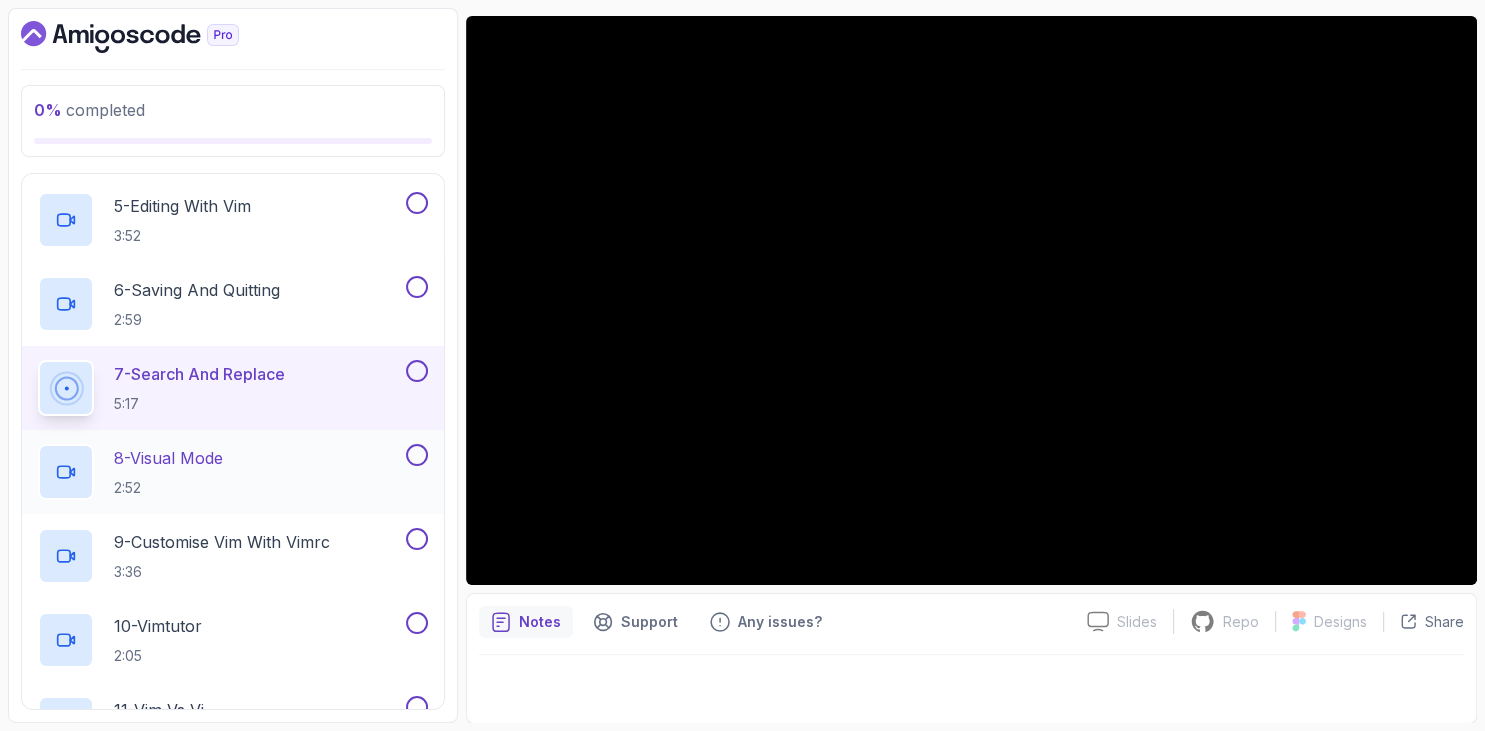 click on "8  -  Visual Mode 2:52" at bounding box center (220, 472) 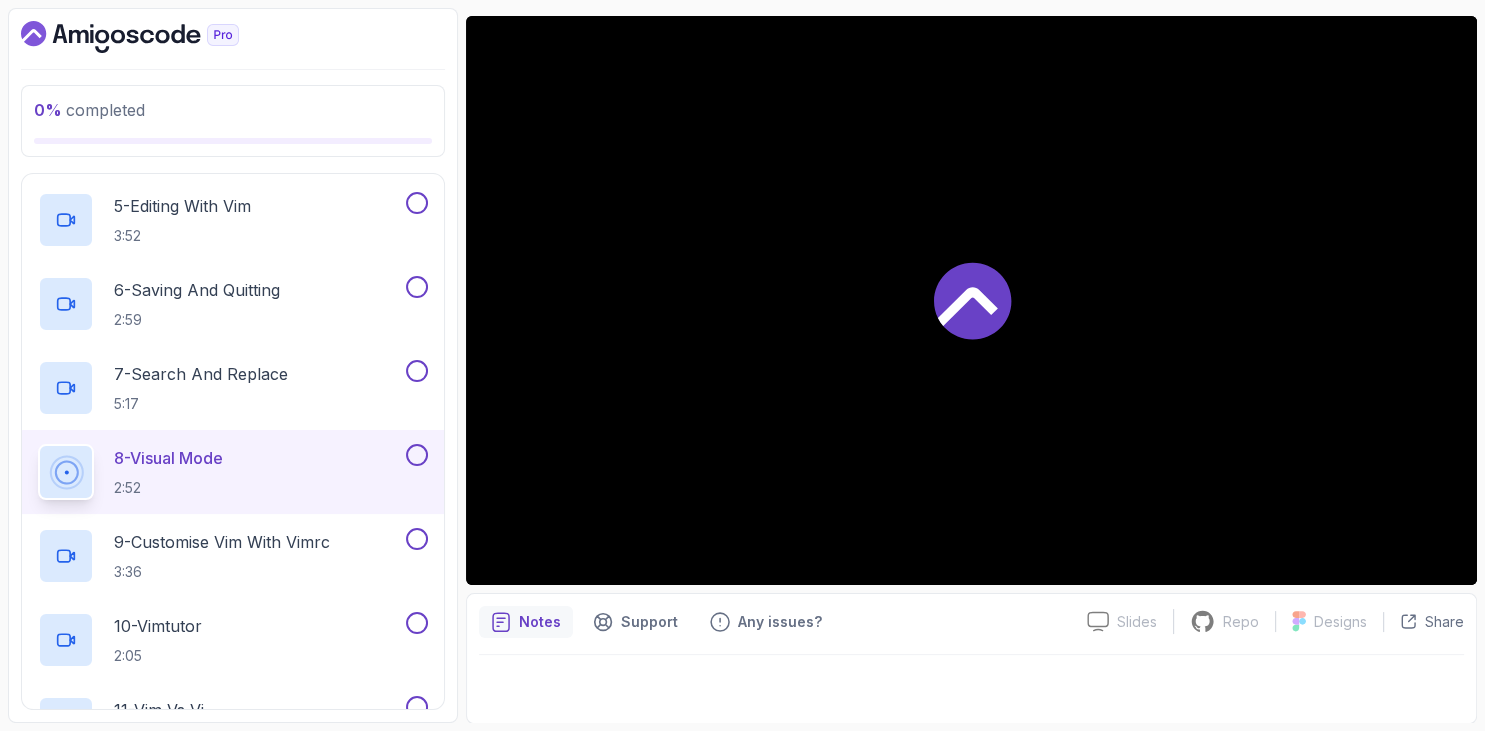 click on "0 % completed 1  -  Intro 2  -  Vim 1  -  Intro 1:49 2  -  Getting Started With Vim 4:49 3  -  Insert Mode 5:12 4  -  Navigating With Vim 2:23 5  -  Editing With Vim 3:52 6  -  Saving And Quitting 2:59 7  -  Search And Replace 5:17 8  -  Visual Mode 2:52 9  -  Customise Vim With Vimrc 3:36 10  -  Vimtutor 2:05 11  -  Vim vs Vi 1:53 12  -  Vim Cheatcheet Text 13  -  Vim Quiz Required- quiz 3  -  Exercises 4  -  Outro" at bounding box center [233, 365] 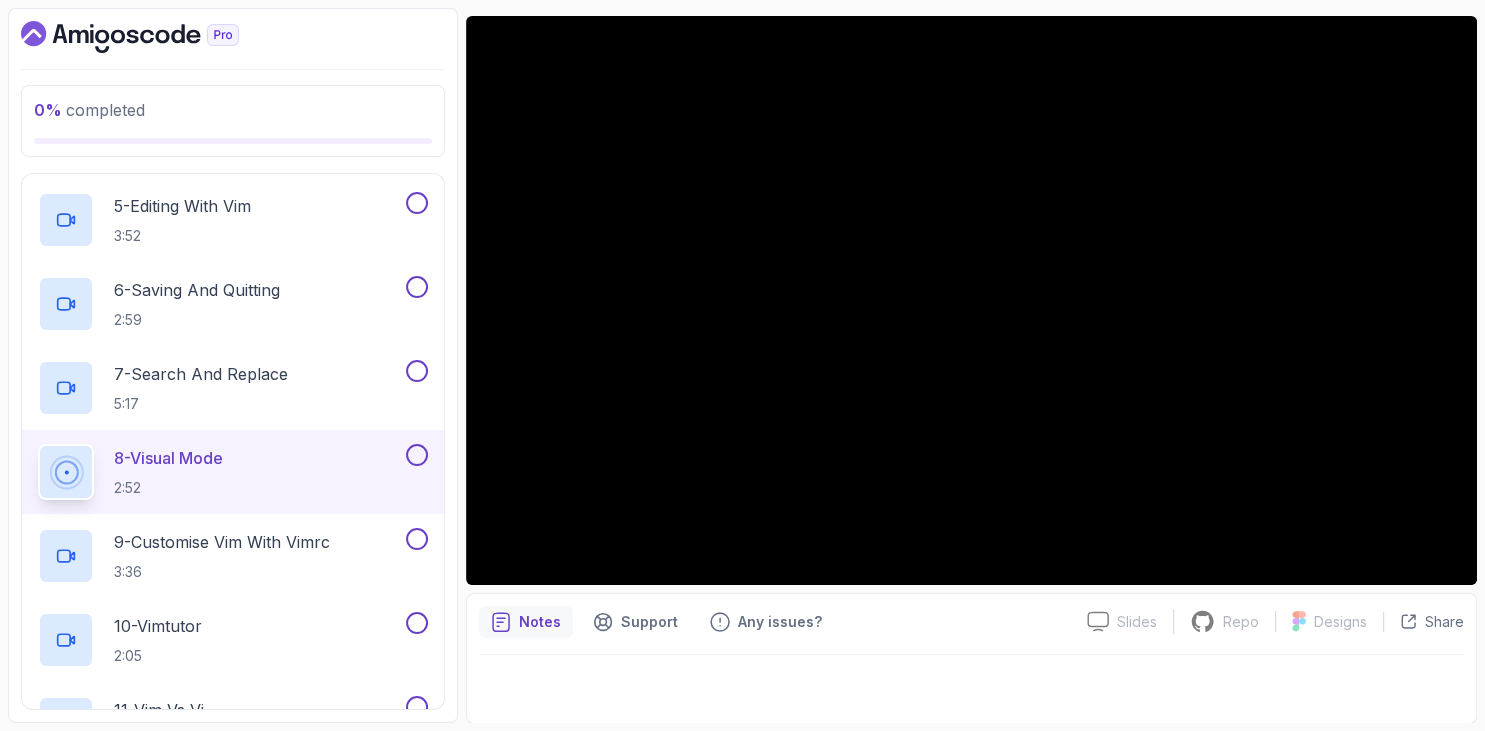 click on "0 % completed 1  -  Intro 2  -  Vim 1  -  Intro 1:49 2  -  Getting Started With Vim 4:49 3  -  Insert Mode 5:12 4  -  Navigating With Vim 2:23 5  -  Editing With Vim 3:52 6  -  Saving And Quitting 2:59 7  -  Search And Replace 5:17 8  -  Visual Mode 2:52 9  -  Customise Vim With Vimrc 3:36 10  -  Vimtutor 2:05 11  -  Vim vs Vi 1:53 12  -  Vim Cheatcheet Text 13  -  Vim Quiz Required- quiz 3  -  Exercises 4  -  Outro" at bounding box center [233, 365] 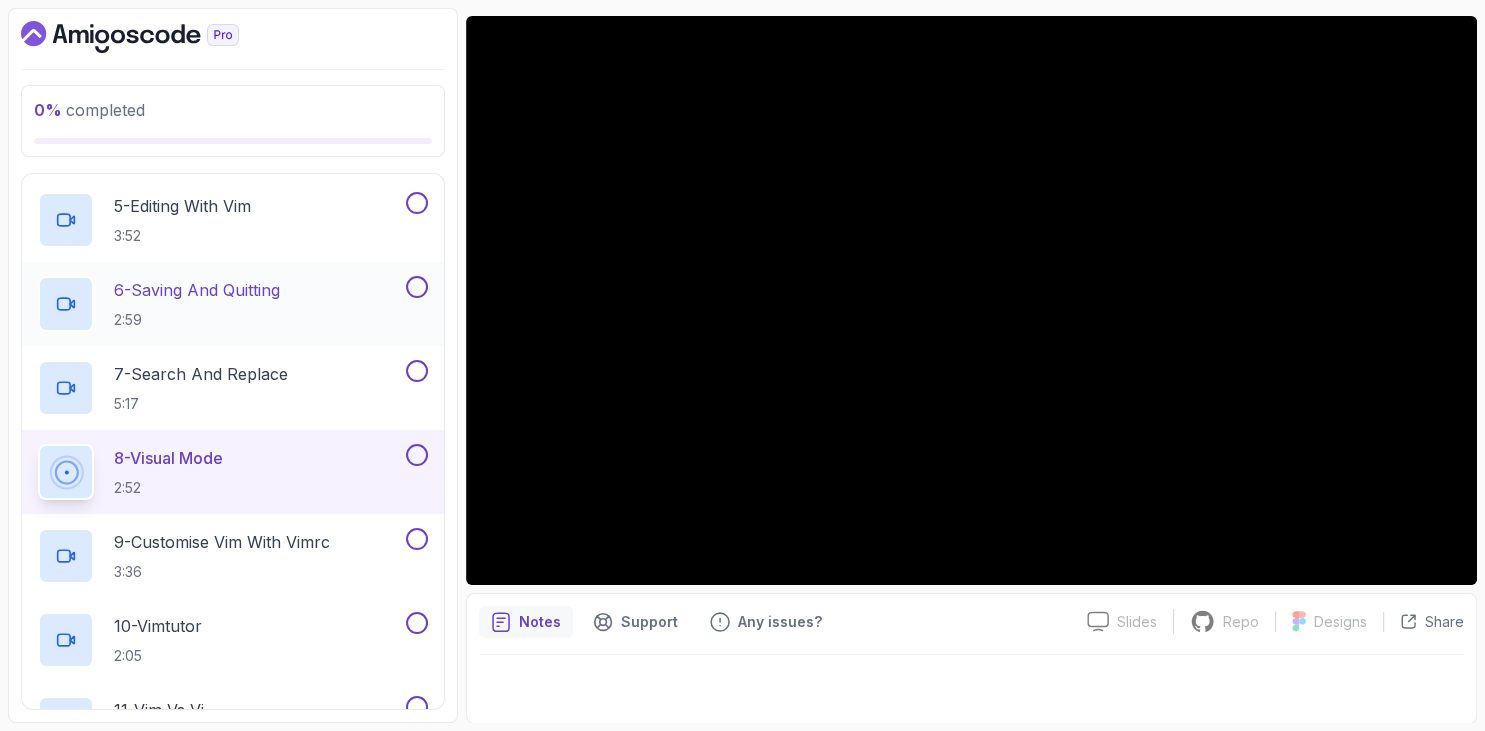 scroll, scrollTop: 576, scrollLeft: 0, axis: vertical 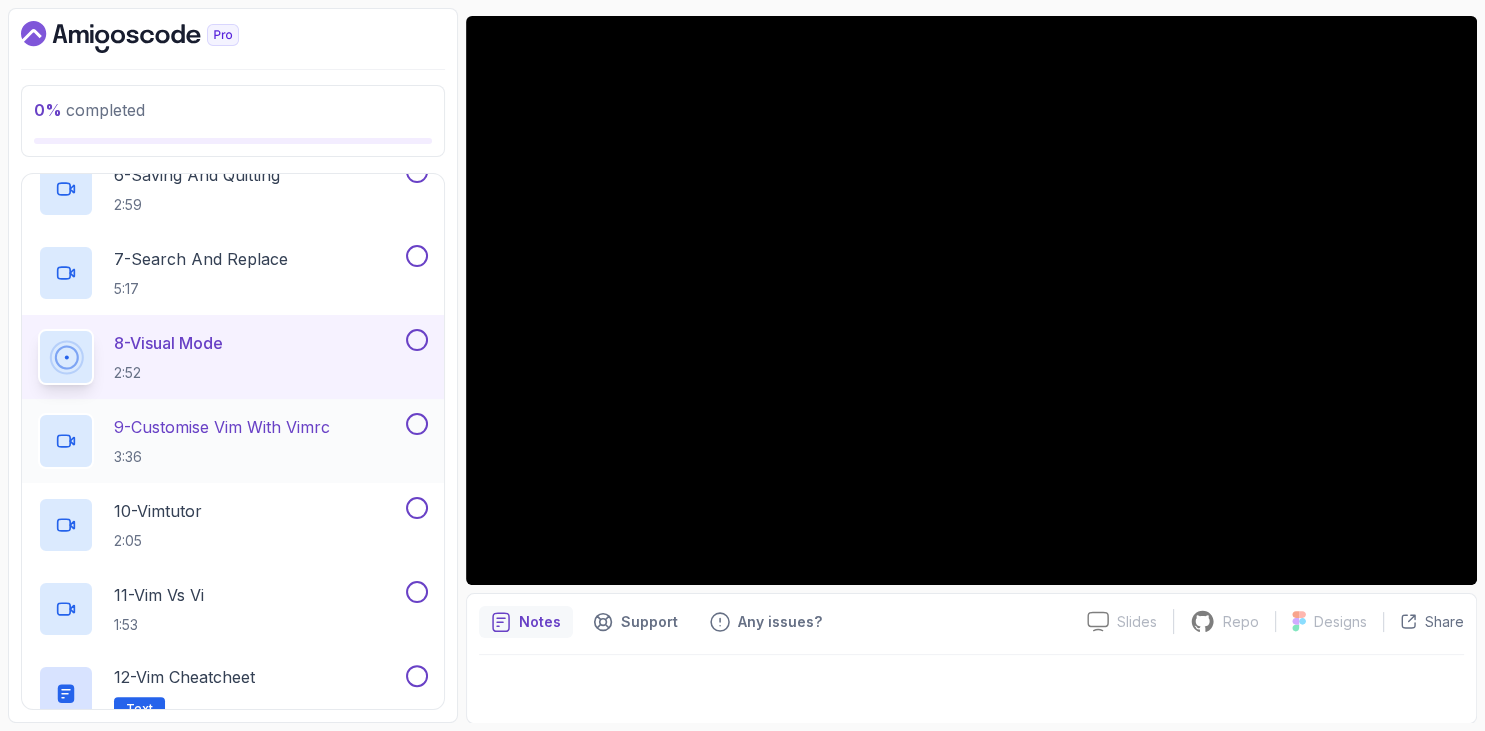 click on "9  -  Customise Vim With Vimrc" at bounding box center (222, 427) 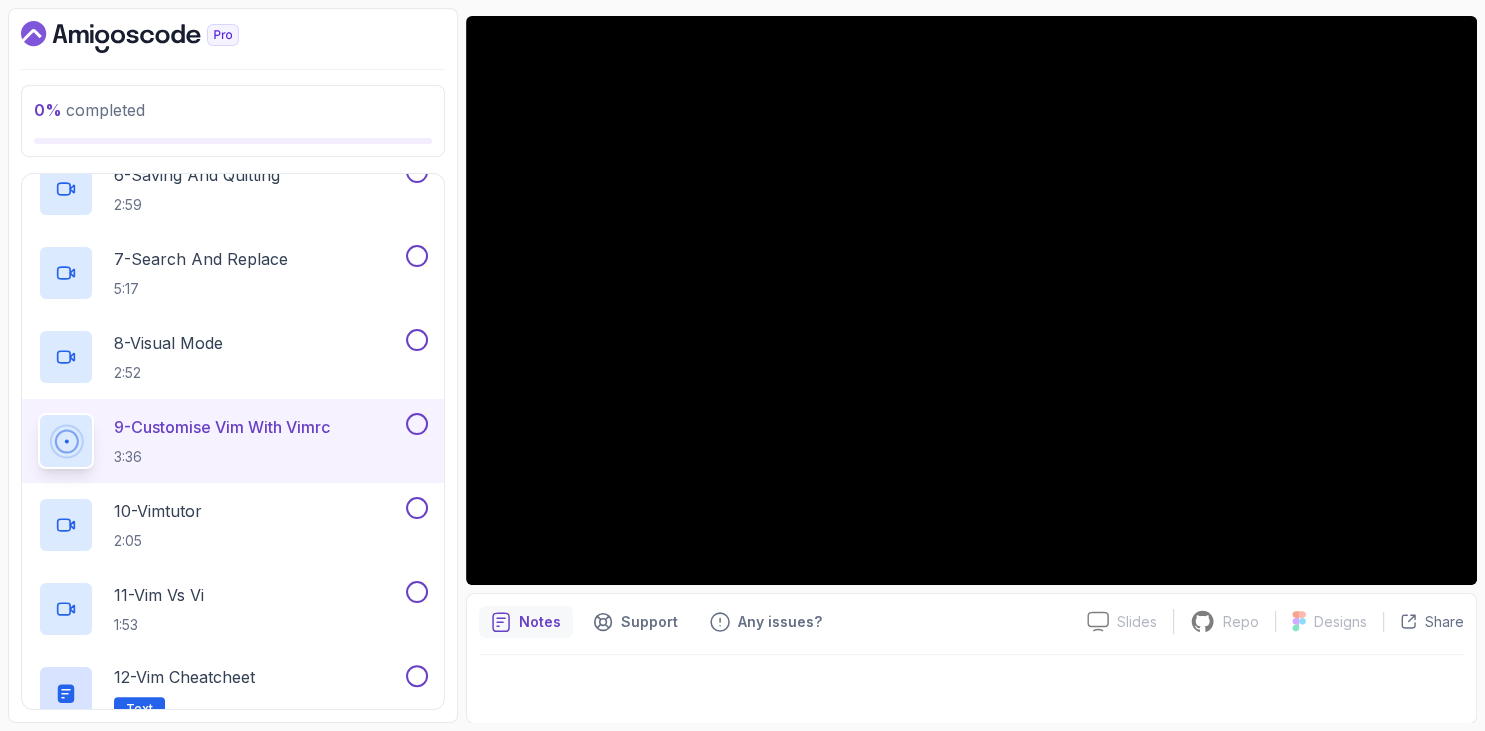 click at bounding box center (233, 37) 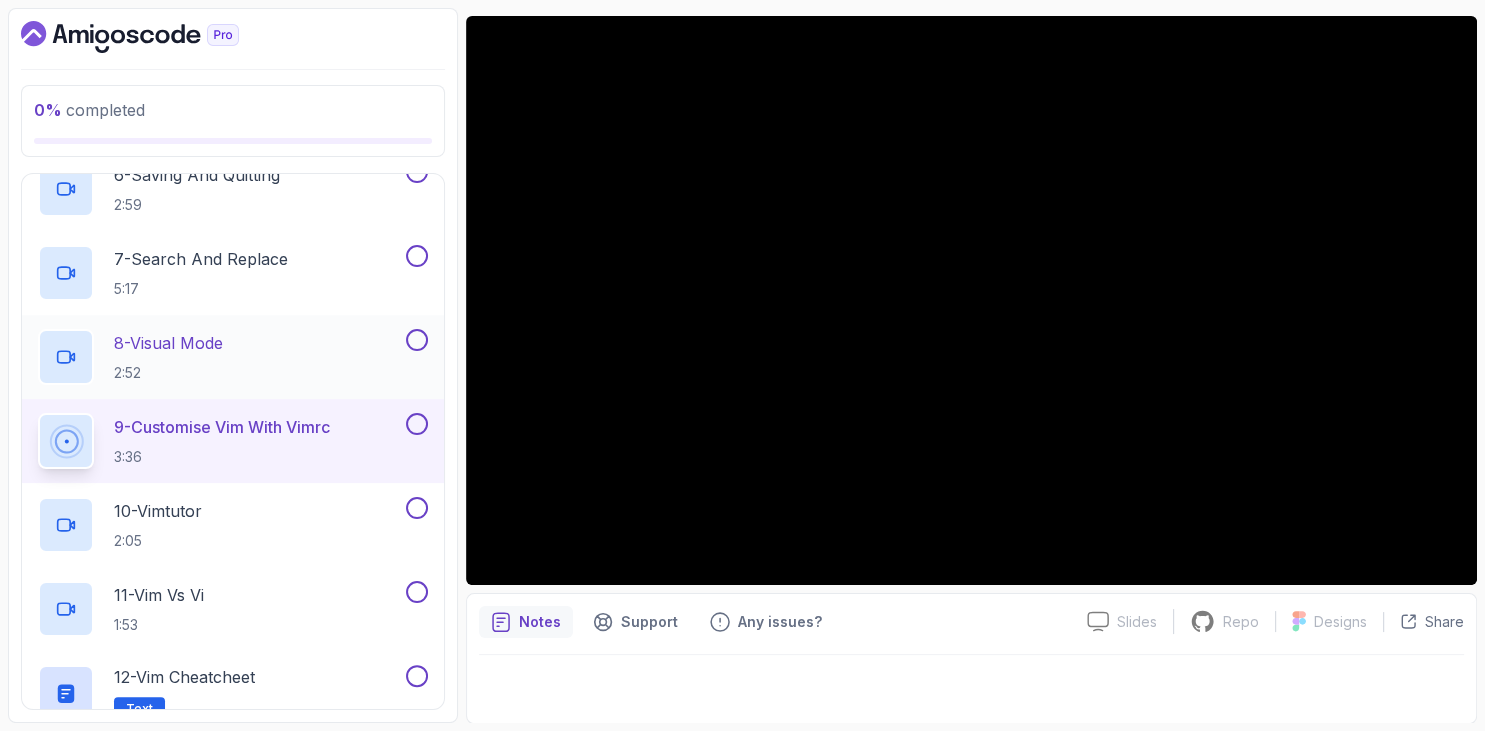 scroll, scrollTop: 691, scrollLeft: 0, axis: vertical 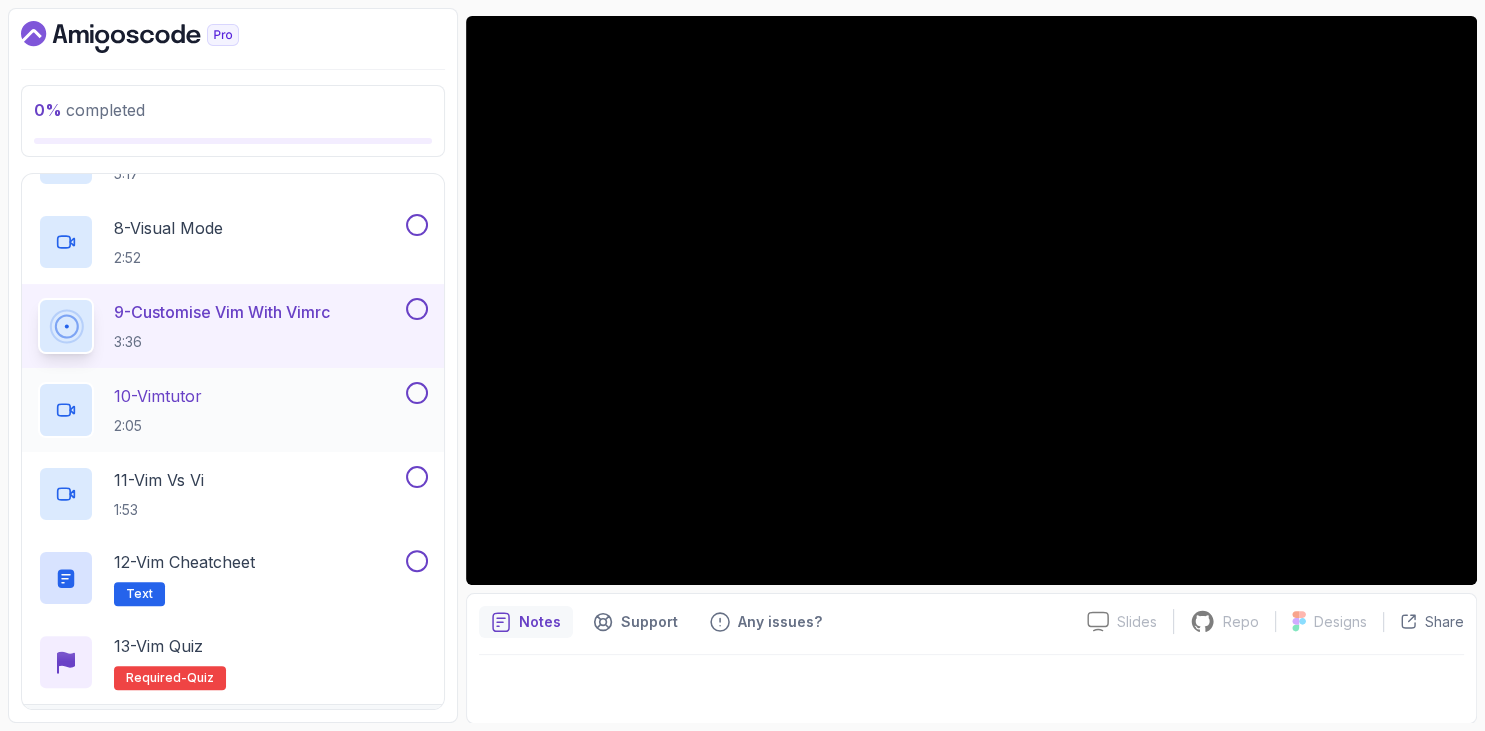 click on "10  -  Vimtutor" at bounding box center (158, 396) 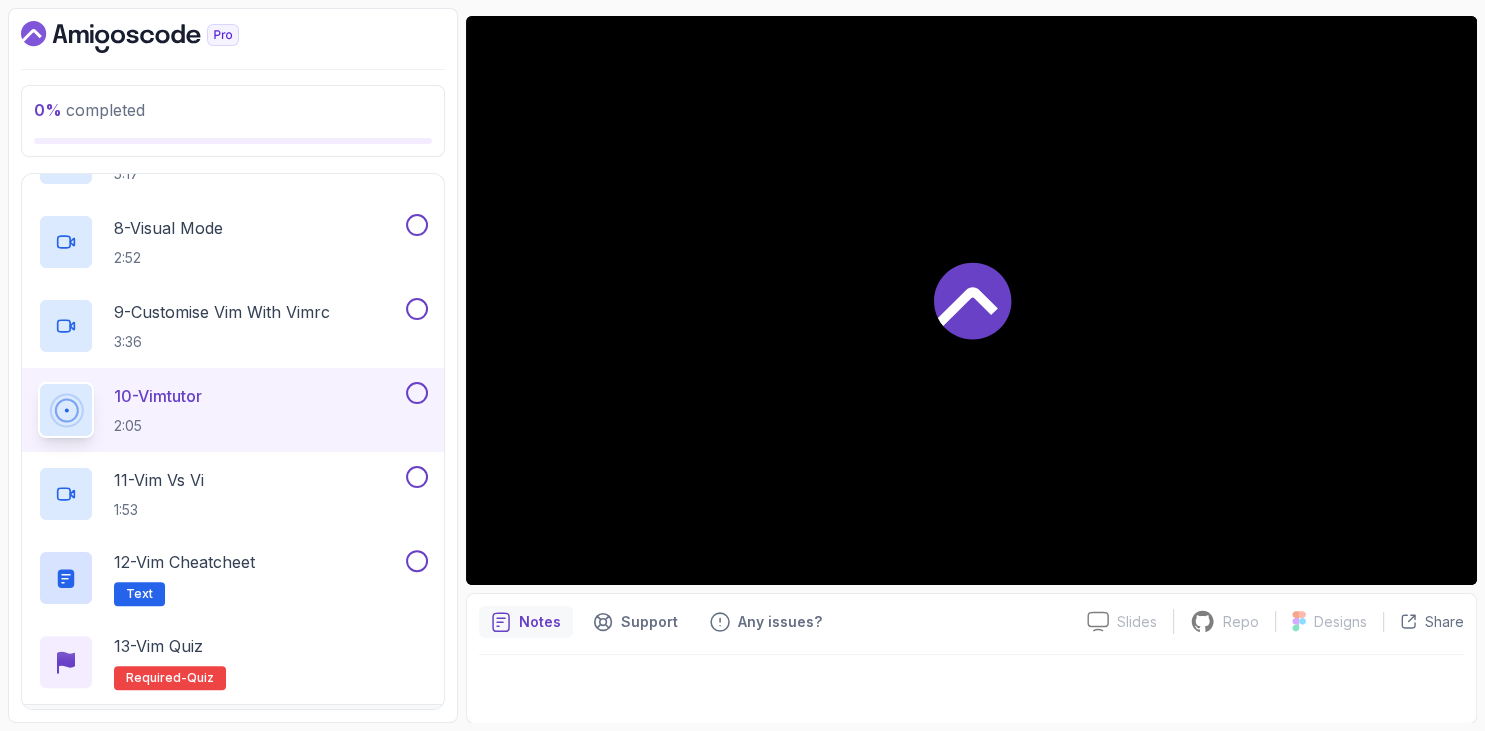 click on "0 % completed 1  -  Intro 2  -  Vim 1  -  Intro 1:49 2  -  Getting Started With Vim 4:49 3  -  Insert Mode 5:12 4  -  Navigating With Vim 2:23 5  -  Editing With Vim 3:52 6  -  Saving And Quitting 2:59 7  -  Search And Replace 5:17 8  -  Visual Mode 2:52 9  -  Customise Vim With Vimrc 3:36 10  -  Vimtutor 2:05 11  -  Vim vs Vi 1:53 12  -  Vim Cheatcheet Text 13  -  Vim Quiz Required- quiz 3  -  Exercises 4  -  Outro" at bounding box center (233, 365) 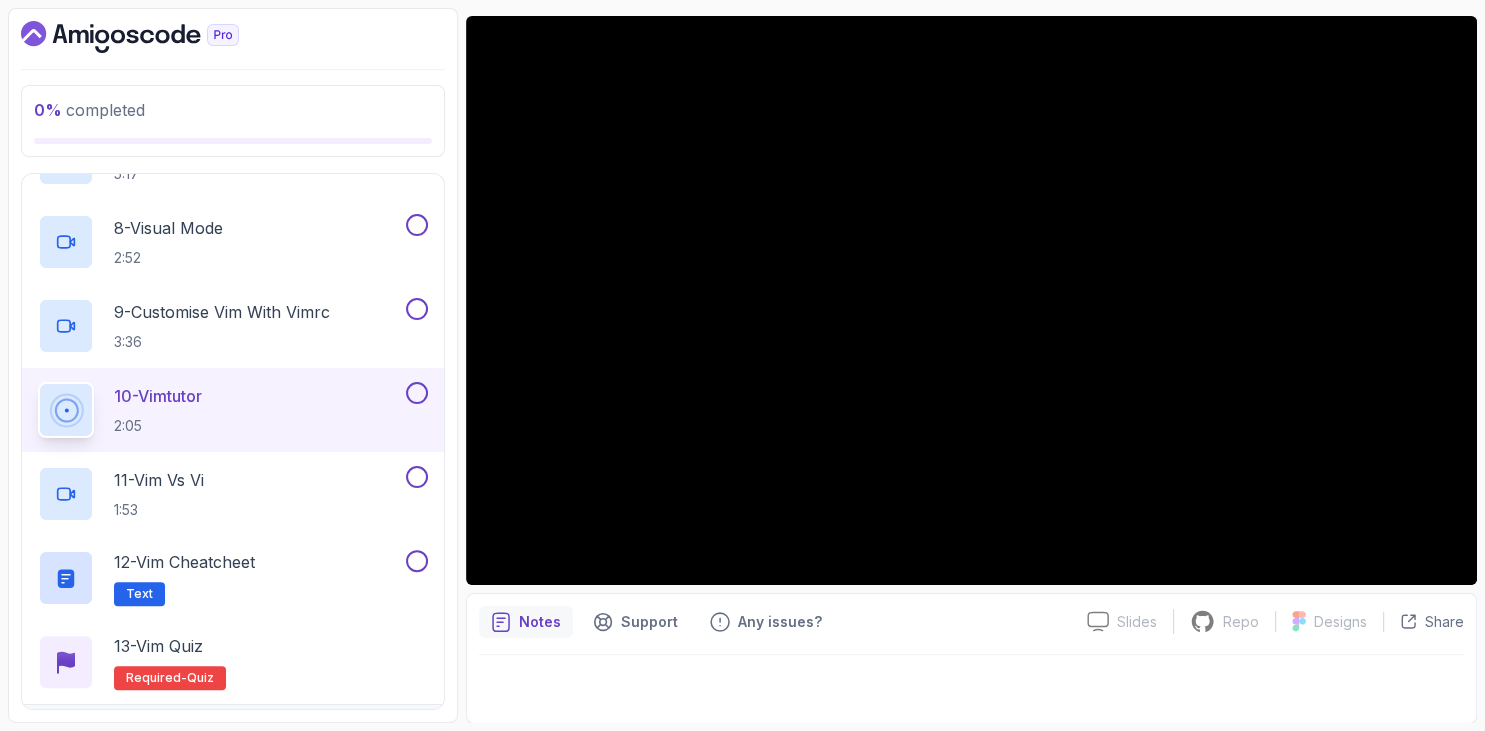 scroll, scrollTop: 806, scrollLeft: 0, axis: vertical 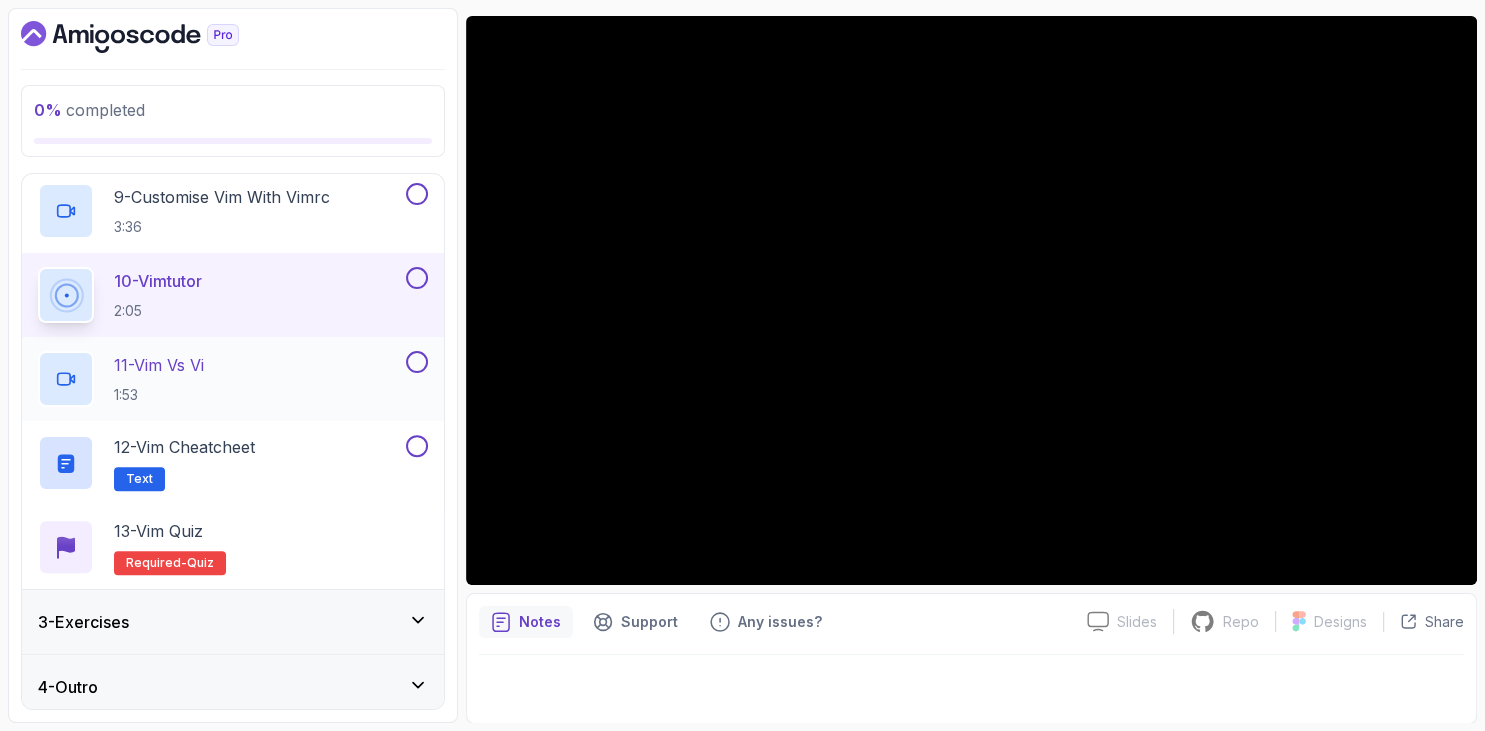 click on "11  -  Vim vs Vi" at bounding box center (159, 365) 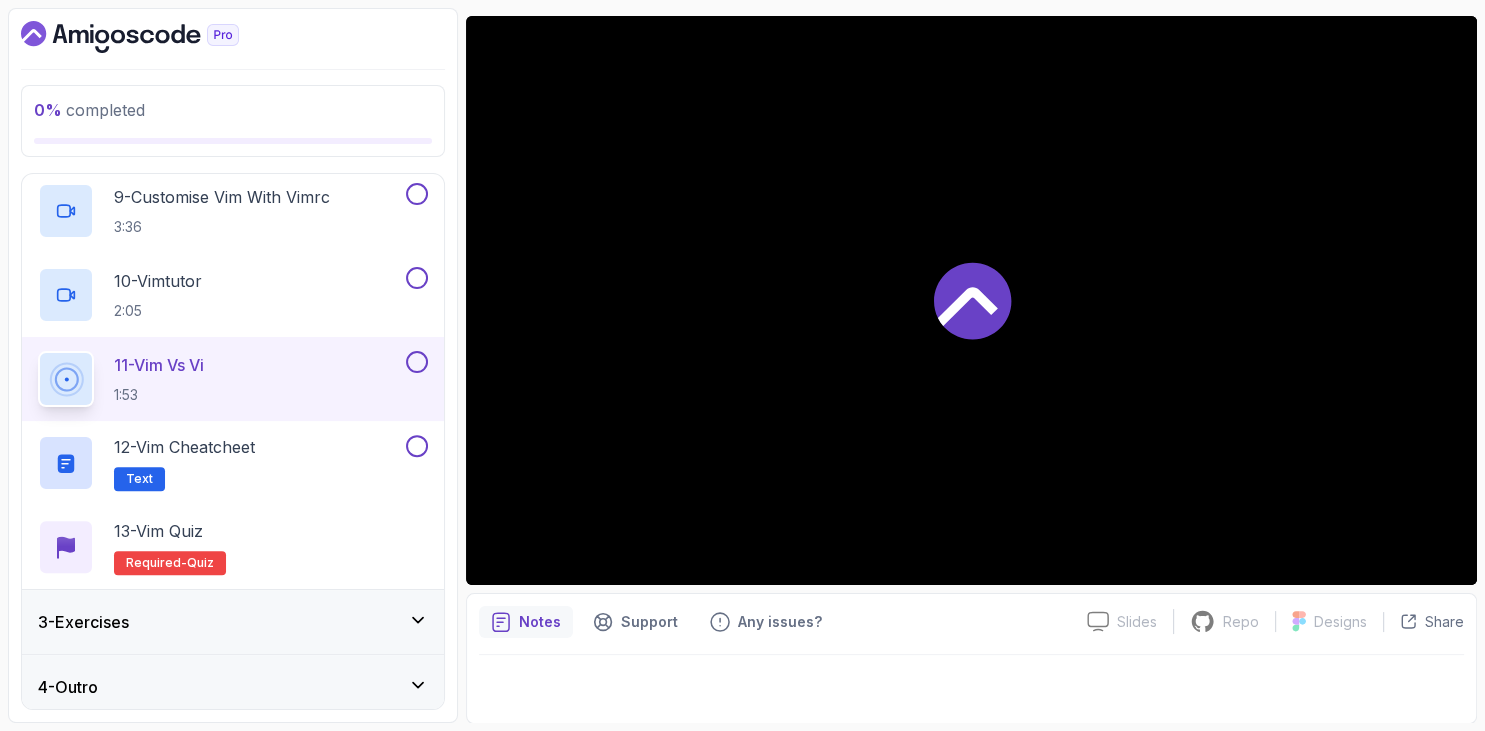 click on "0 % completed 1  -  Intro 2  -  Vim 1  -  Intro 1:49 2  -  Getting Started With Vim 4:49 3  -  Insert Mode 5:12 4  -  Navigating With Vim 2:23 5  -  Editing With Vim 3:52 6  -  Saving And Quitting 2:59 7  -  Search And Replace 5:17 8  -  Visual Mode 2:52 9  -  Customise Vim With Vimrc 3:36 10  -  Vimtutor 2:05 11  -  Vim vs Vi 1:53 12  -  Vim Cheatcheet Text 13  -  Vim Quiz Required- quiz 3  -  Exercises 4  -  Outro" at bounding box center (233, 365) 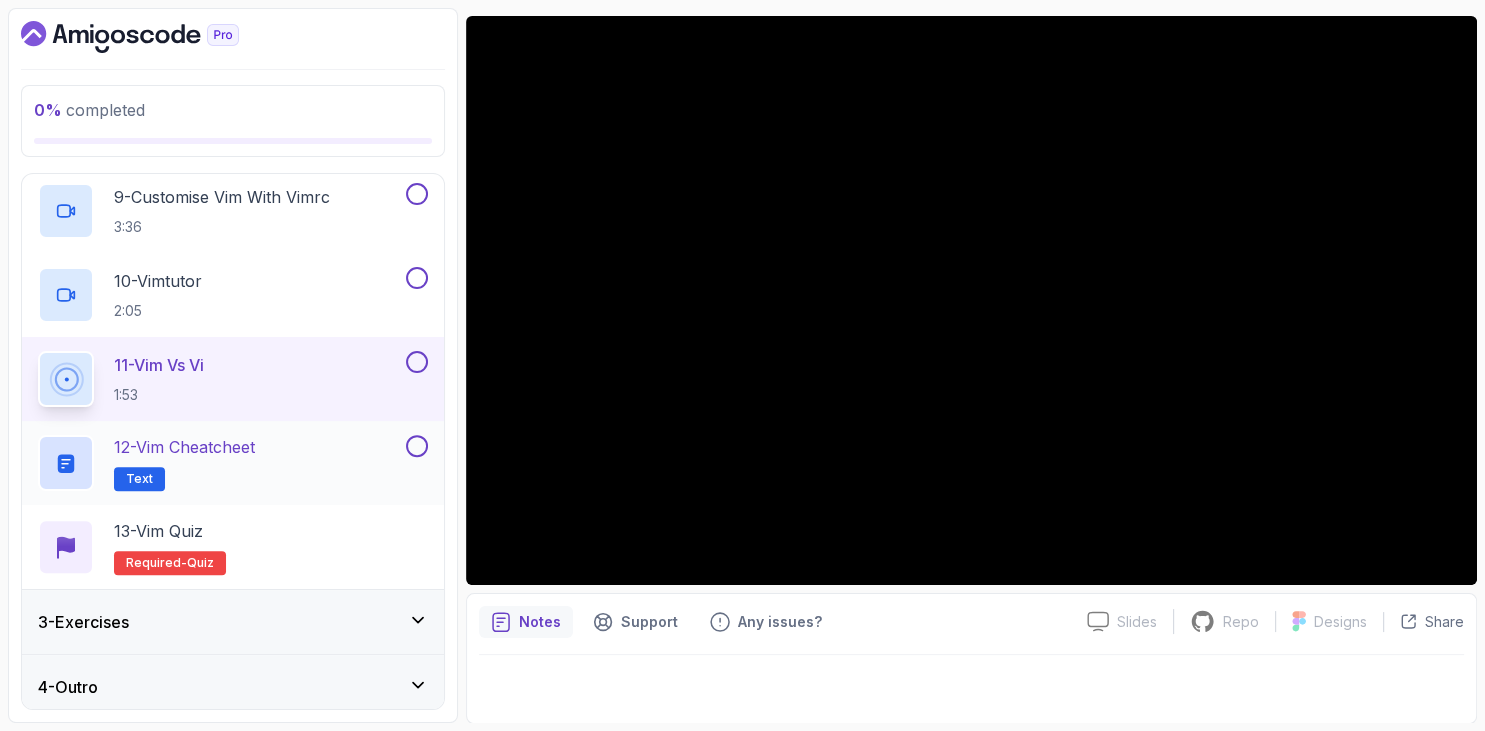 click on "12  -  Vim Cheatcheet" at bounding box center (184, 447) 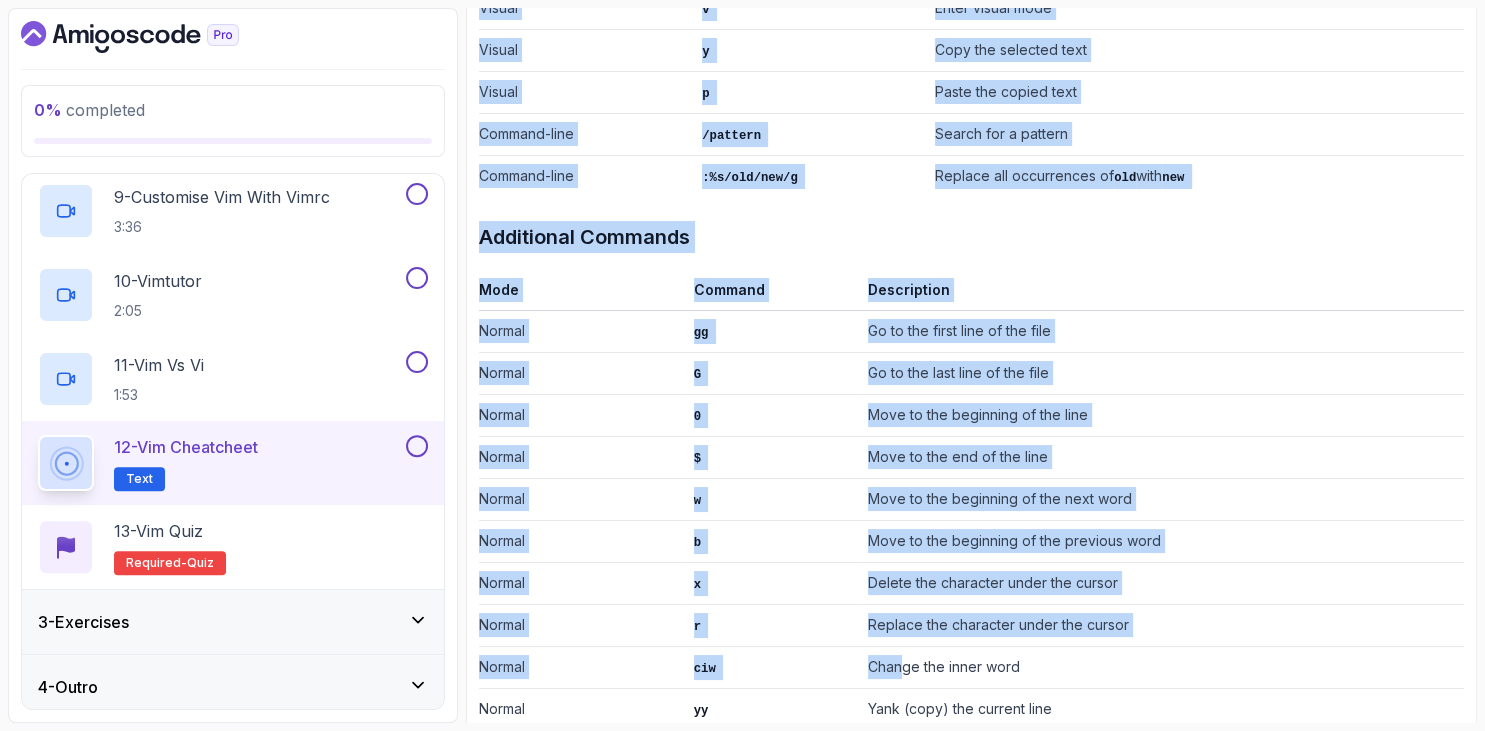 scroll, scrollTop: 1266, scrollLeft: 0, axis: vertical 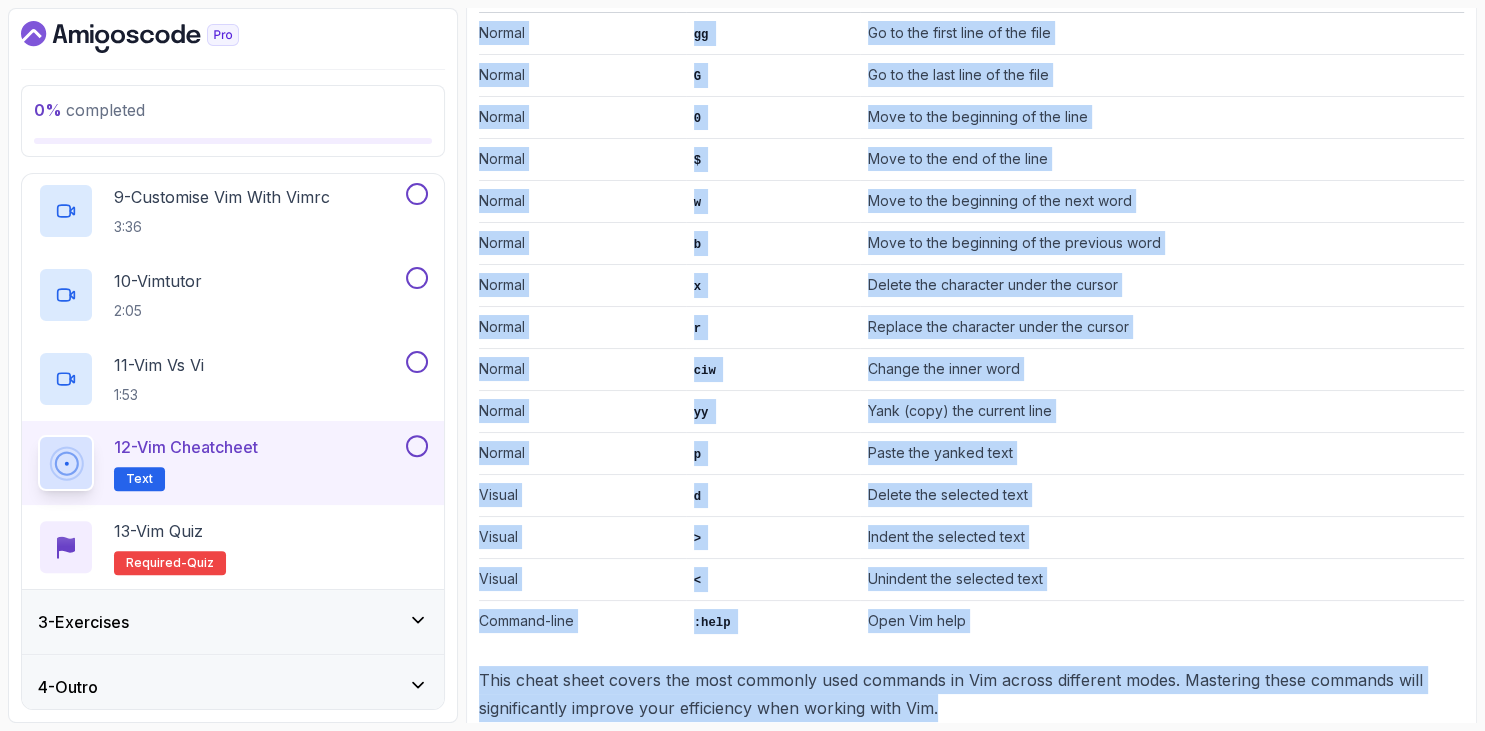 drag, startPoint x: 485, startPoint y: 165, endPoint x: 982, endPoint y: 512, distance: 606.15015 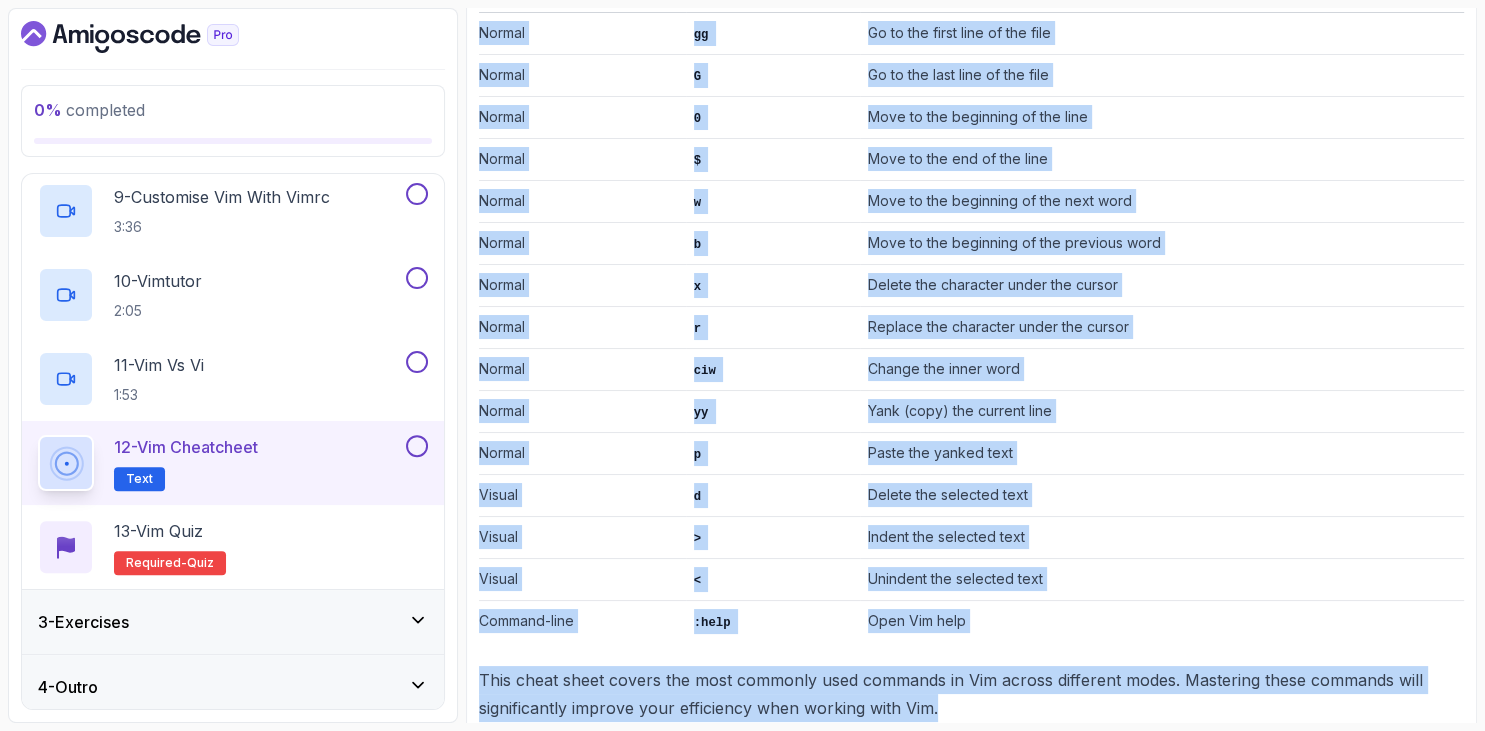 click on "~1 min read Vim Cheat Sheet
Mode Command Description Normal h Move cursor left Normal j Move cursor down Normal k Move cursor up Normal l Move cursor right Normal dd Delete the current line Normal u Undo the last change Normal Ctrl + r Redo the undone change Normal :w Save the file Normal :q Quit Vim Normal :q! Quit without saving Normal :wq Save and quit Insert i Enter insert mode Insert Esc Exit insert mode Visual v Enter visual mode Visual y Copy the selected text Visual p Paste the copied text Command-line /pattern Search for a pattern Command-line :%s/old/new/g Replace all occurrences of  old  with  new
Additional Commands
Mode Command Description Normal gg Go to the first line of the file Normal G Go to the last line of the file Normal 0 Move to the beginning of the line Normal $ Move to the end of the line Normal w Move to the beginning of the next word Normal b Move to the beginning of the previous word Normal x Delete the character under the cursor Normal r Normal ciw Change the inner word yy p" at bounding box center (971, -138) 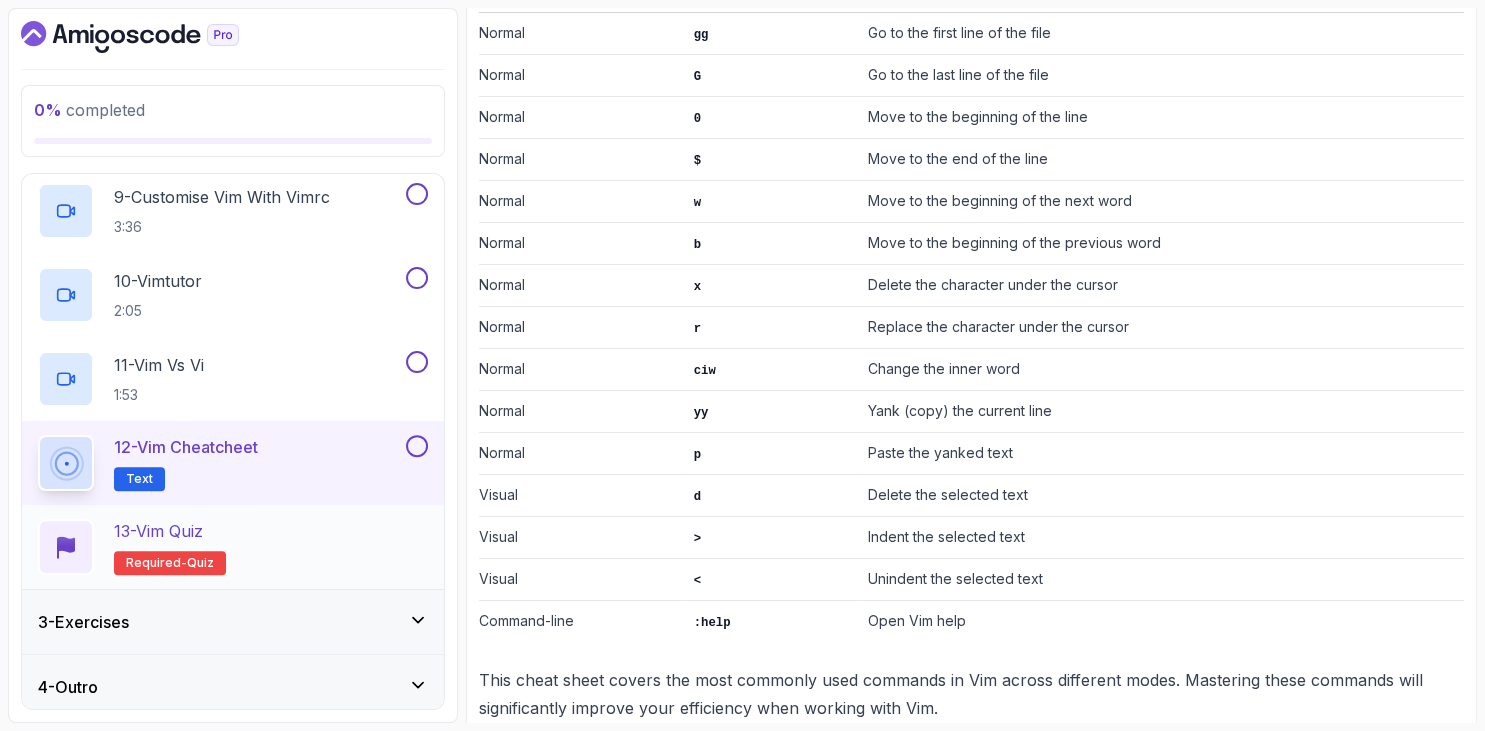 click on "13  -  Vim Quiz Required- quiz" at bounding box center [233, 547] 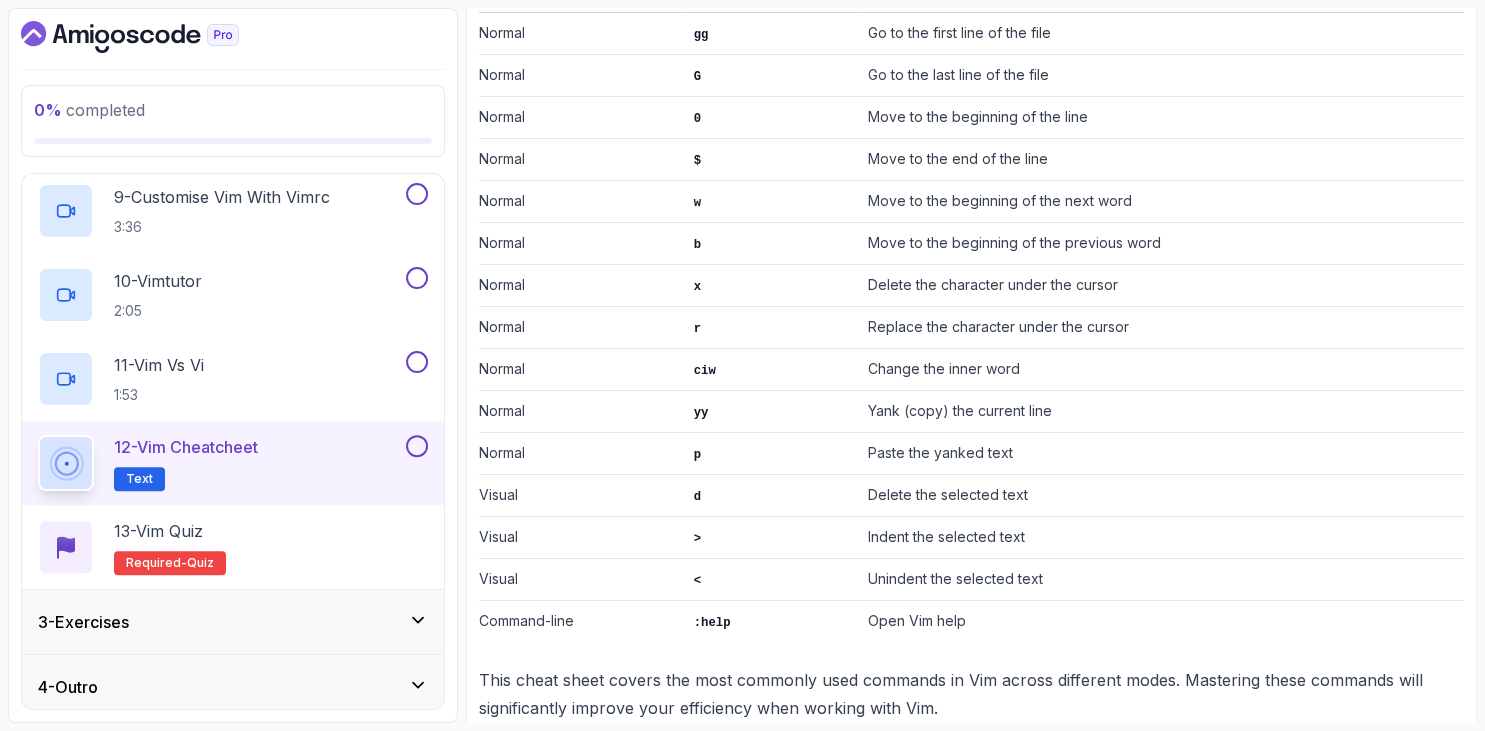 scroll, scrollTop: 0, scrollLeft: 0, axis: both 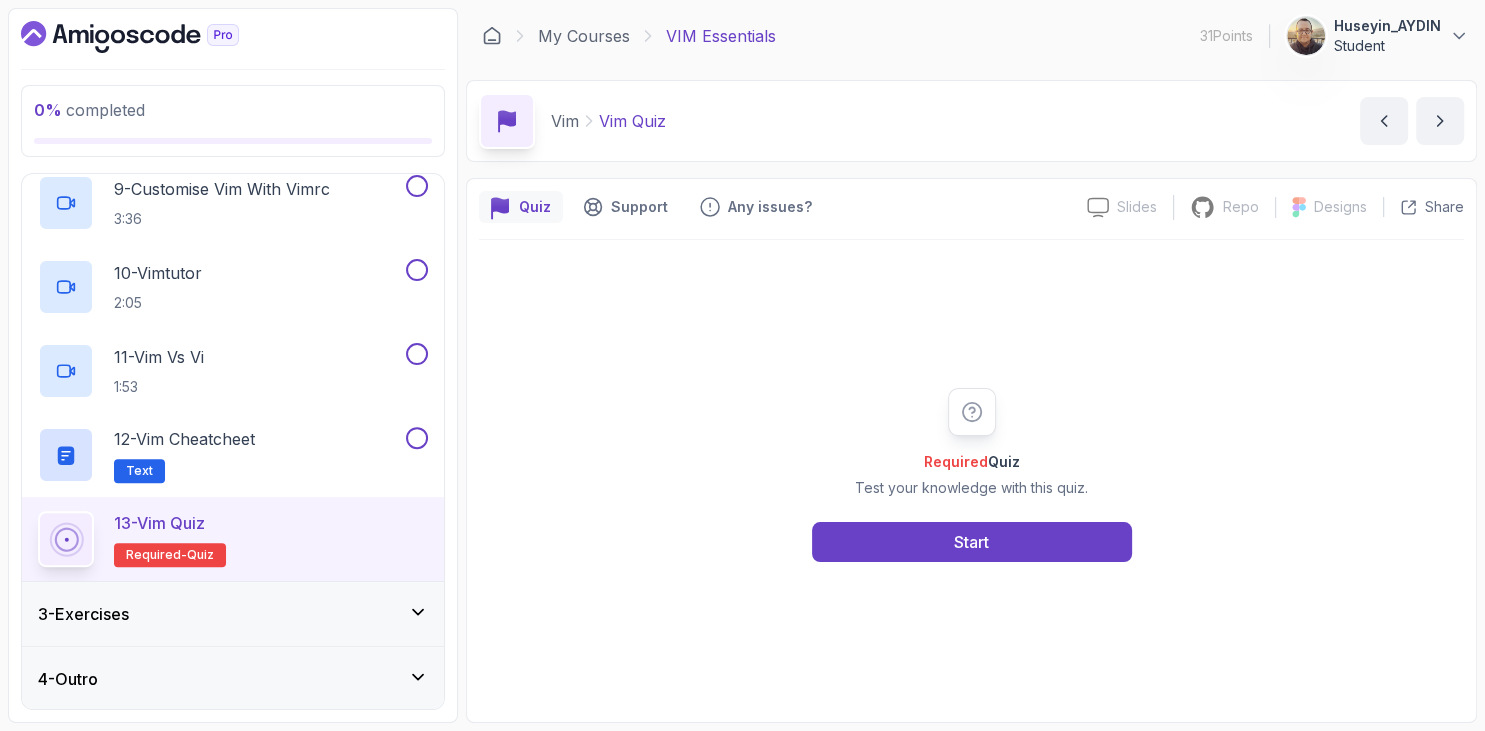click on "3  -  Exercises" at bounding box center (83, 614) 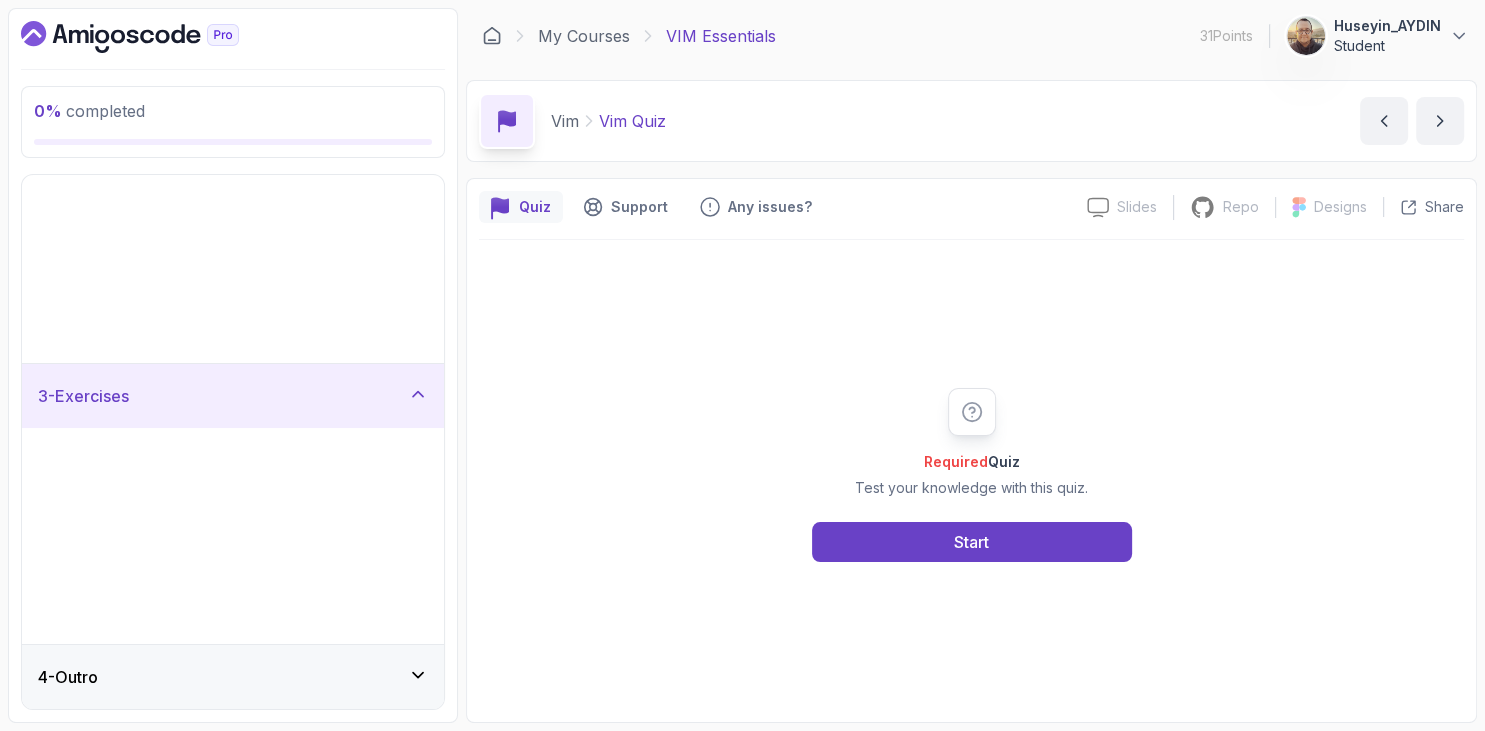 scroll, scrollTop: 0, scrollLeft: 0, axis: both 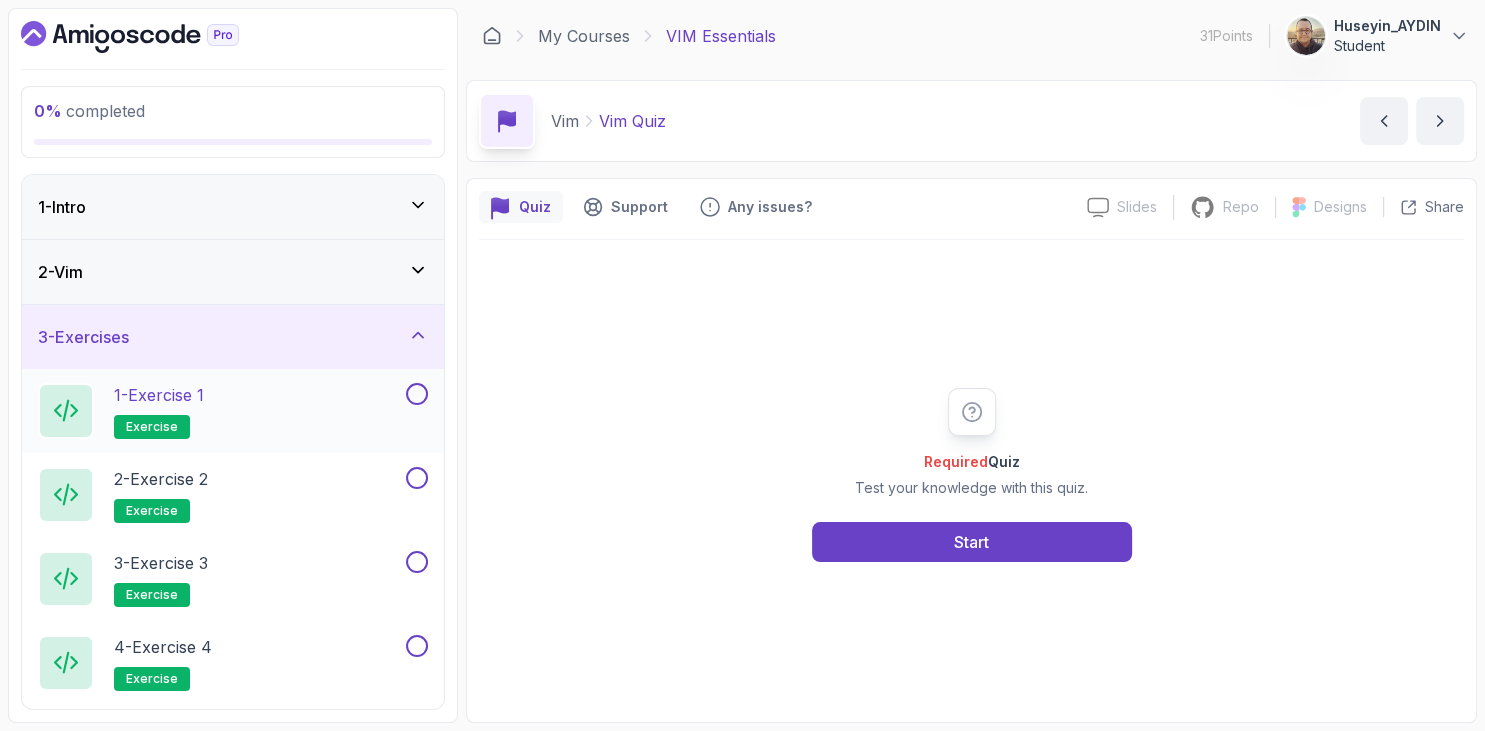 click on "1  -  Exercise 1" at bounding box center (159, 395) 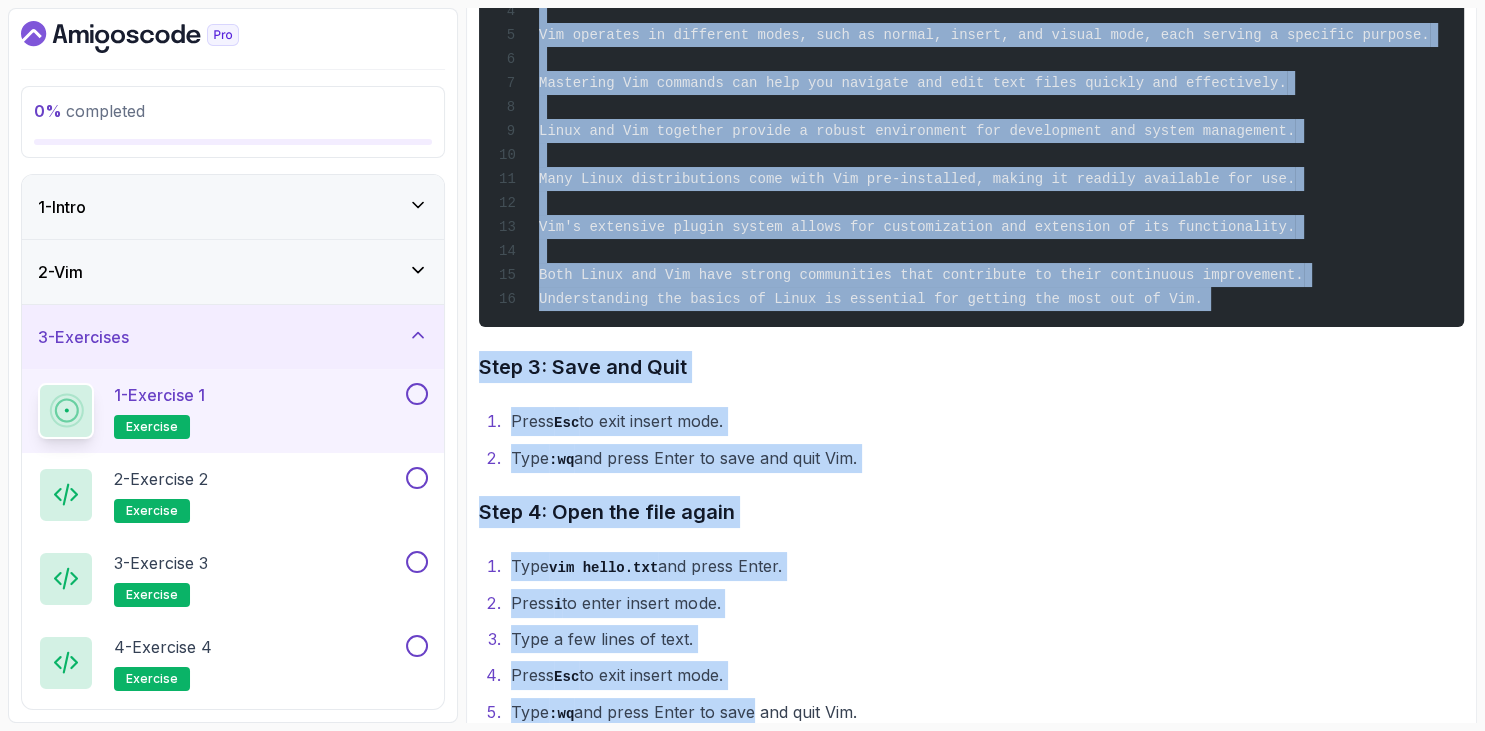 scroll, scrollTop: 1039, scrollLeft: 0, axis: vertical 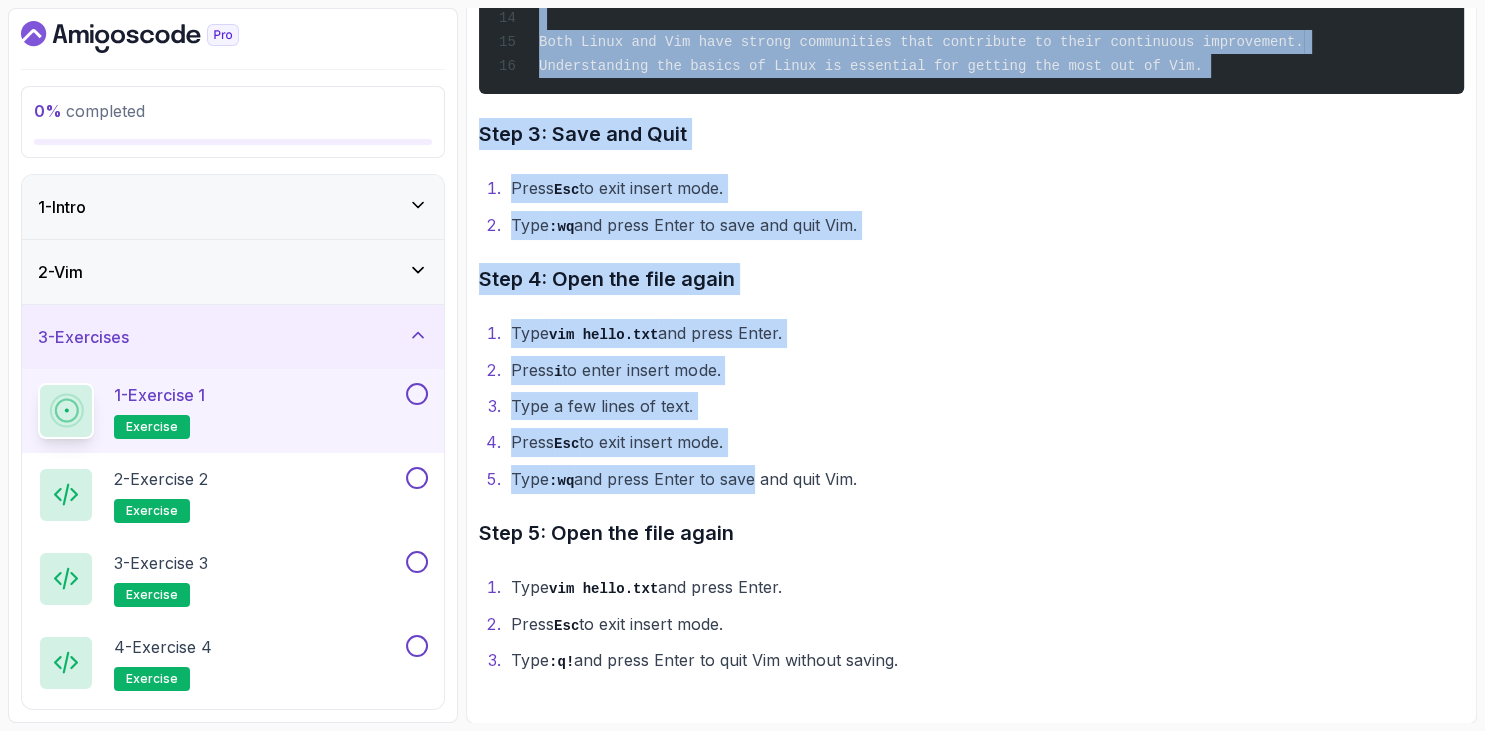 drag, startPoint x: 485, startPoint y: 327, endPoint x: 959, endPoint y: 664, distance: 581.5883 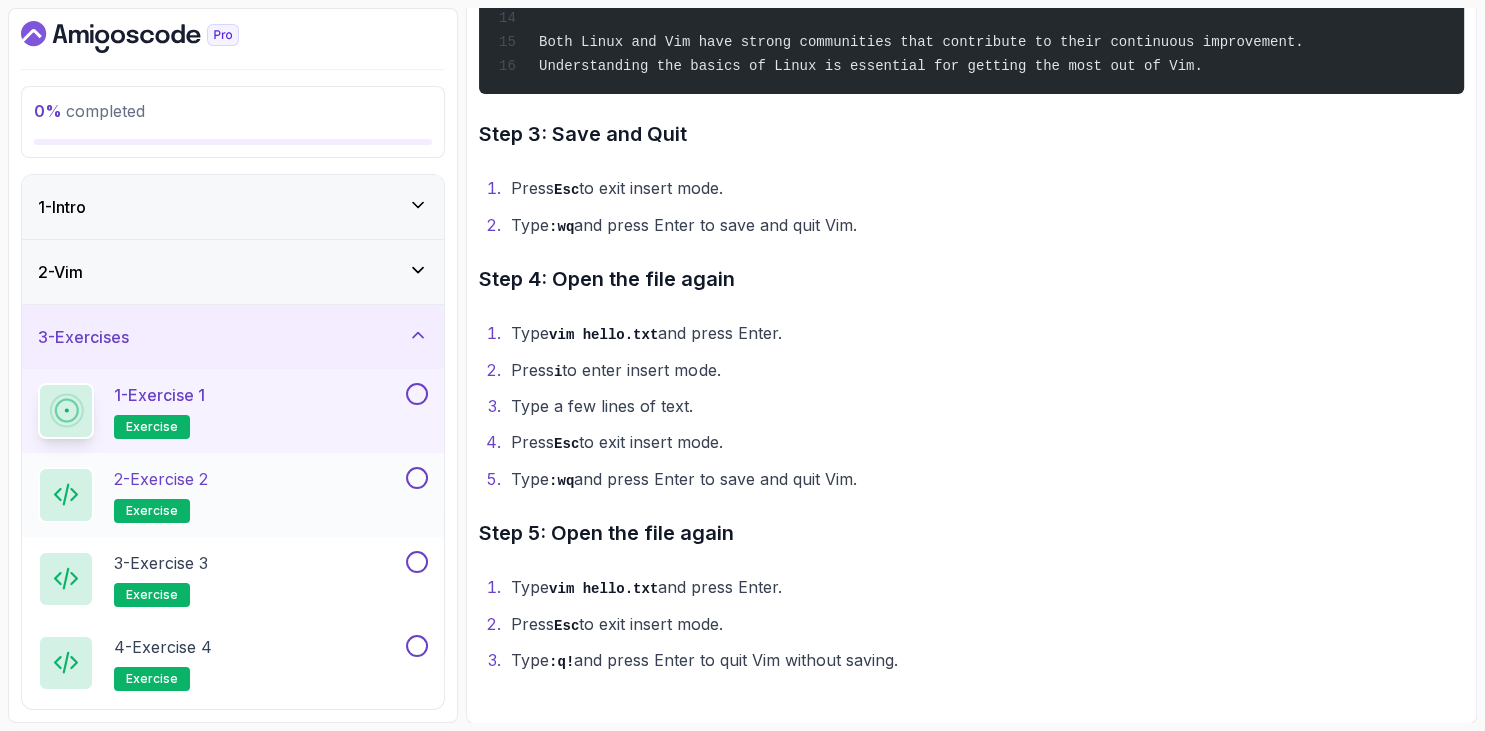 click on "2  -  Exercise 2 exercise" at bounding box center (161, 495) 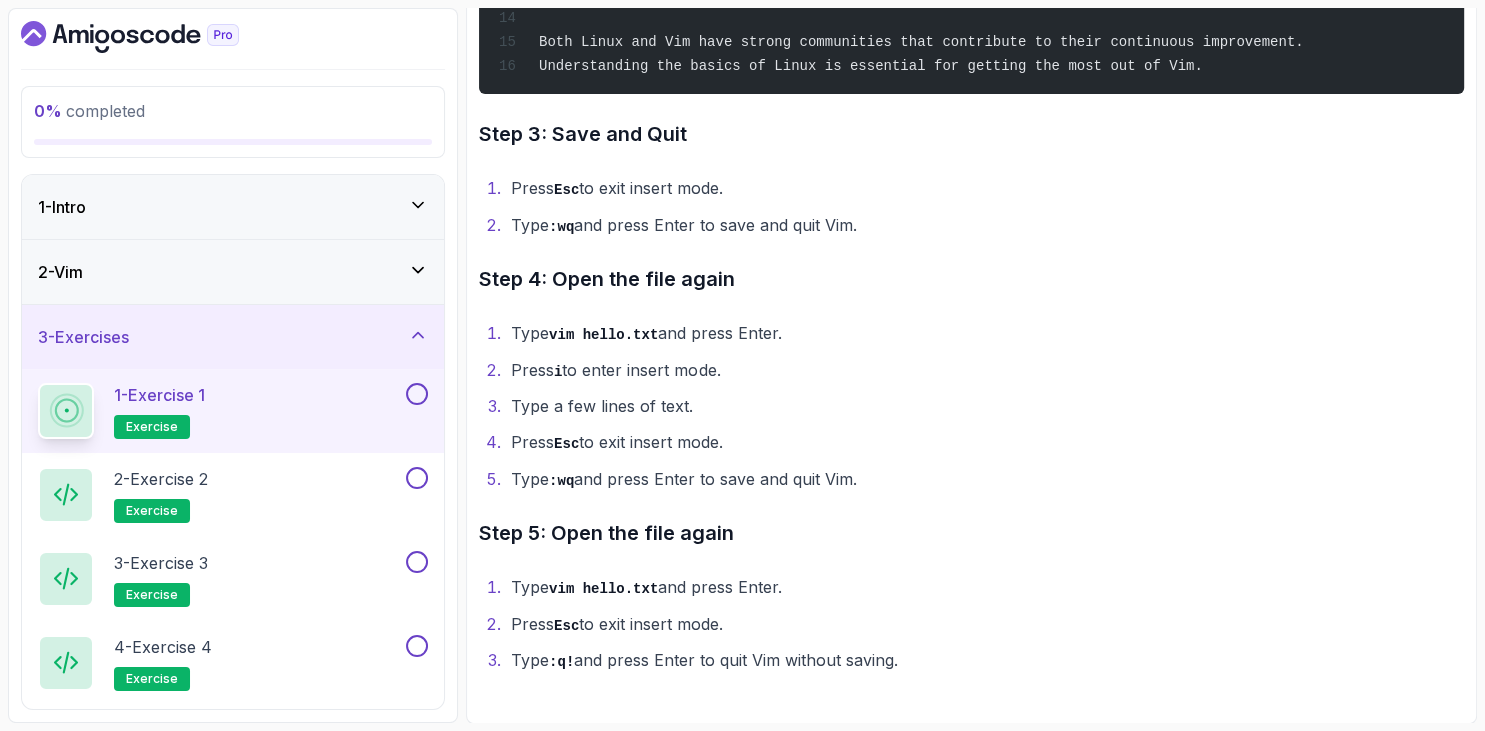 scroll, scrollTop: 181, scrollLeft: 0, axis: vertical 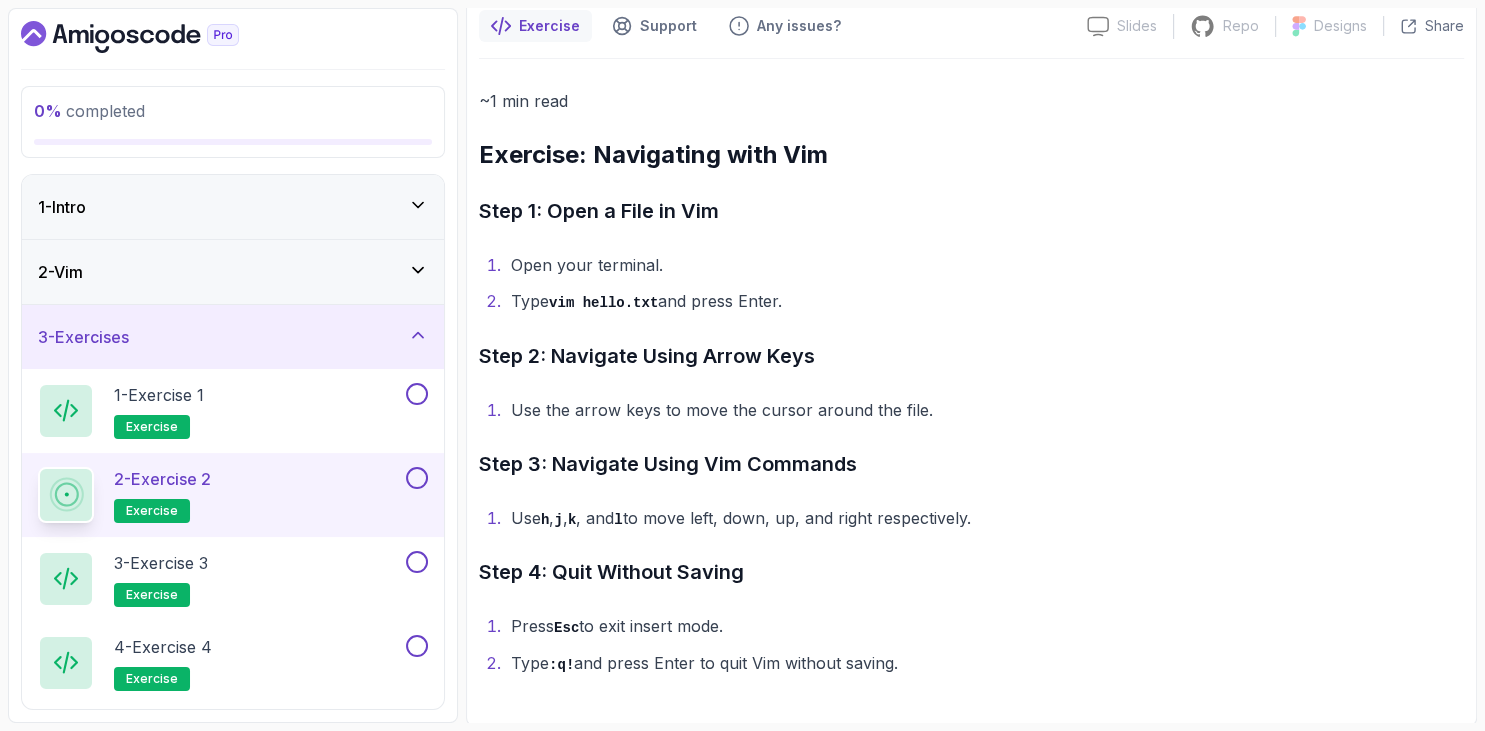drag, startPoint x: 482, startPoint y: 148, endPoint x: 964, endPoint y: 690, distance: 725.3192 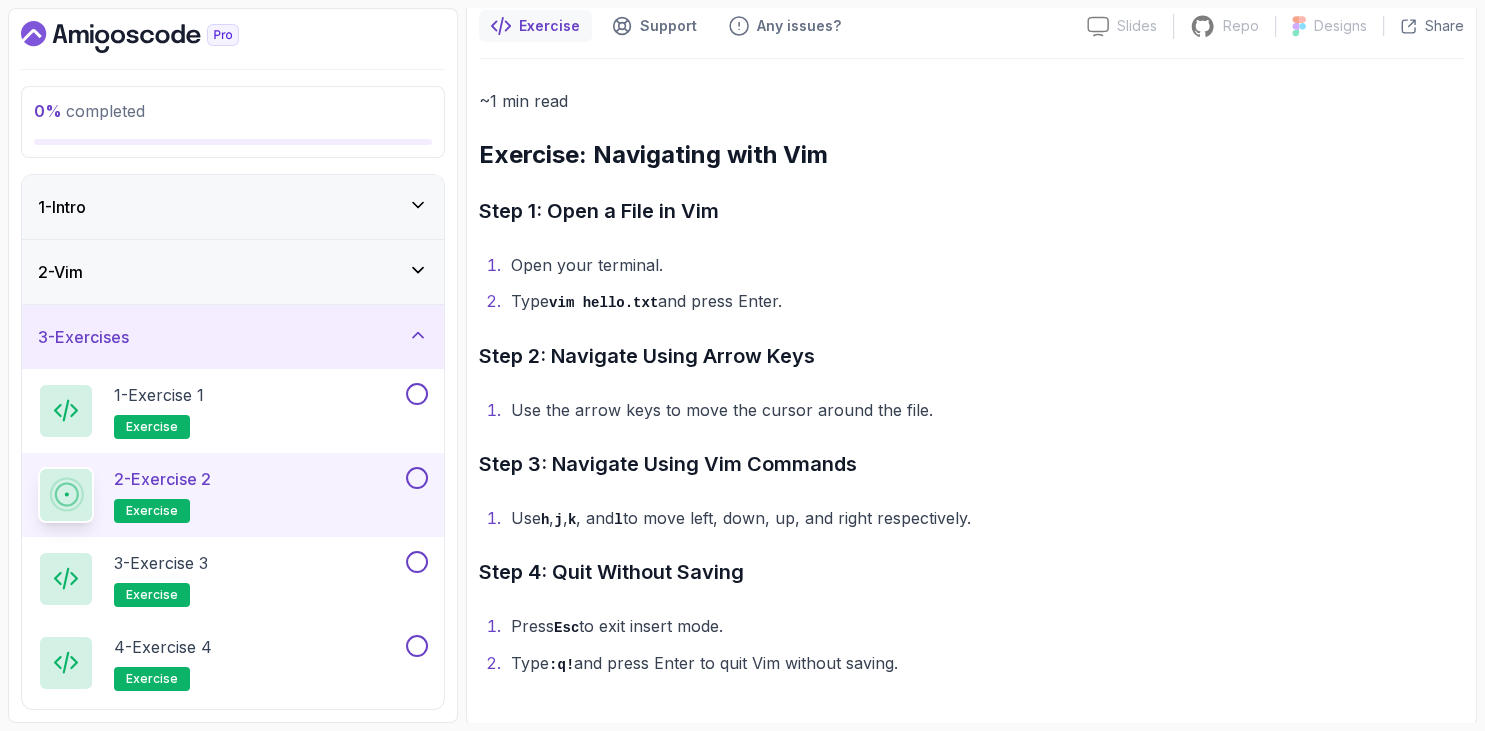 click on "~1 min read Exercise: Navigating with Vim
Step 1: Open a File in Vim
Open your terminal.
Type  vim hello.txt  and press Enter.
Step 2: Navigate Using Arrow Keys
Use the arrow keys to move the cursor around the file.
Step 3: Navigate Using Vim Commands
Use  h ,  j ,  k , and  l  to move left, down, up, and right respectively.
Step 4: Quit Without Saving
Press  Esc  to exit insert mode.
Type  :q!  and press Enter to quit Vim without saving." at bounding box center [971, 386] 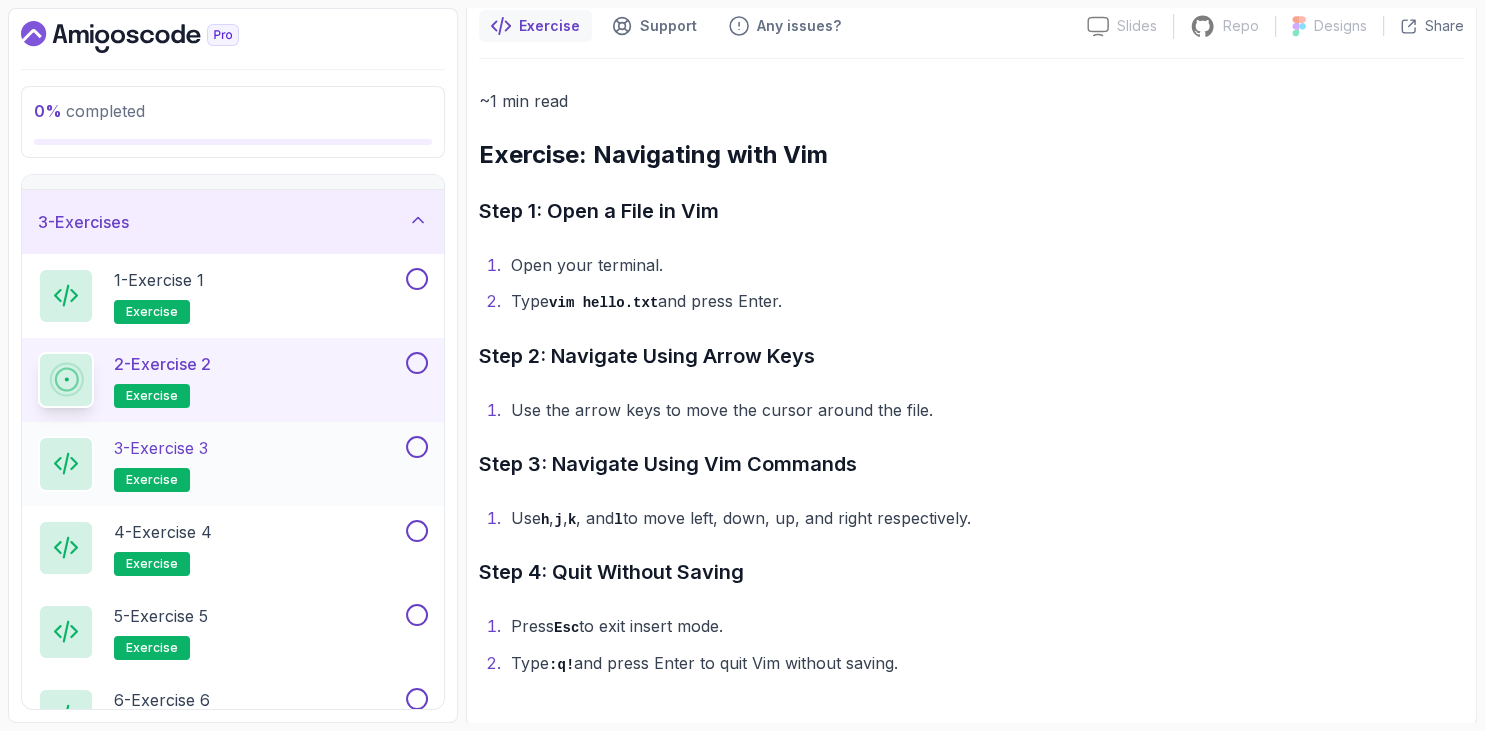 click on "3  -  Exercise 3 exercise" at bounding box center (220, 464) 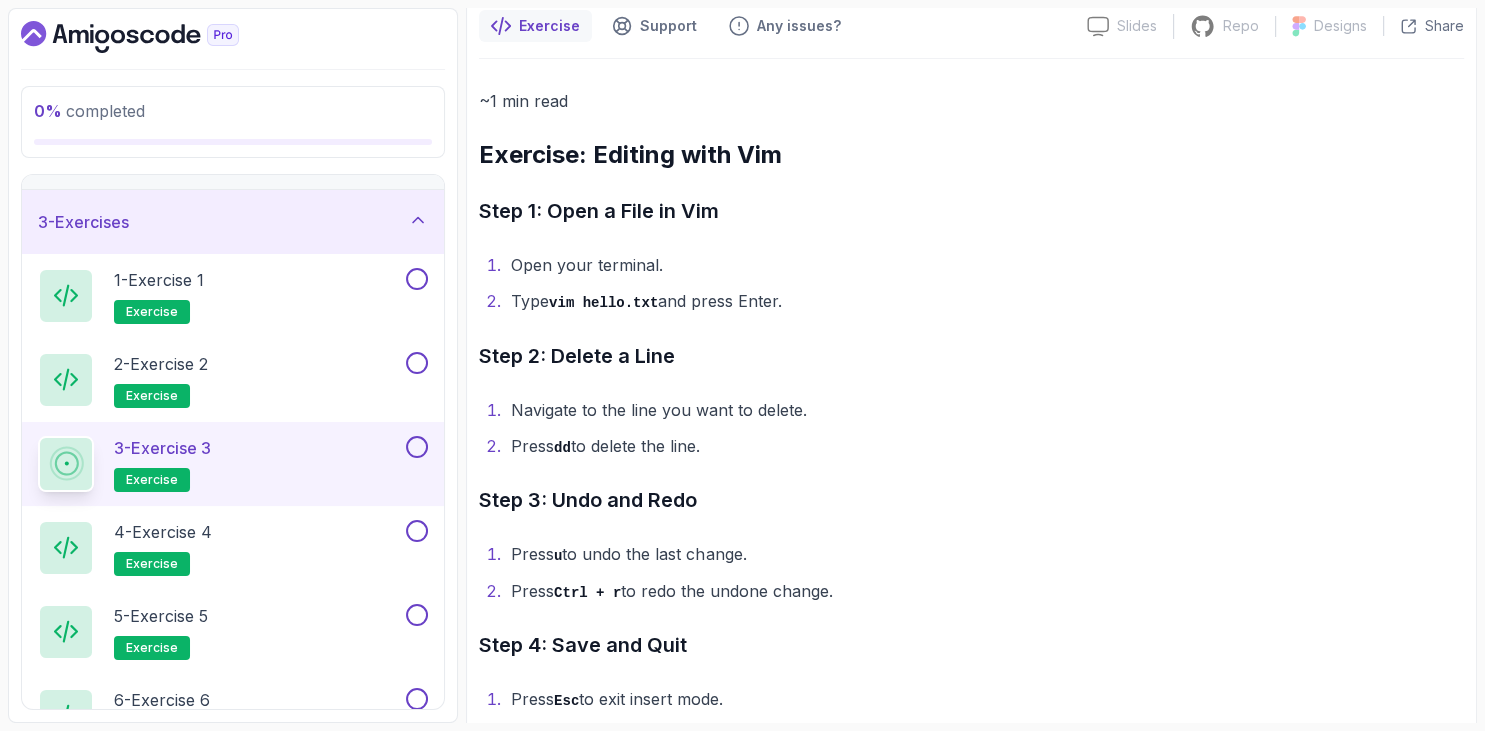 scroll, scrollTop: 253, scrollLeft: 0, axis: vertical 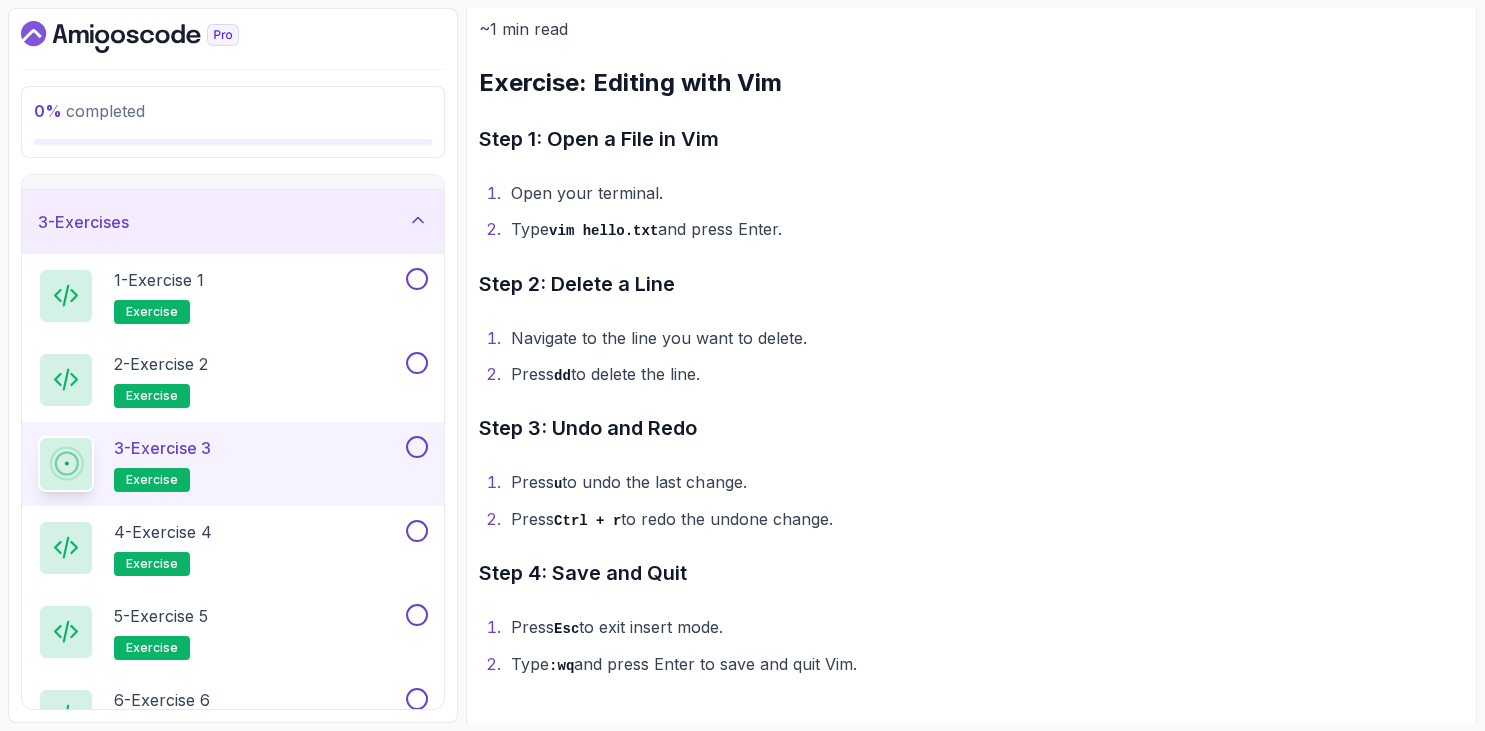 drag, startPoint x: 482, startPoint y: 162, endPoint x: 937, endPoint y: 653, distance: 669.4072 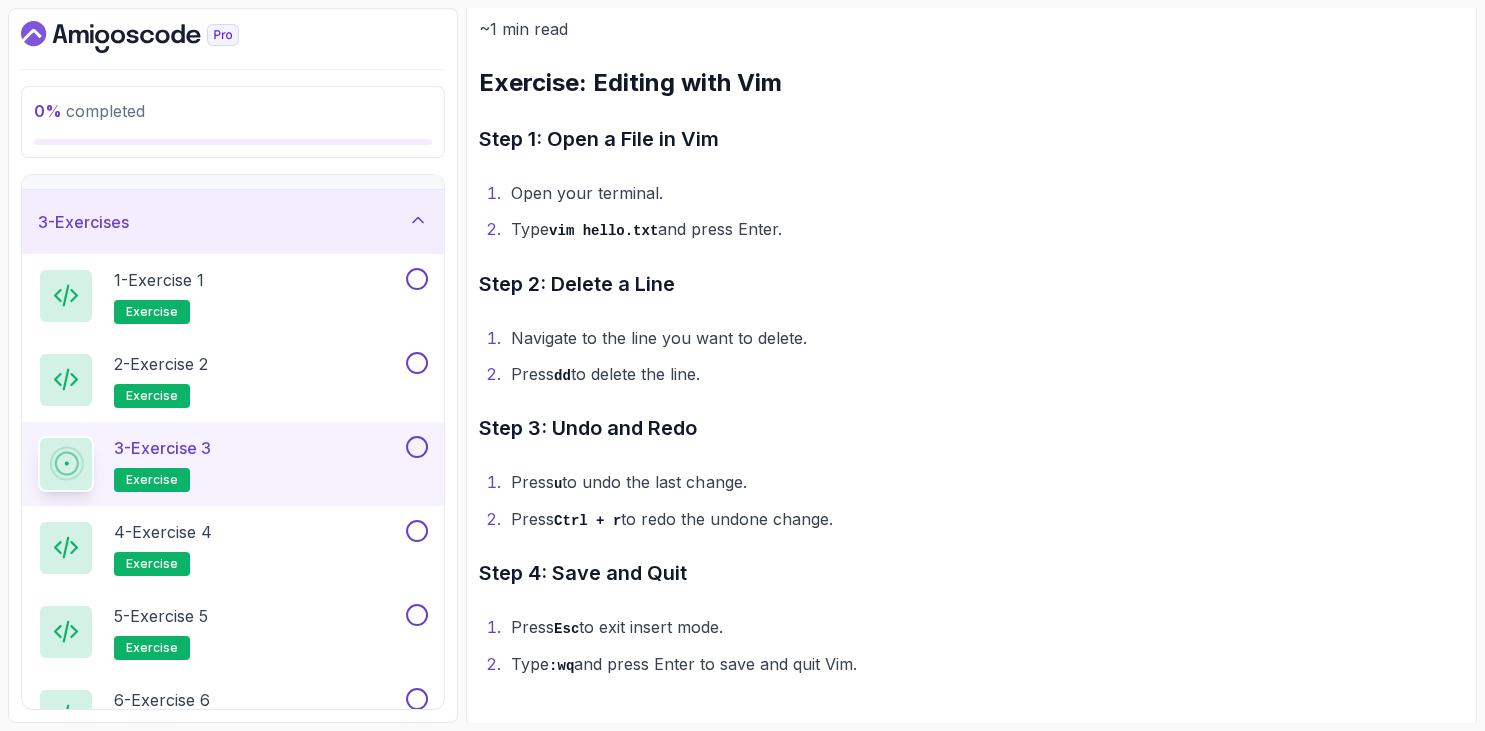 click on "~1 min read Exercise: Editing with Vim
Step 1: Open a File in Vim
Open your terminal.
Type  vim hello.txt  and press Enter.
Step 2: Delete a Line
Navigate to the line you want to delete.
Press  dd  to delete the line.
Step 3: Undo and Redo
Press  u  to undo the last change.
Press  Ctrl + r  to redo the undone change.
Step 4: Save and Quit
Press  Esc  to exit insert mode.
Type  :wq  and press Enter to save and quit Vim." at bounding box center (971, 346) 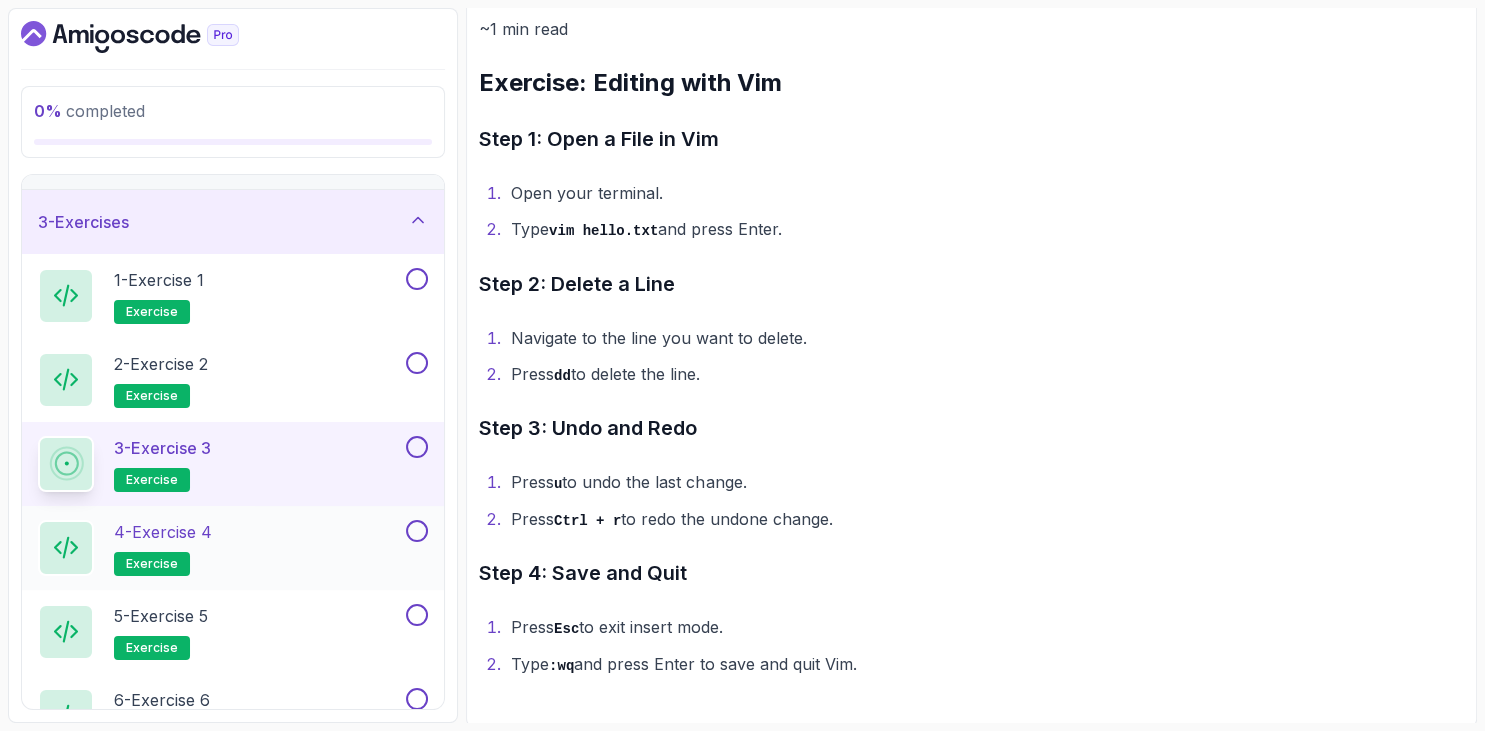 scroll, scrollTop: 226, scrollLeft: 0, axis: vertical 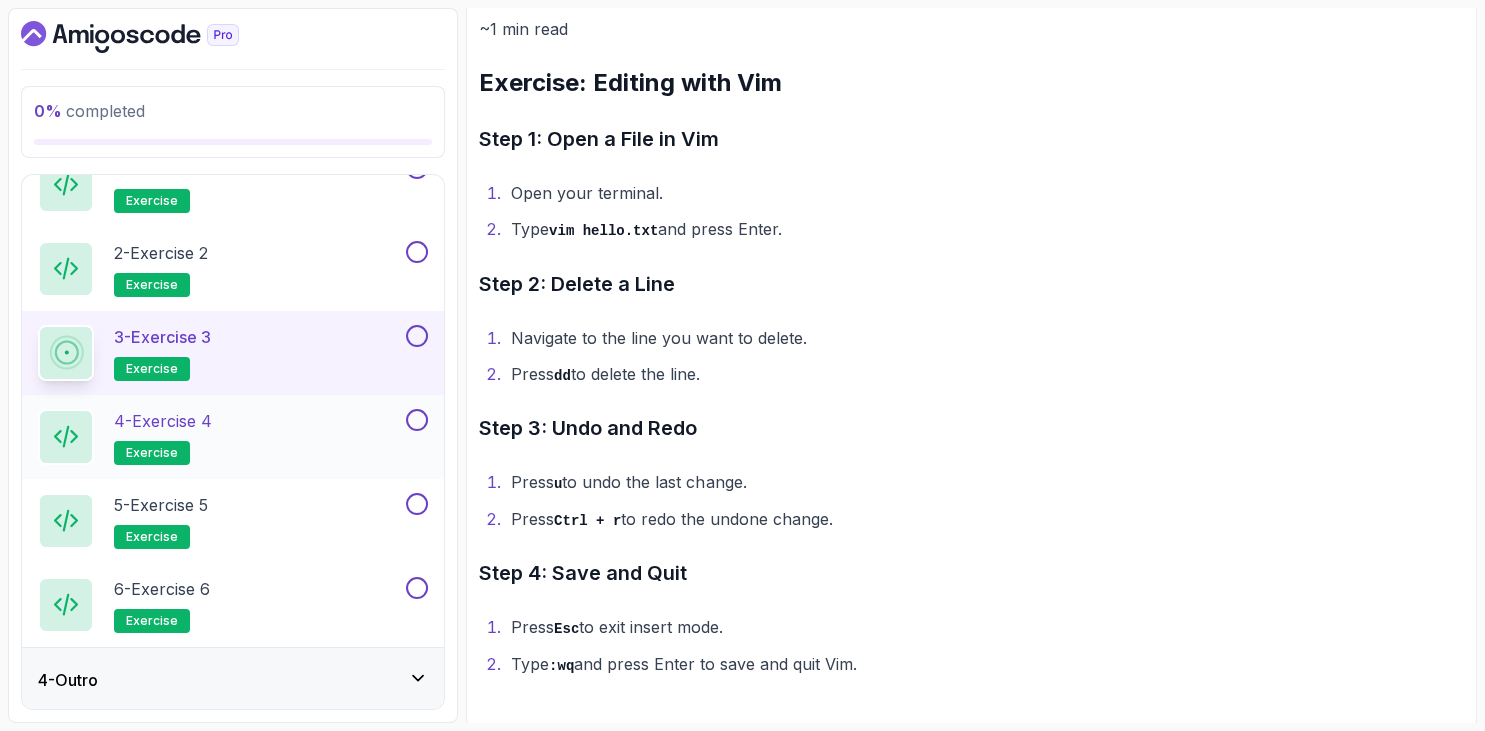 drag, startPoint x: 265, startPoint y: 416, endPoint x: 299, endPoint y: 433, distance: 38.013157 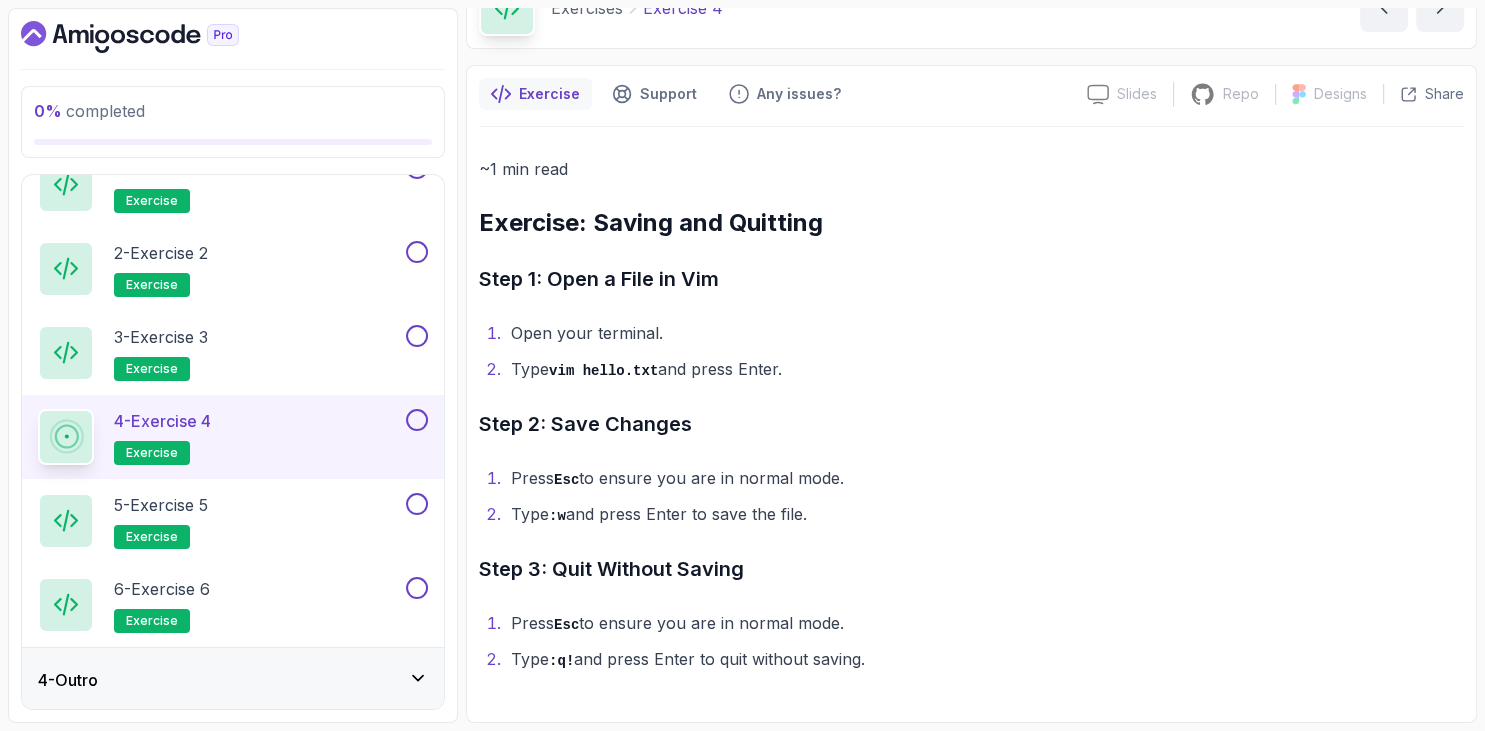 scroll, scrollTop: 109, scrollLeft: 0, axis: vertical 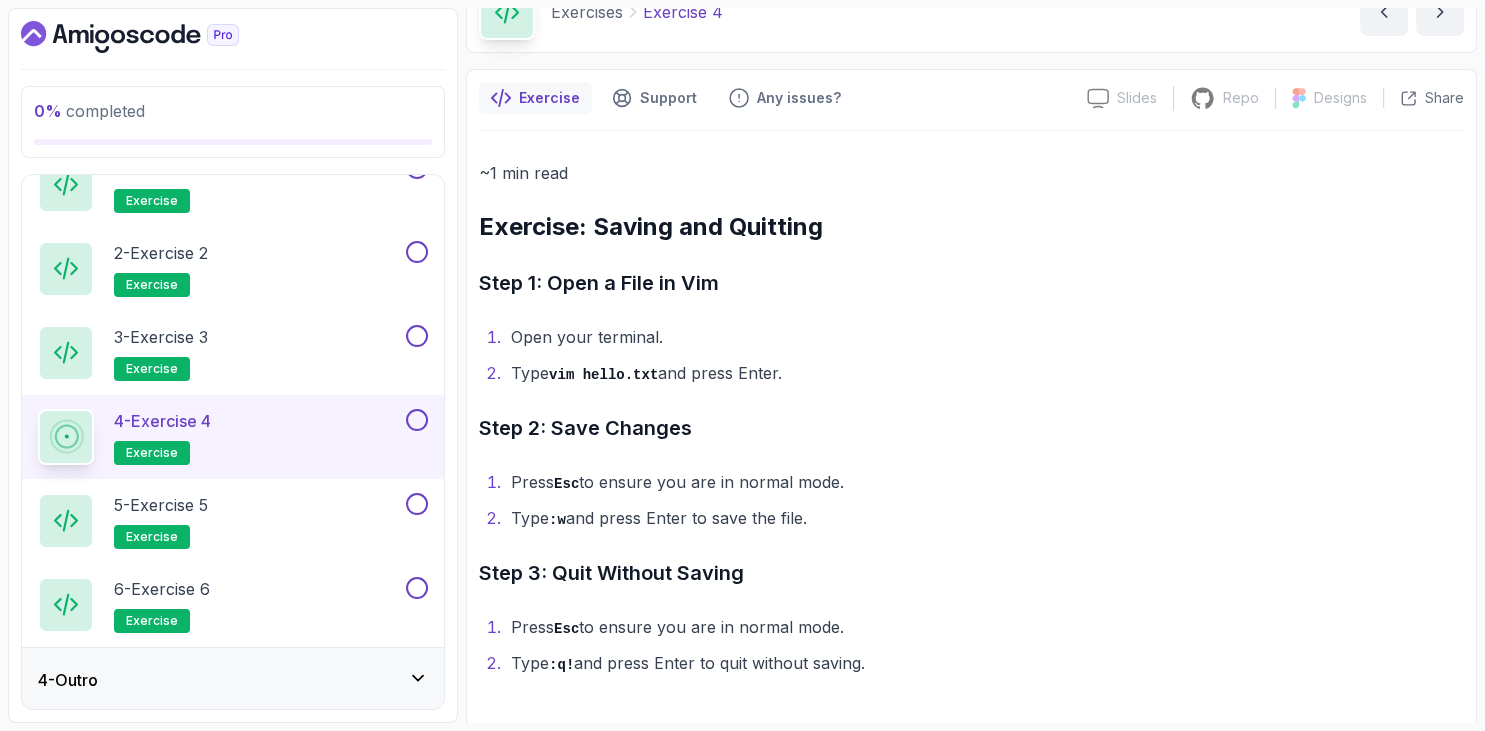 drag, startPoint x: 483, startPoint y: 225, endPoint x: 946, endPoint y: 662, distance: 636.6616 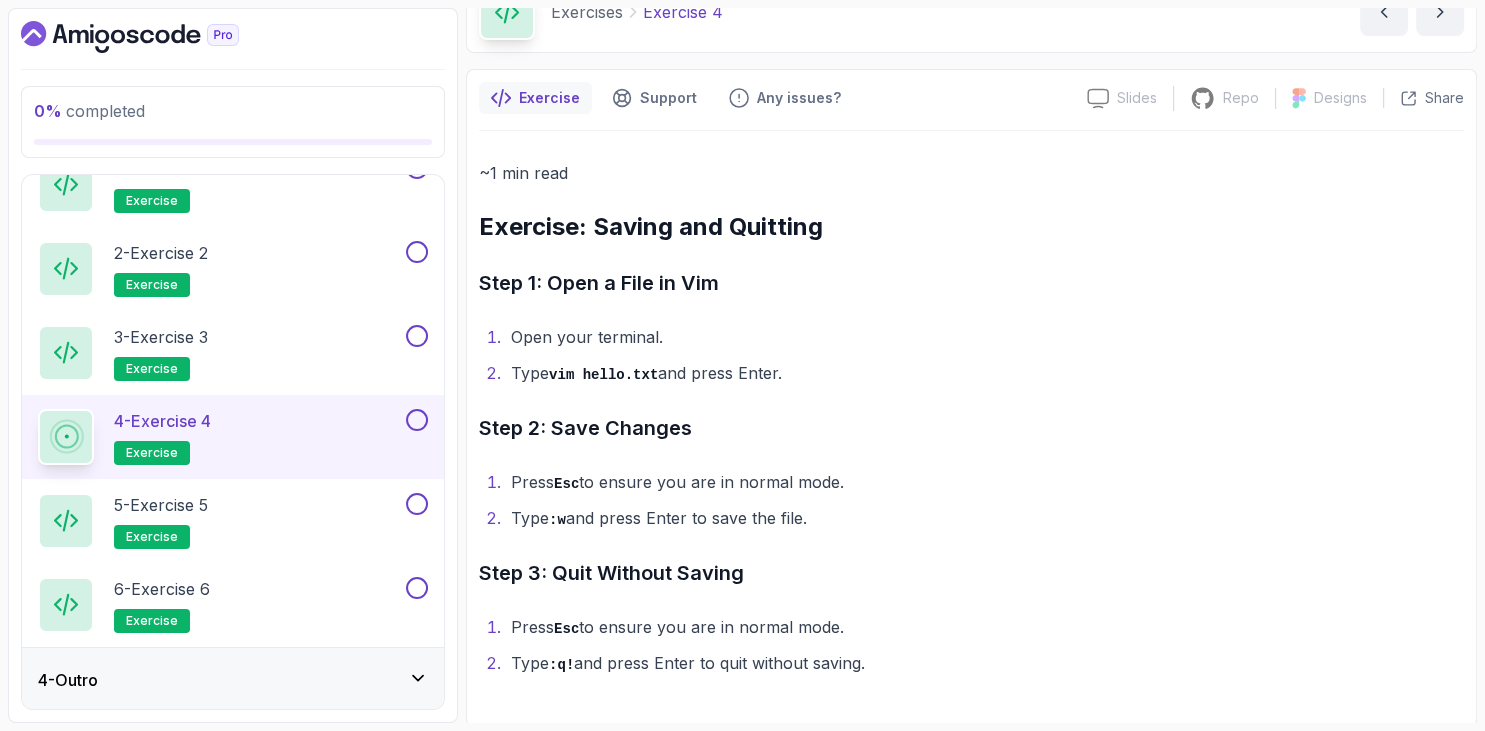 click on "~1 min read Exercise: Saving and Quitting
Step 1: Open a File in Vim
Open your terminal.
Type  vim hello.txt  and press Enter.
Step 2: Save Changes
Press  Esc  to ensure you are in normal mode.
Type  :w  and press Enter to save the file.
Step 3: Quit Without Saving
Press  Esc  to ensure you are in normal mode.
Type  :q!  and press Enter to quit without saving." at bounding box center (971, 418) 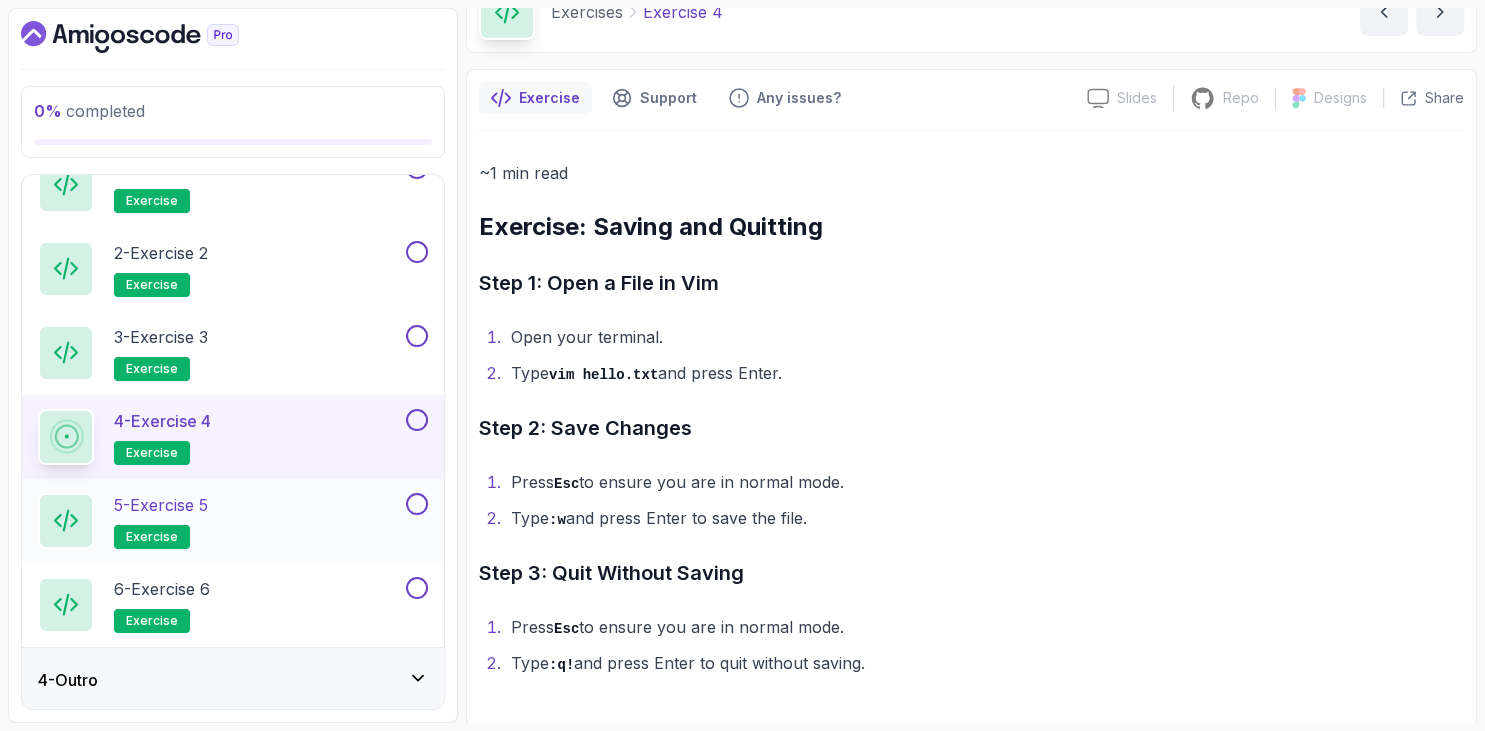 click on "5  -  Exercise 5 exercise" at bounding box center (161, 521) 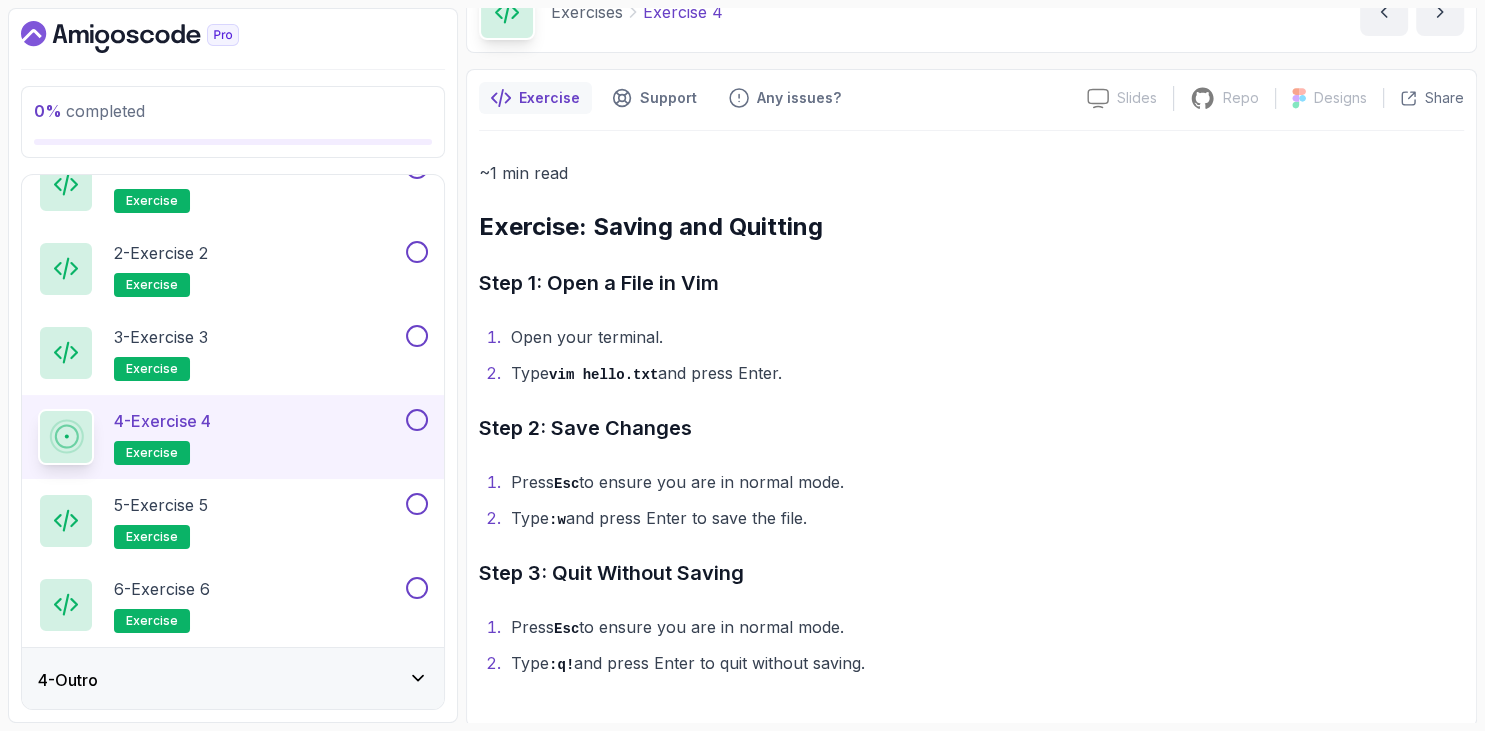 scroll, scrollTop: 37, scrollLeft: 0, axis: vertical 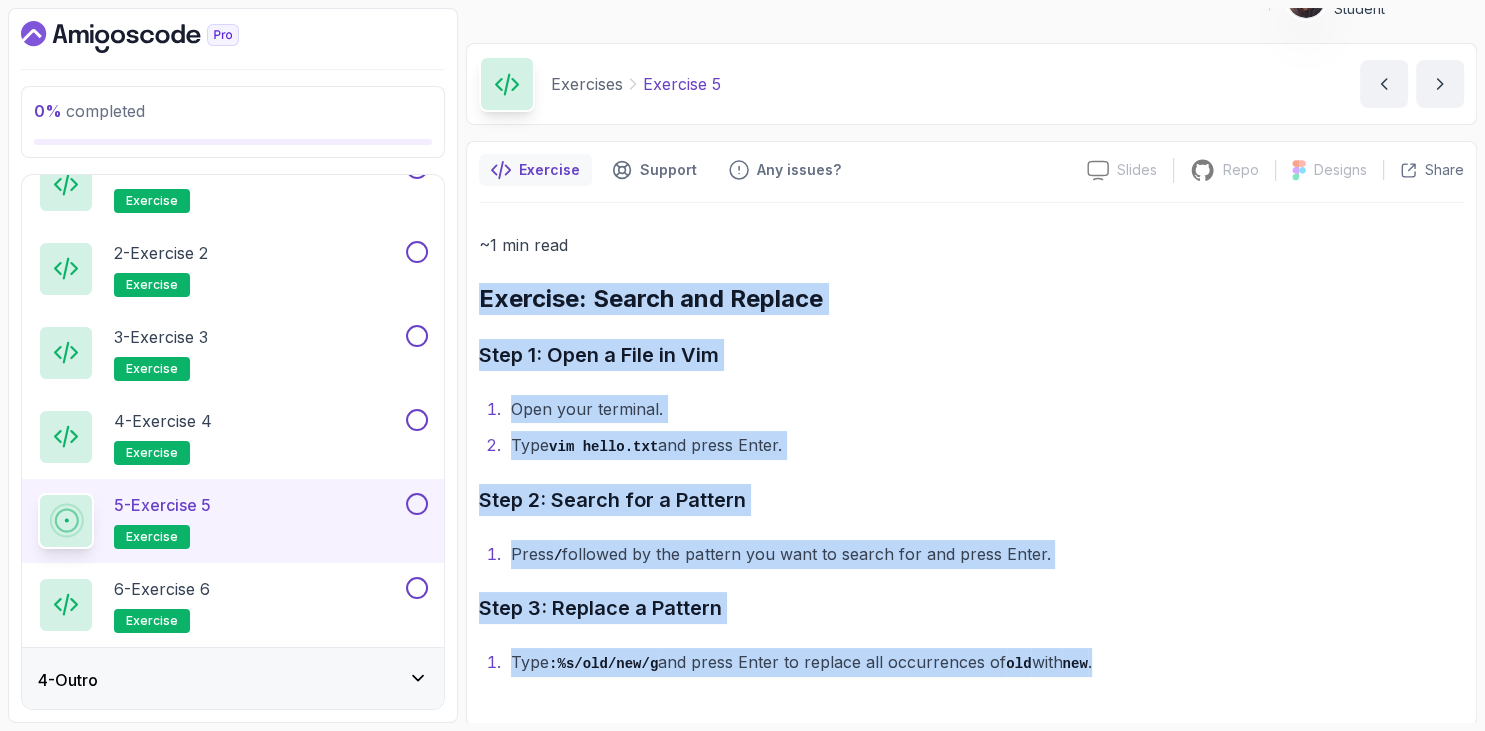 drag, startPoint x: 481, startPoint y: 294, endPoint x: 1119, endPoint y: 654, distance: 732.5599 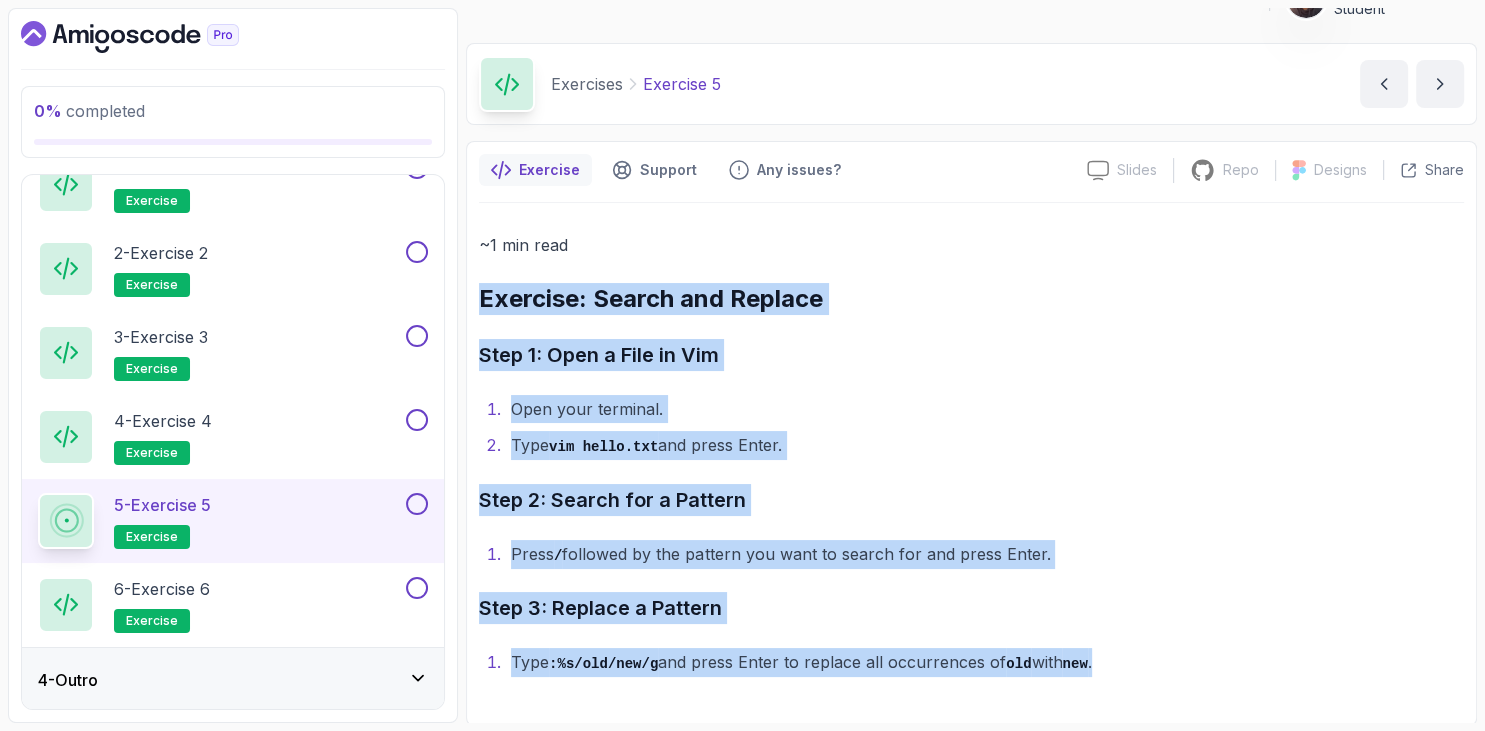 click on "~1 min read Exercise: Search and Replace
Step 1: Open a File in Vim
Open your terminal.
Type  vim hello.txt  and press Enter.
Step 2: Search for a Pattern
Press  /  followed by the pattern you want to search for and press Enter.
Step 3: Replace a Pattern
Type  :%s/old/new/g  and press Enter to replace all occurrences of  old  with  new ." at bounding box center [971, 454] 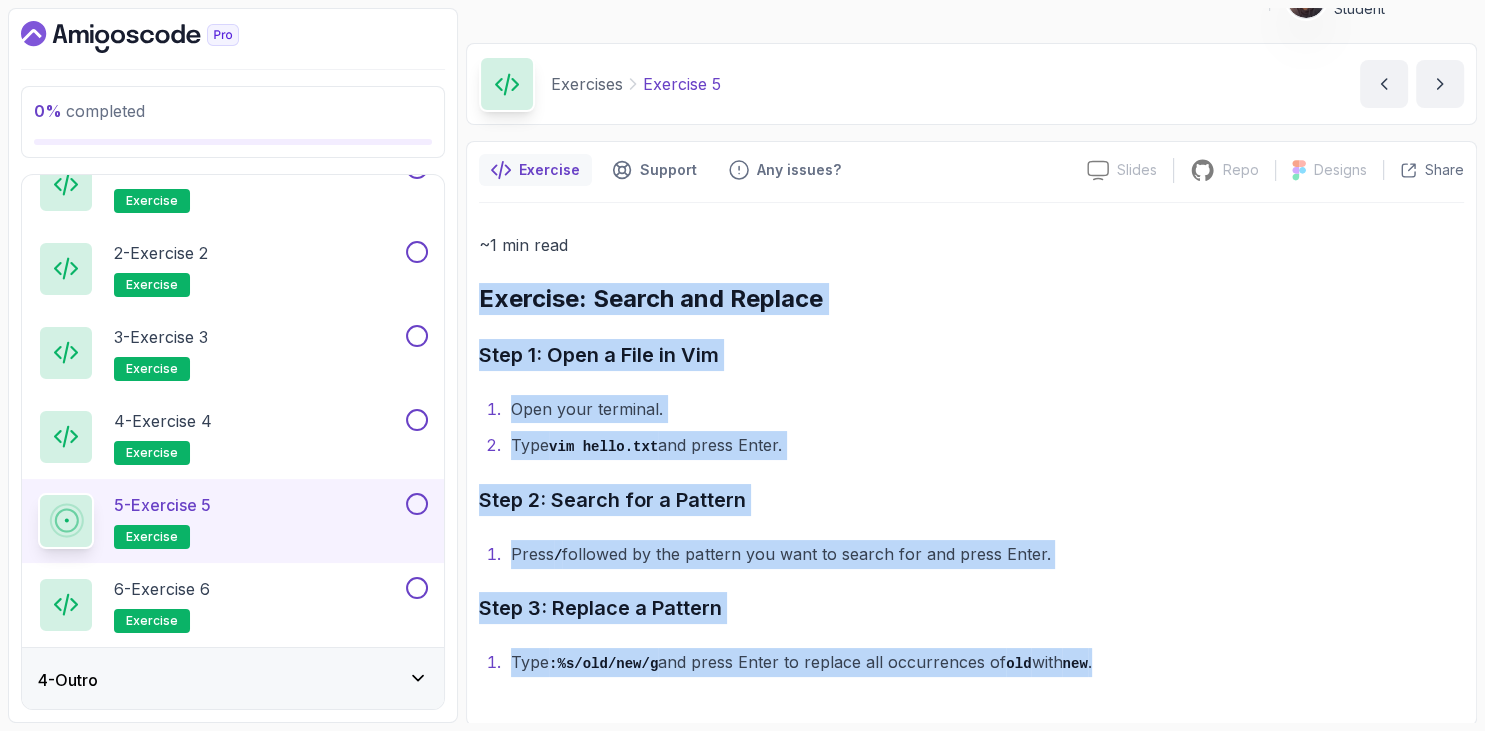 drag, startPoint x: 480, startPoint y: 301, endPoint x: 1014, endPoint y: 642, distance: 633.5906 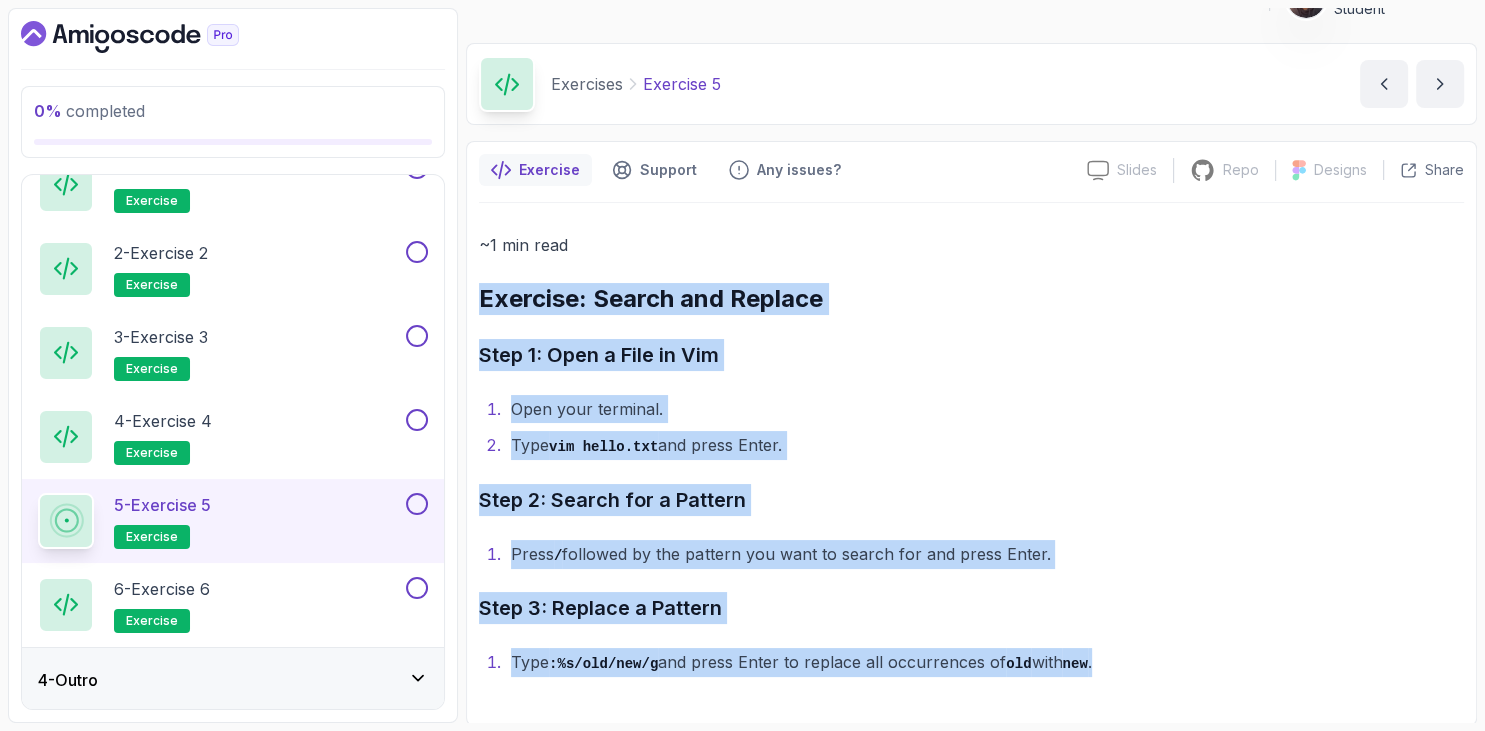 click on "~1 min read Exercise: Search and Replace
Step 1: Open a File in Vim
Open your terminal.
Type  vim hello.txt  and press Enter.
Step 2: Search for a Pattern
Press  /  followed by the pattern you want to search for and press Enter.
Step 3: Replace a Pattern
Type  :%s/old/new/g  and press Enter to replace all occurrences of  old  with  new ." at bounding box center (971, 454) 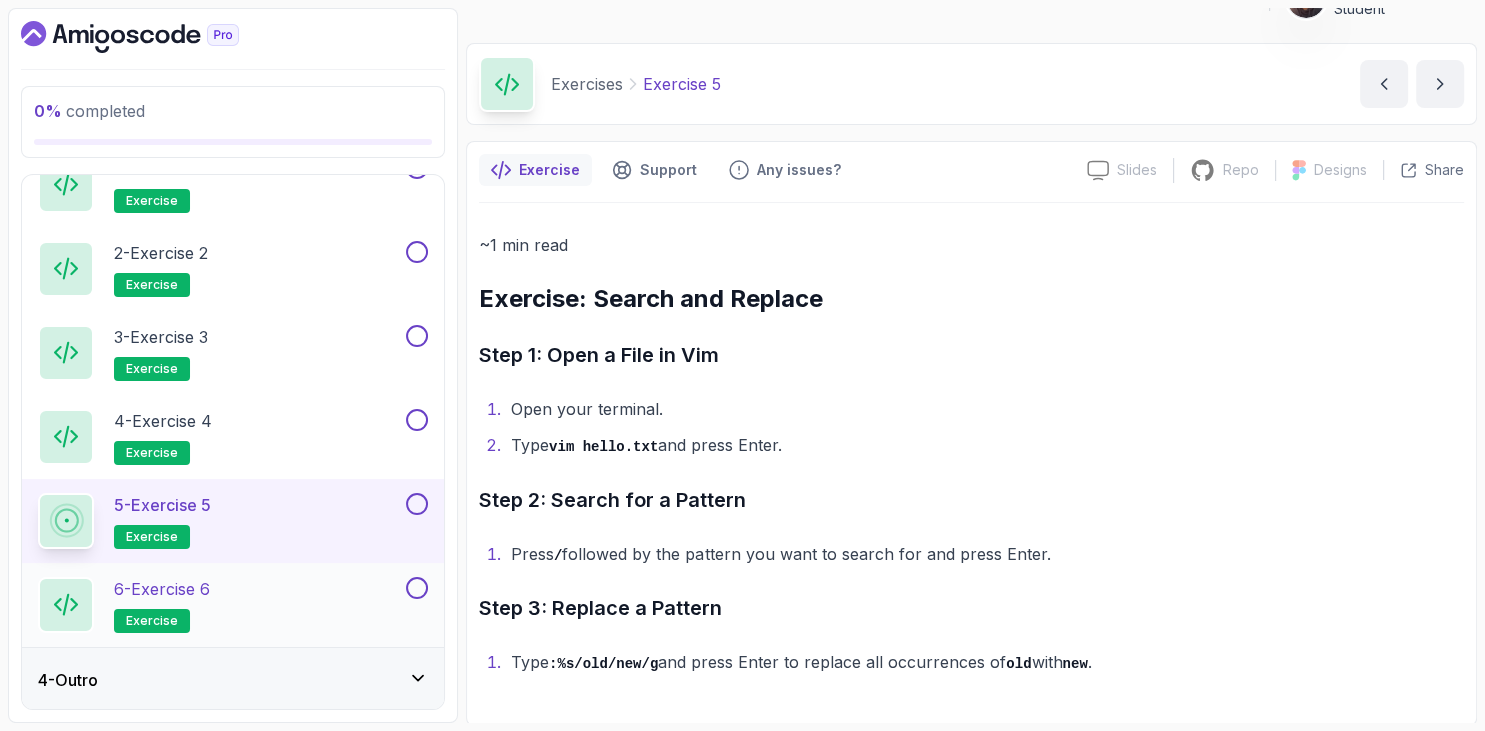 click on "6  -  Exercise 6 exercise" at bounding box center [162, 605] 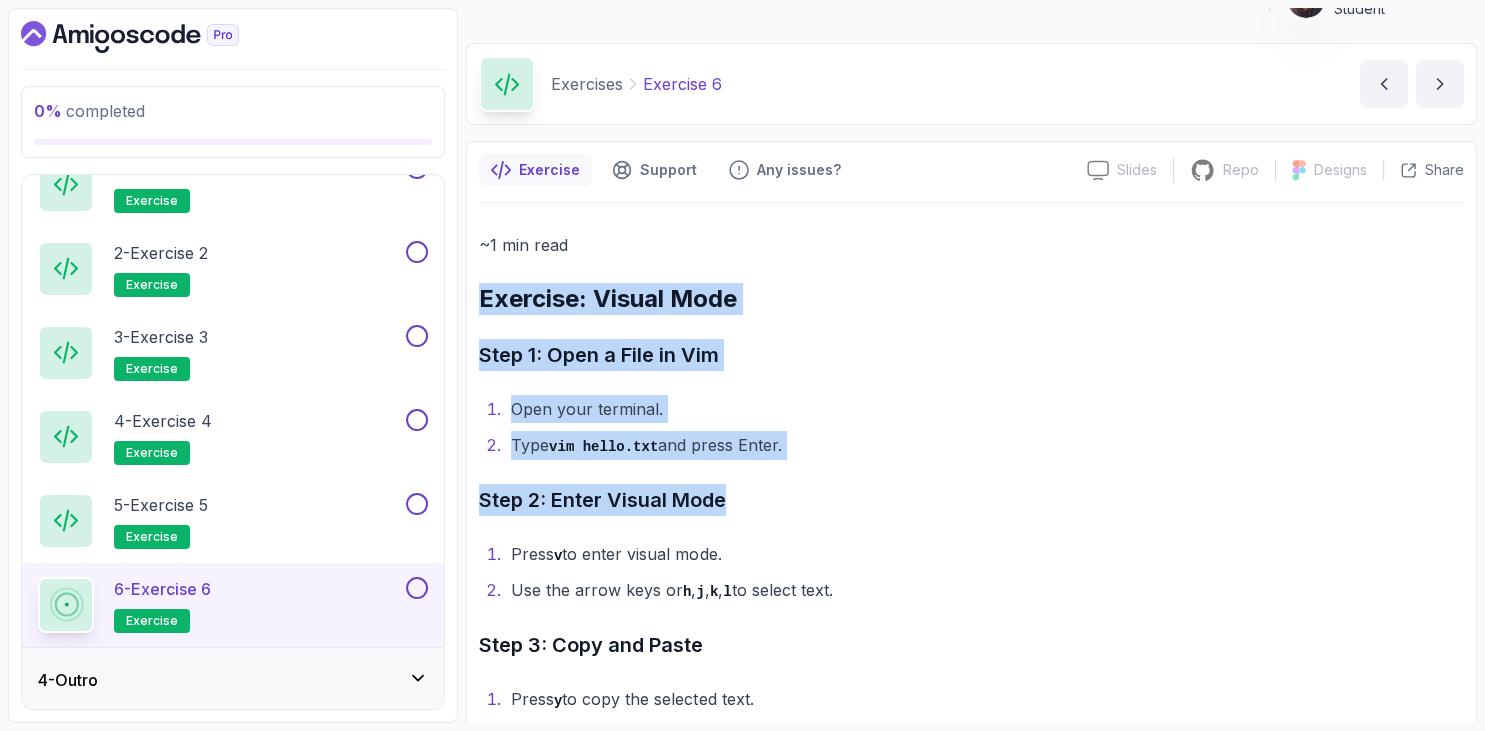 scroll, scrollTop: 109, scrollLeft: 0, axis: vertical 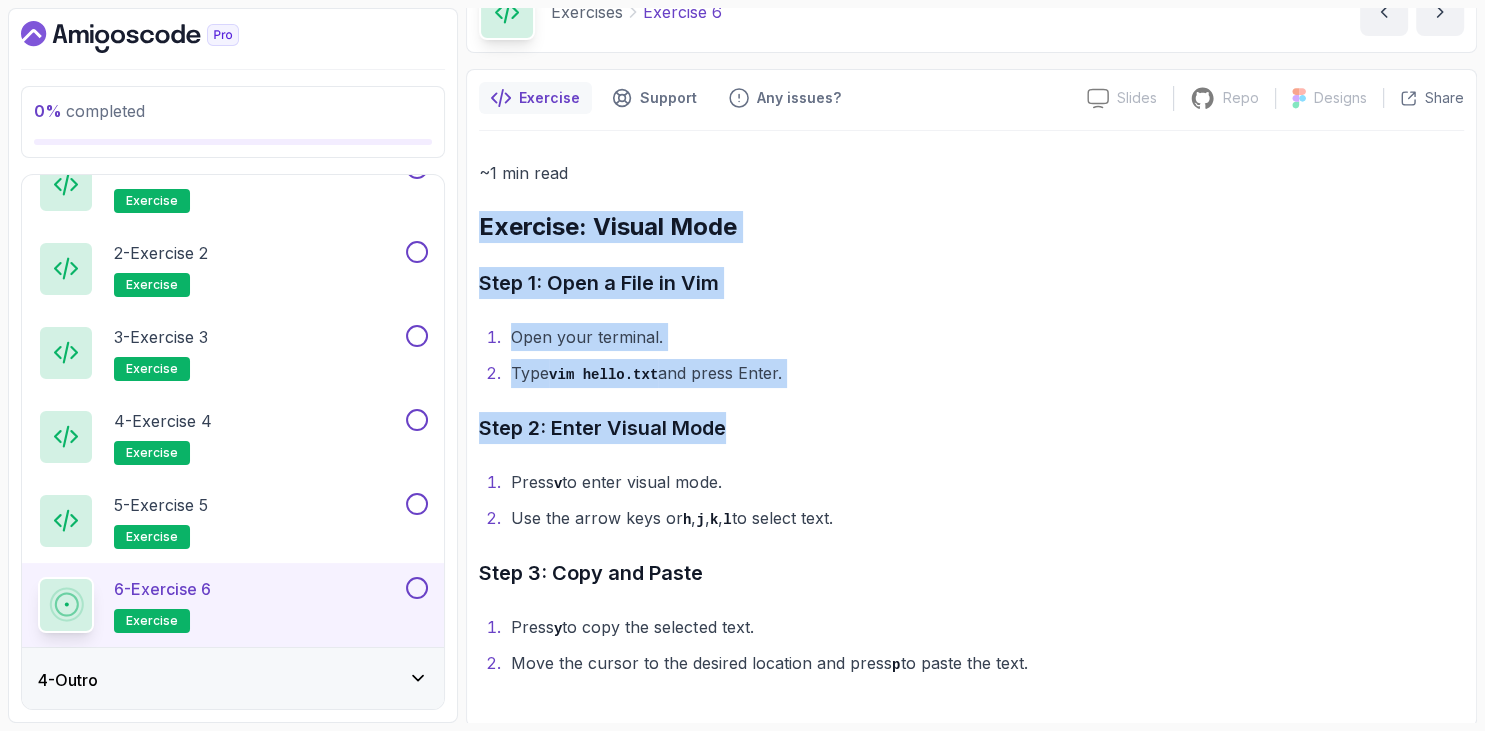 drag, startPoint x: 535, startPoint y: 322, endPoint x: 1128, endPoint y: 646, distance: 675.74036 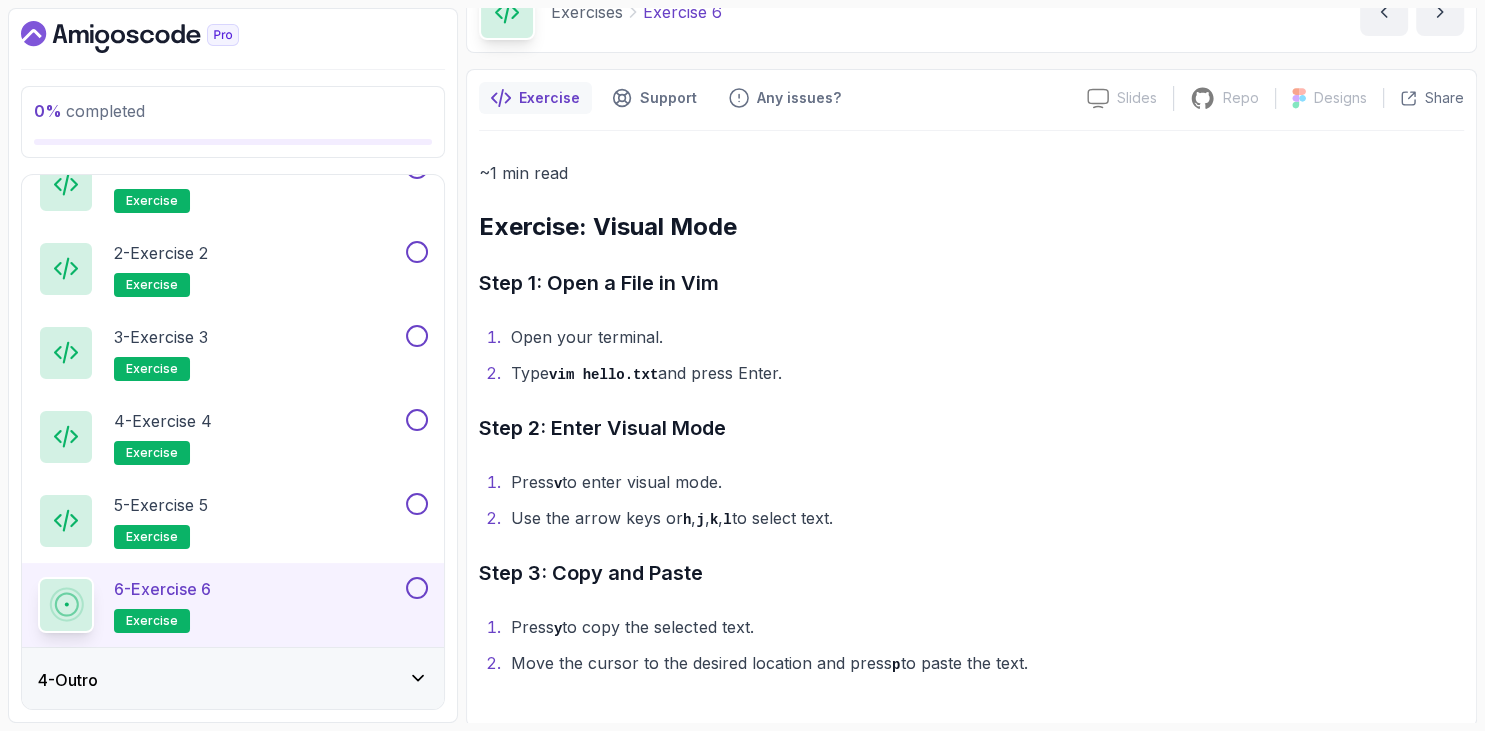 click on "4  -  Outro" at bounding box center (233, 680) 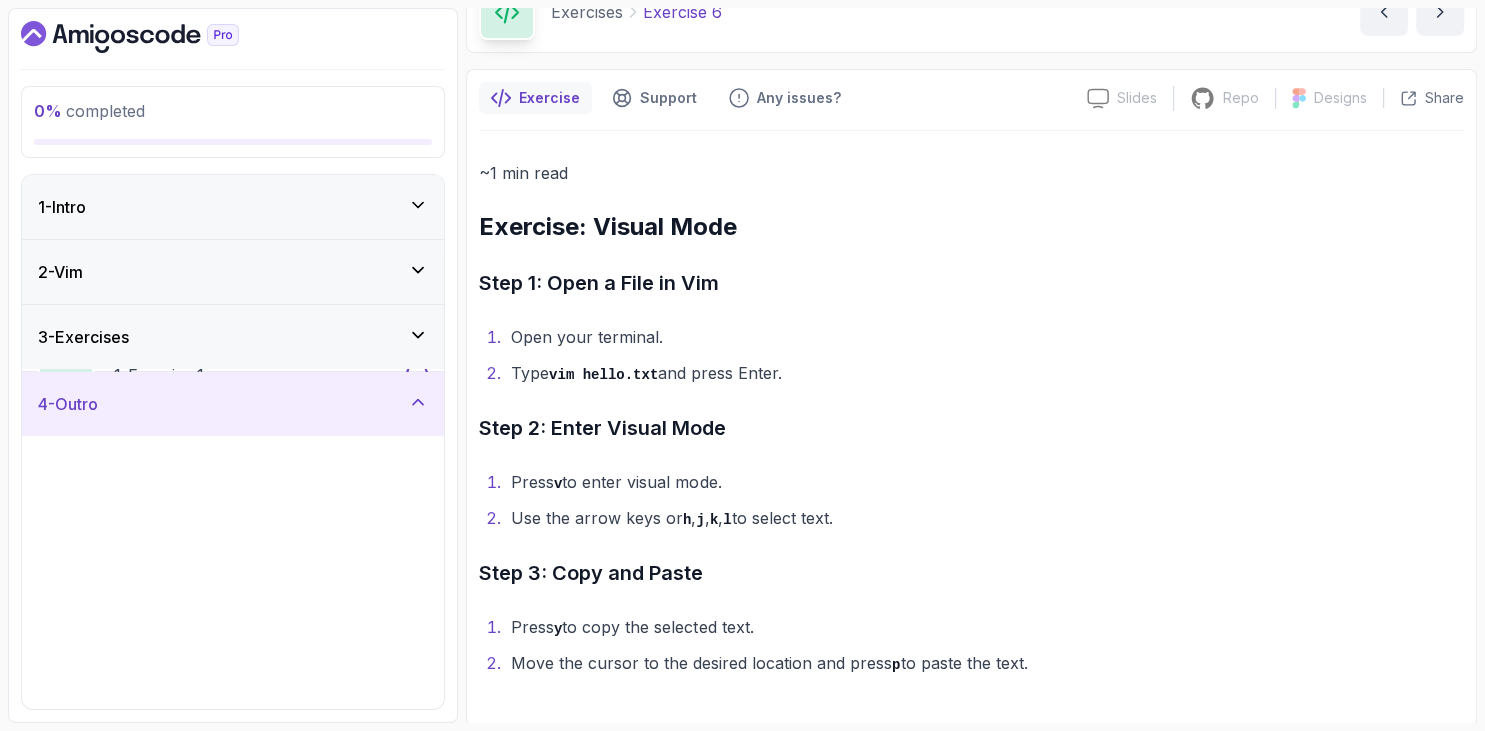 scroll, scrollTop: 59, scrollLeft: 0, axis: vertical 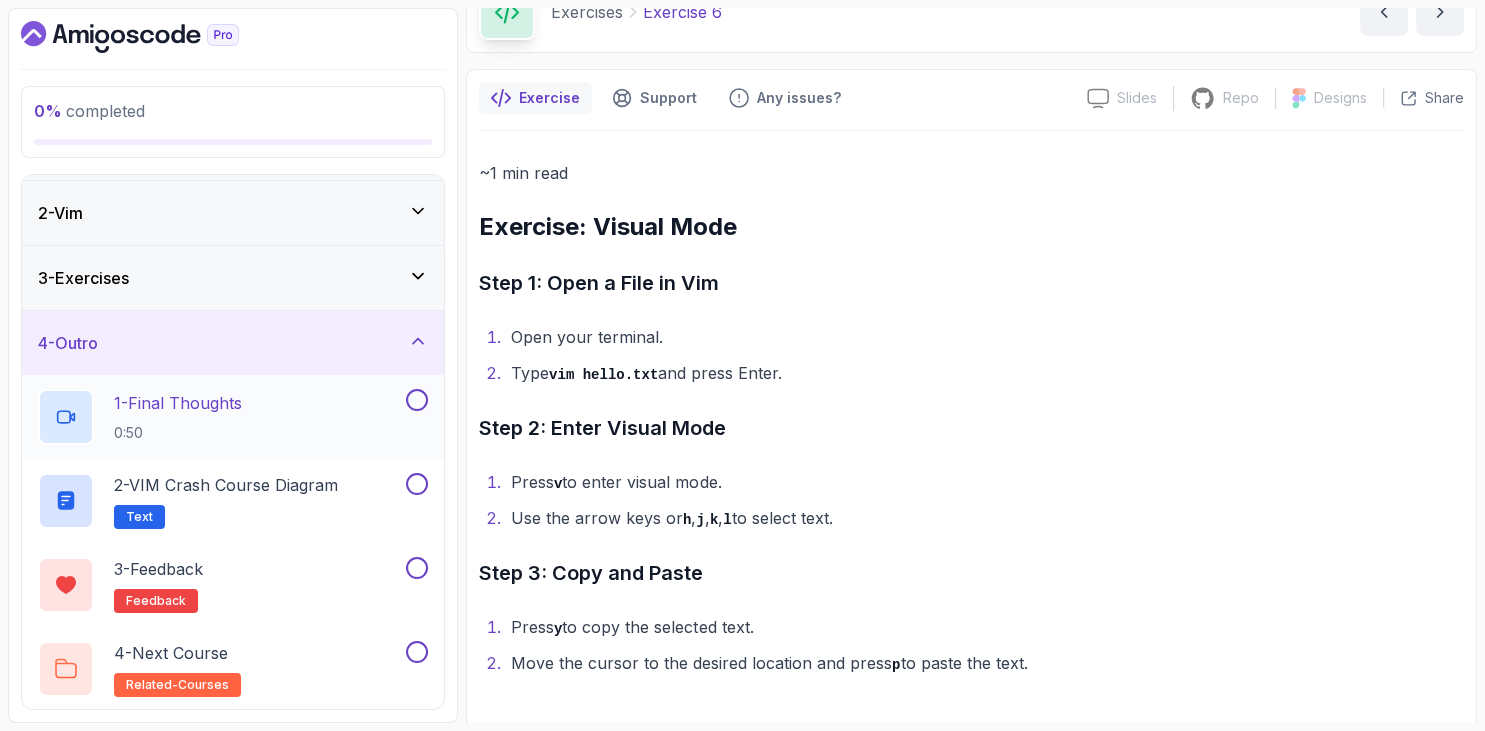 click on "1  -  Final Thoughts" at bounding box center (178, 403) 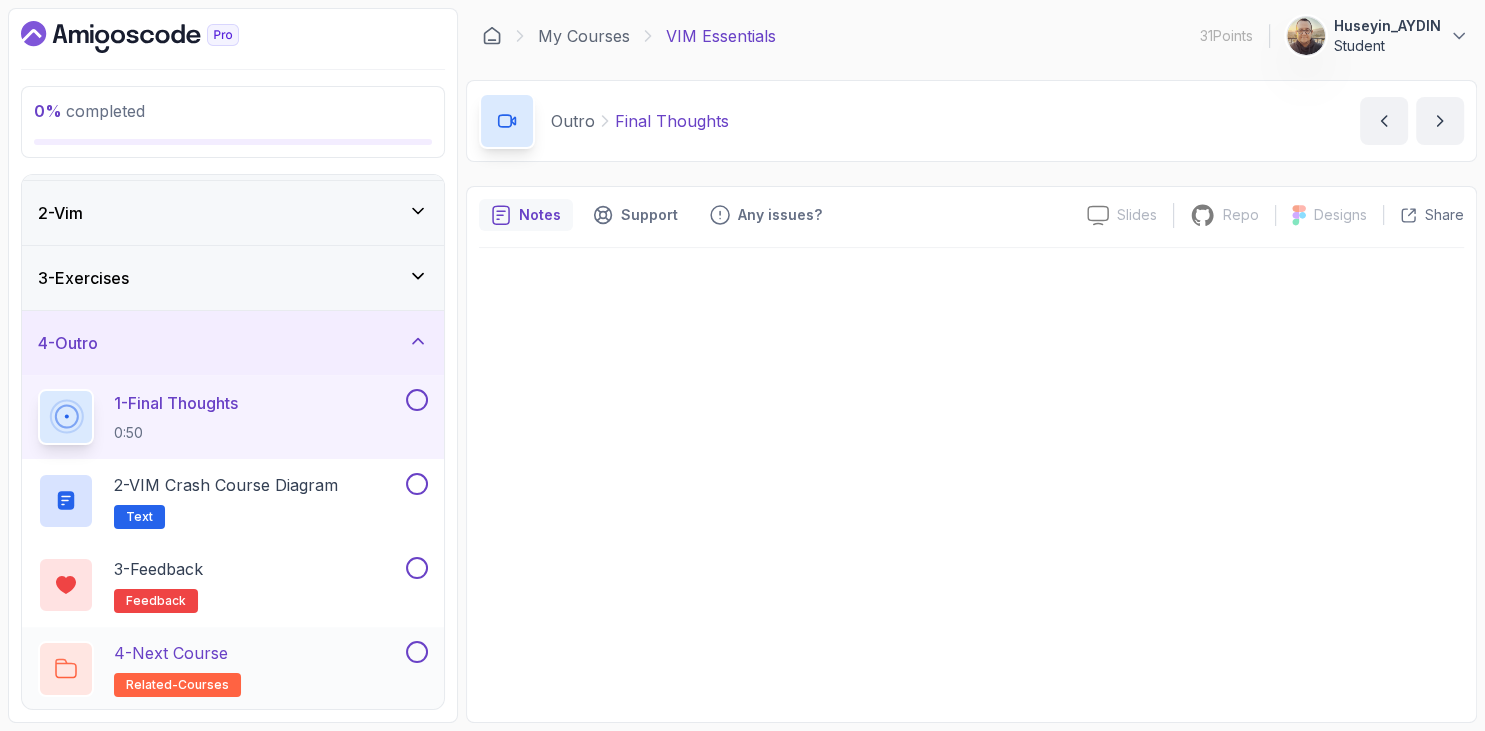 scroll, scrollTop: 0, scrollLeft: 0, axis: both 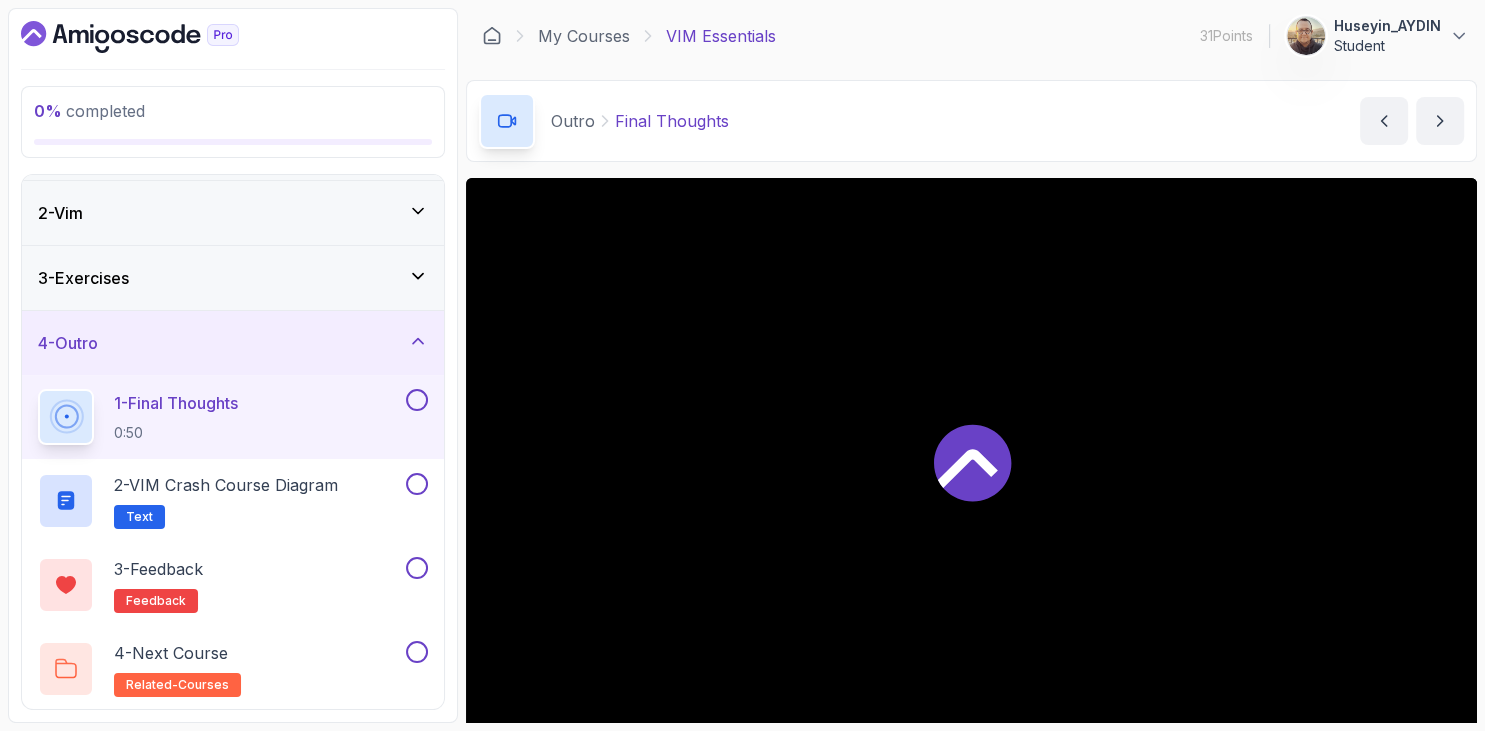 click on "0 % completed 1  -  Intro 2  -  Vim 3  -  Exercises 4  -  Outro 1  -  Final Thoughts 0:50 2  -  VIM Crash Course Diagram Text 3  -  Feedback feedback 4  -  Next Course related-courses" at bounding box center [233, 365] 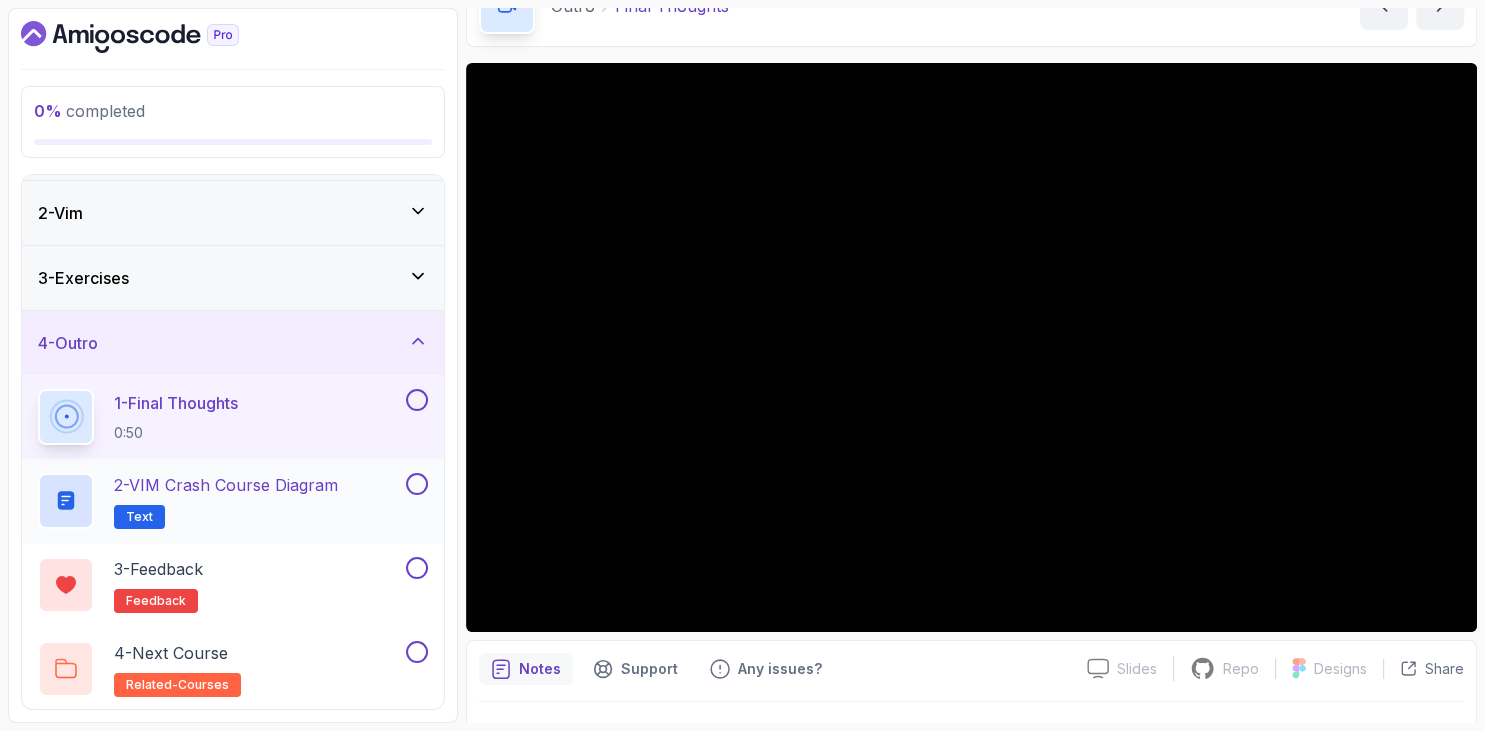 click on "2  -  VIM Crash Course Diagram Text" at bounding box center (226, 501) 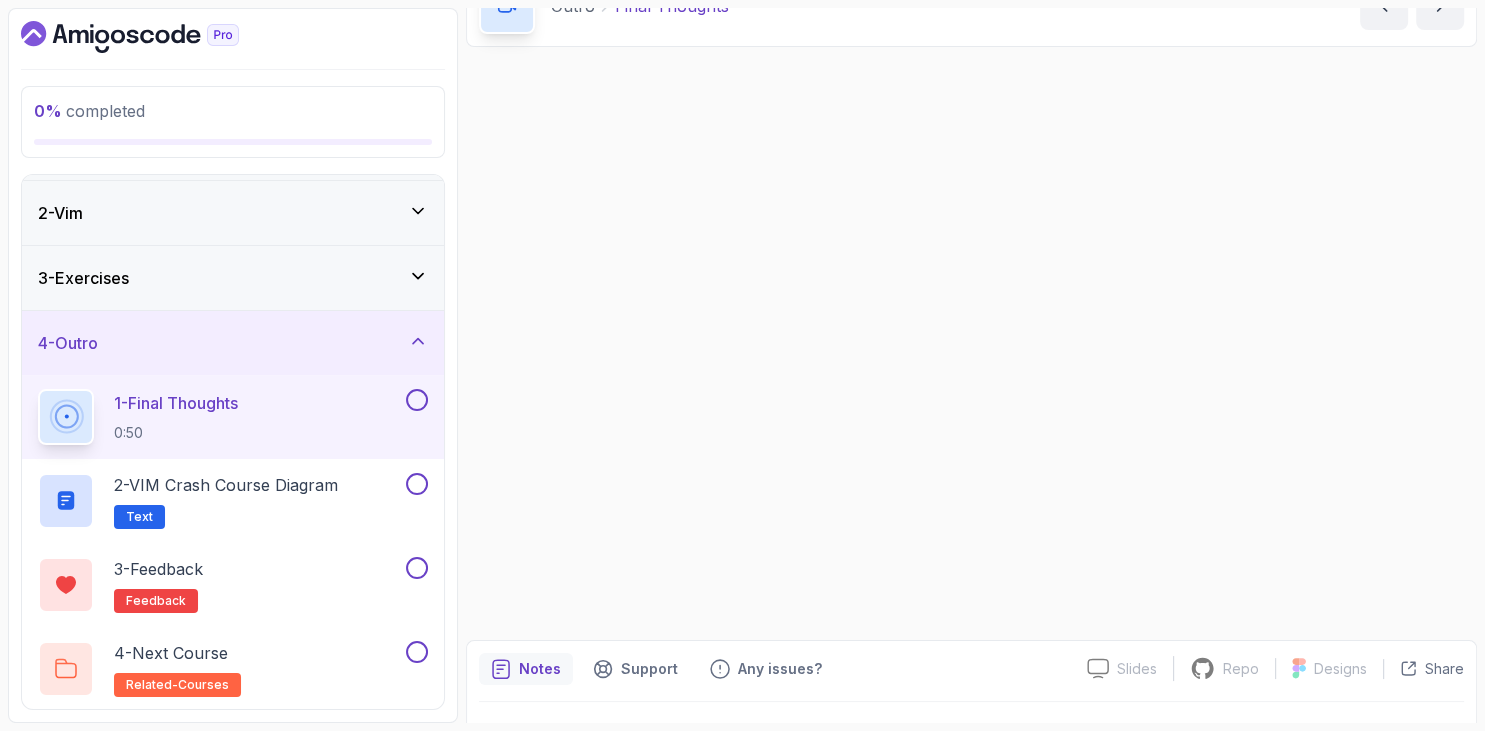 scroll, scrollTop: 0, scrollLeft: 0, axis: both 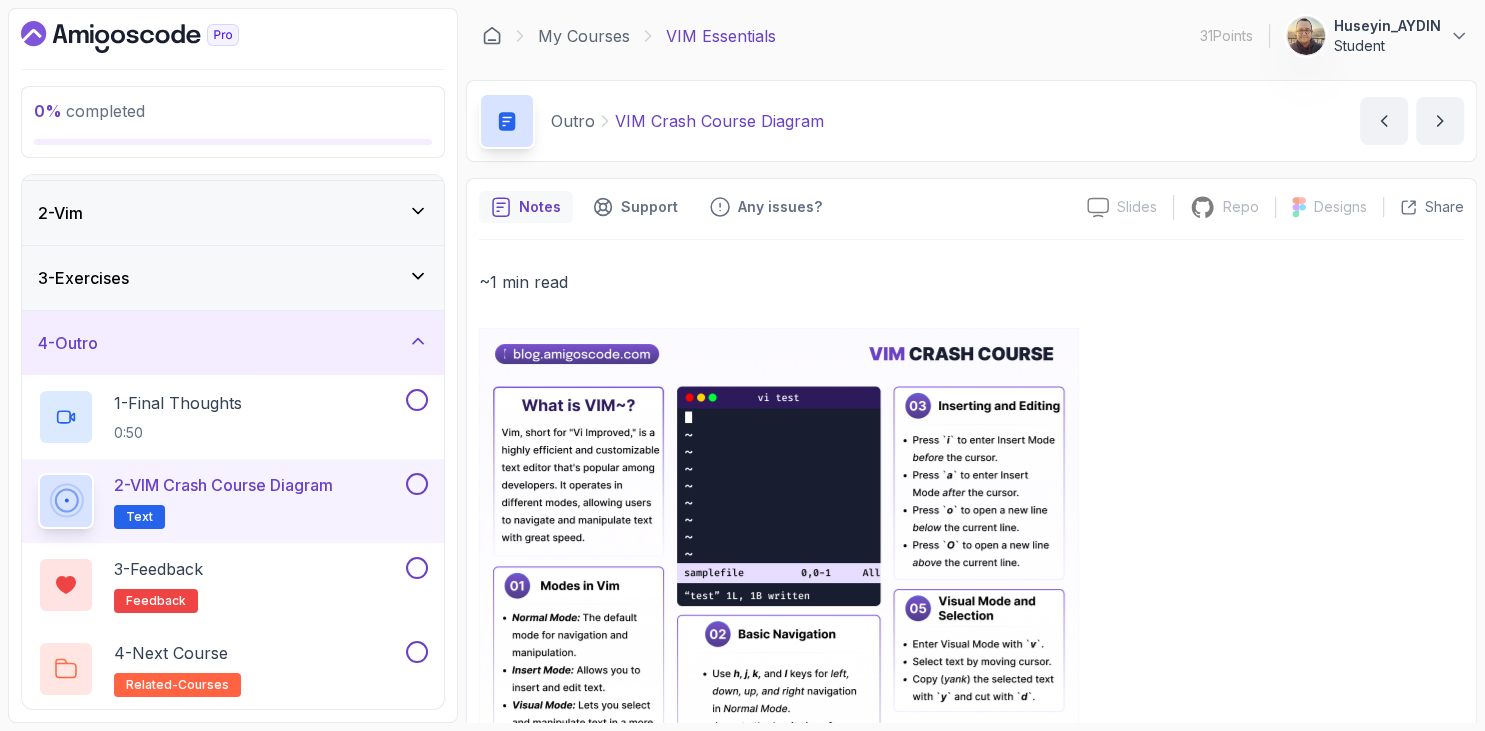 click on "0 % completed 1  -  Intro 2  -  Vim 3  -  Exercises 4  -  Outro 1  -  Final Thoughts 0:50 2  -  VIM Crash Course Diagram Text 3  -  Feedback feedback 4  -  Next Course related-courses" at bounding box center (233, 365) 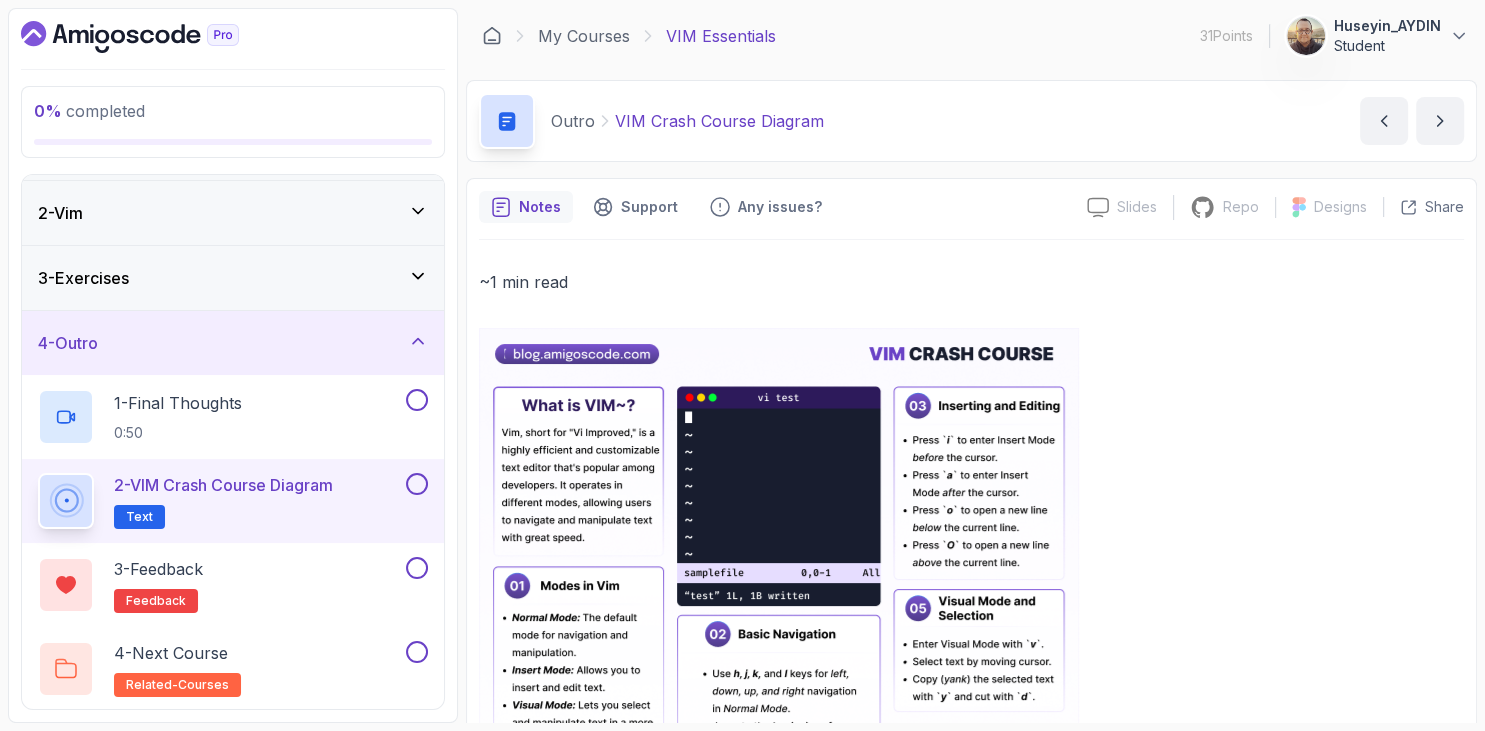 scroll, scrollTop: 421, scrollLeft: 0, axis: vertical 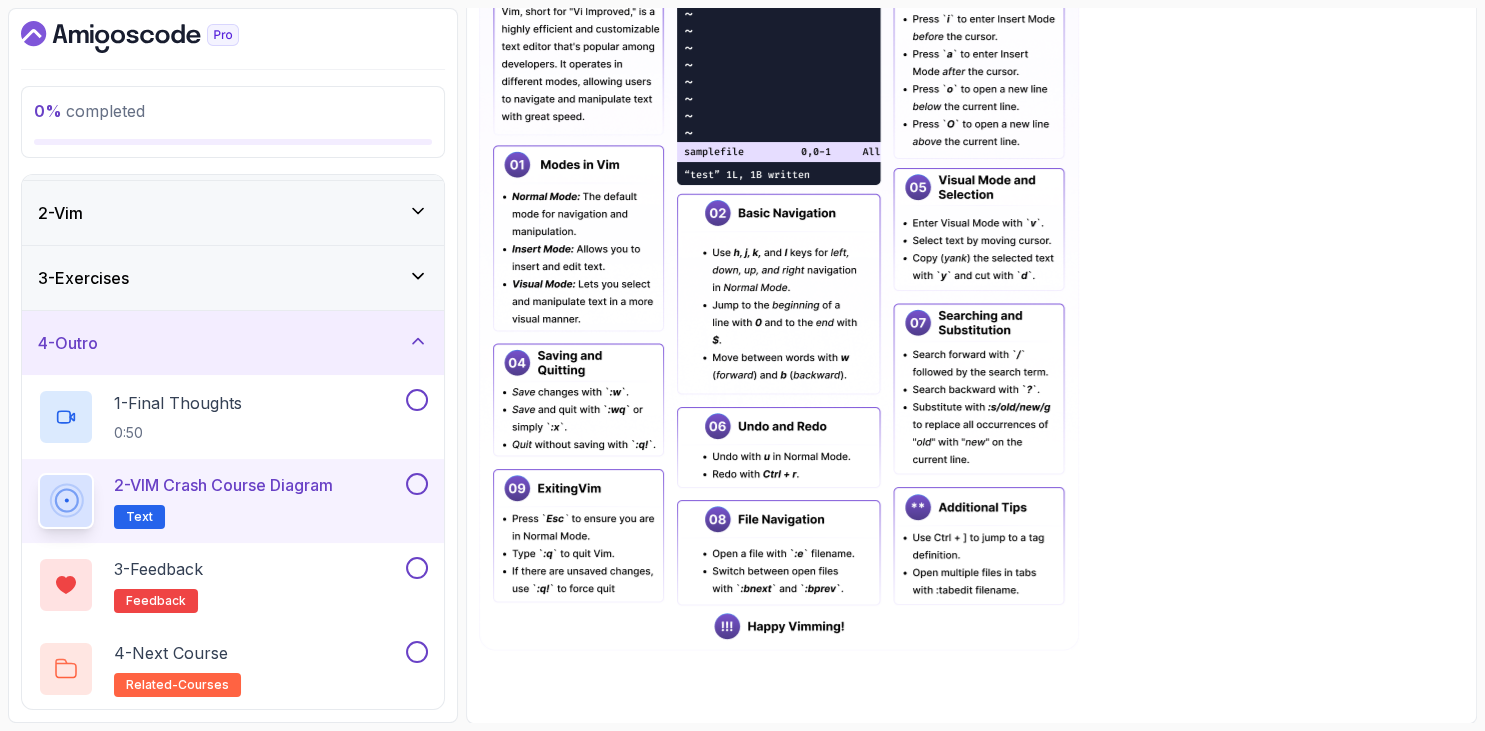 drag, startPoint x: 1206, startPoint y: 374, endPoint x: 1484, endPoint y: 25, distance: 446.18942 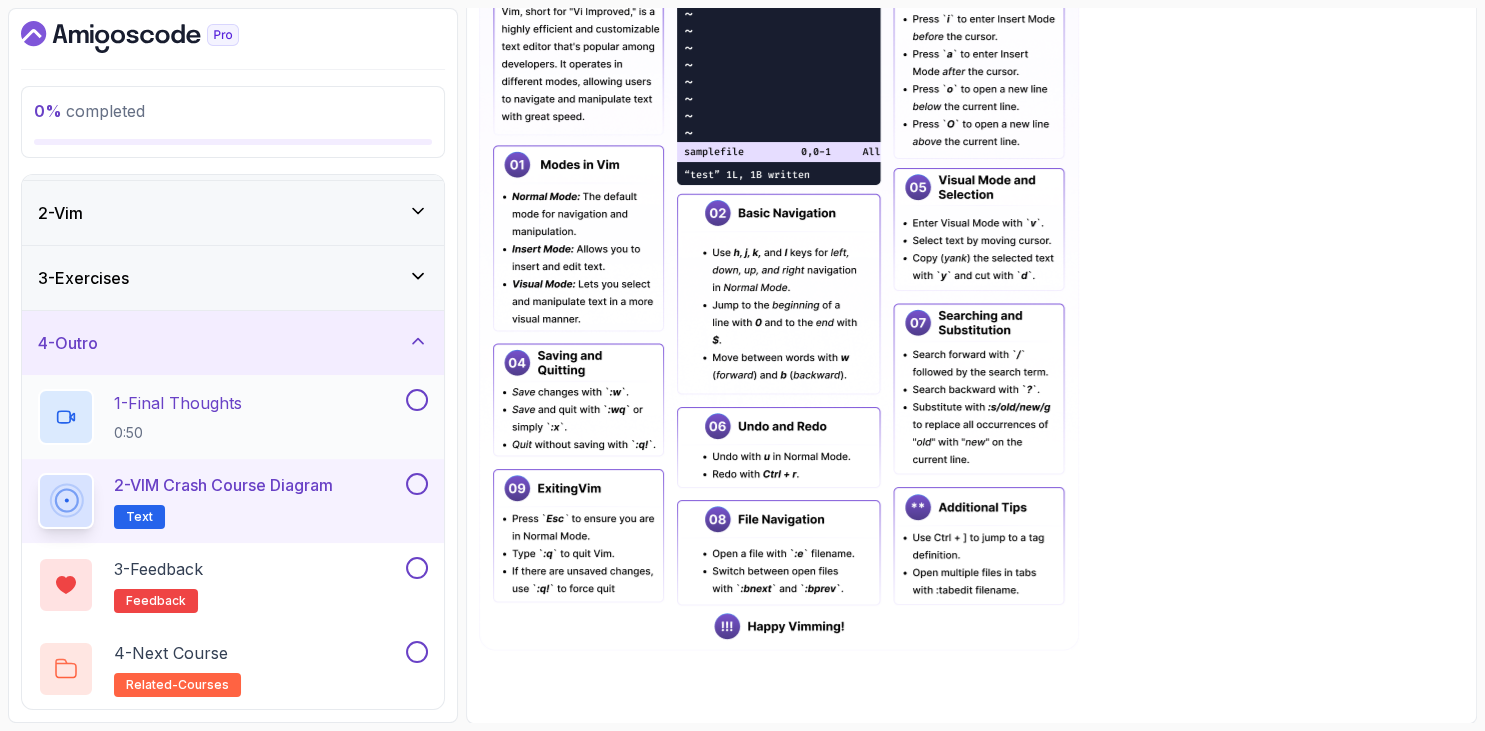 scroll, scrollTop: 0, scrollLeft: 0, axis: both 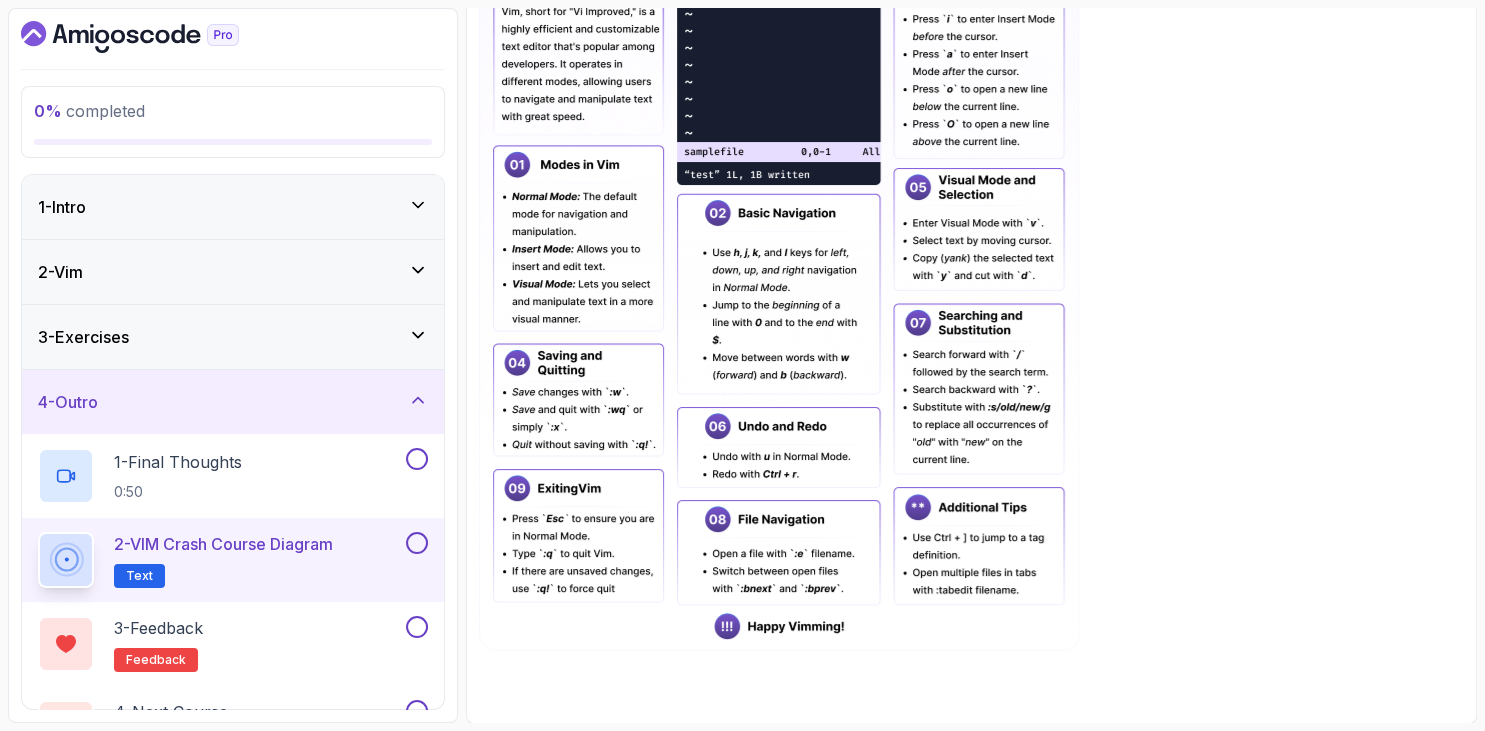 click on "4  -  Outro" at bounding box center [68, 402] 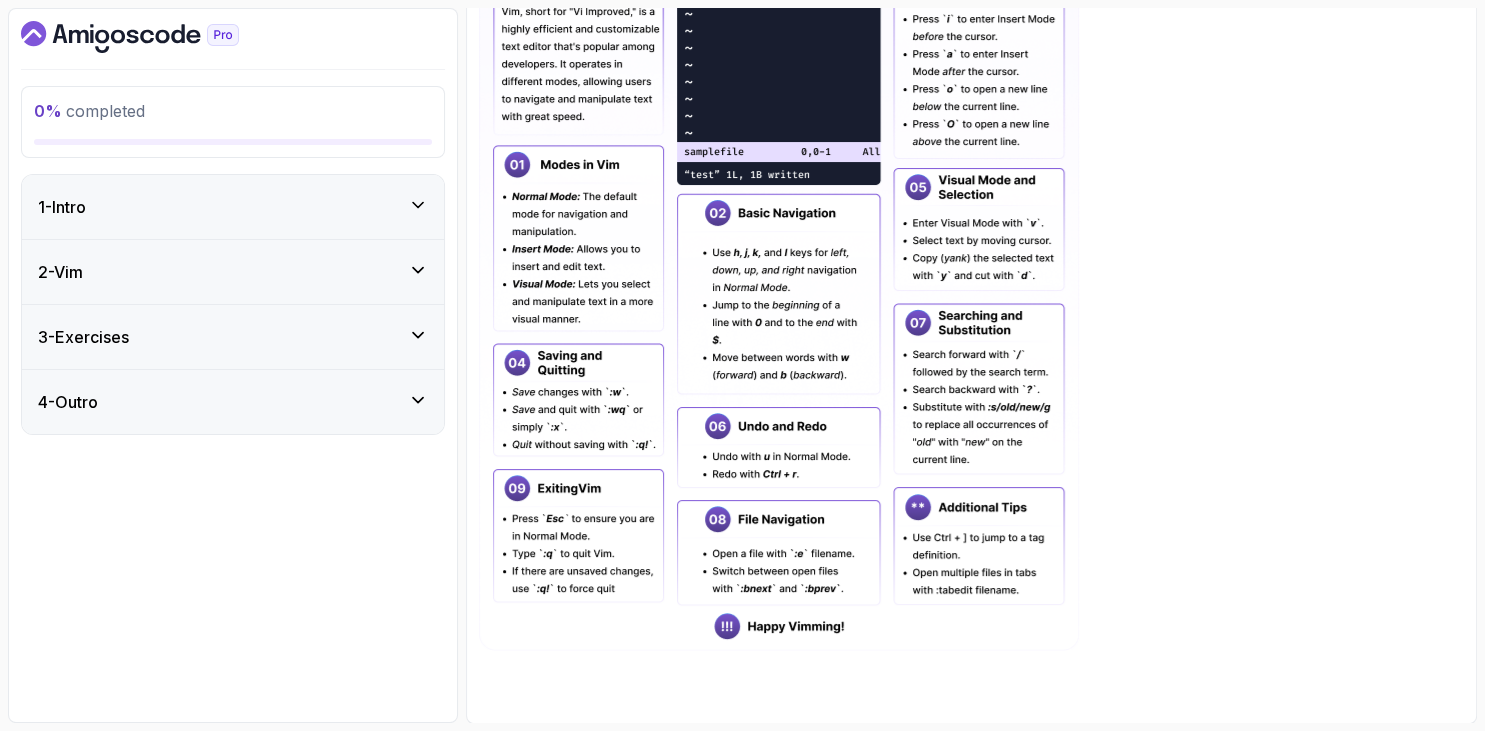 drag, startPoint x: 1156, startPoint y: 210, endPoint x: 1307, endPoint y: 135, distance: 168.60011 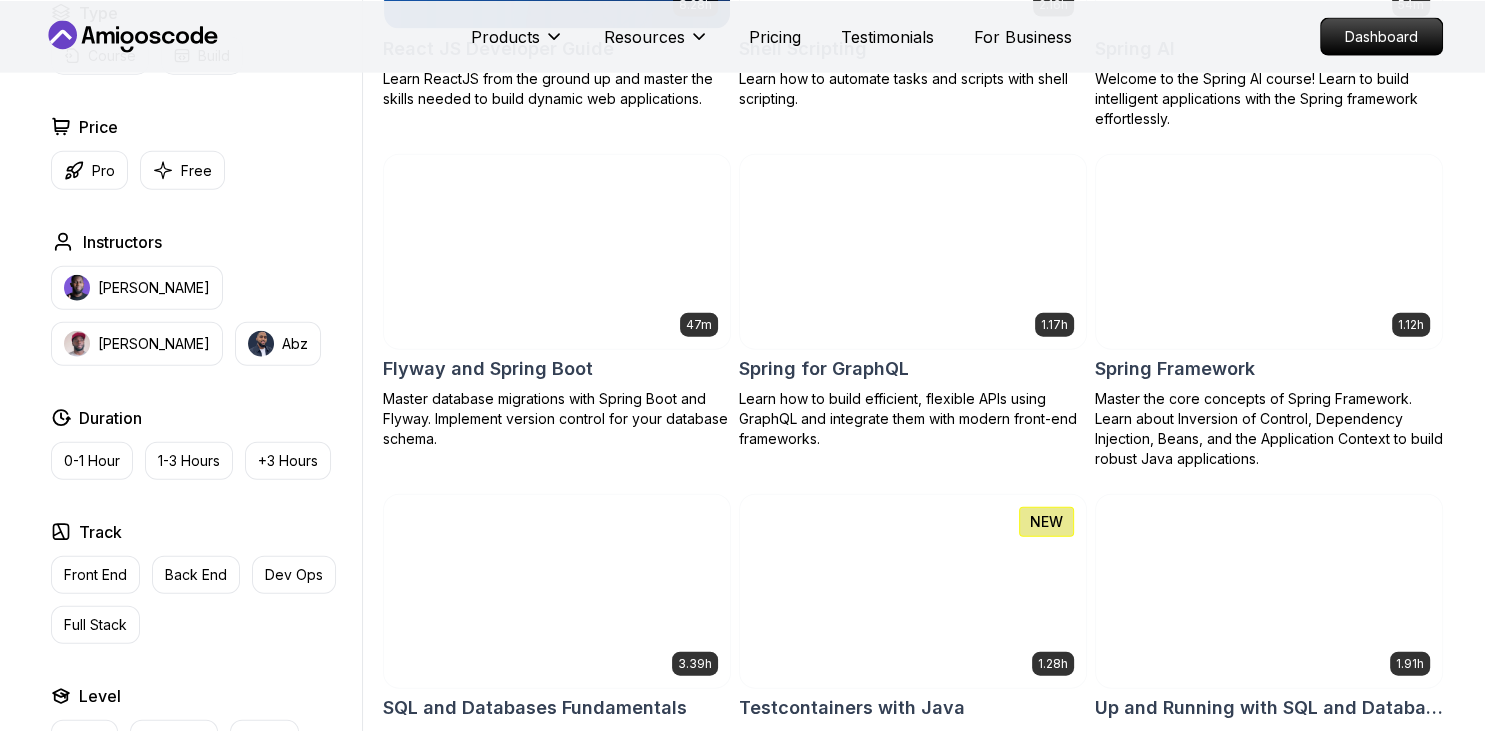 scroll, scrollTop: 4486, scrollLeft: 0, axis: vertical 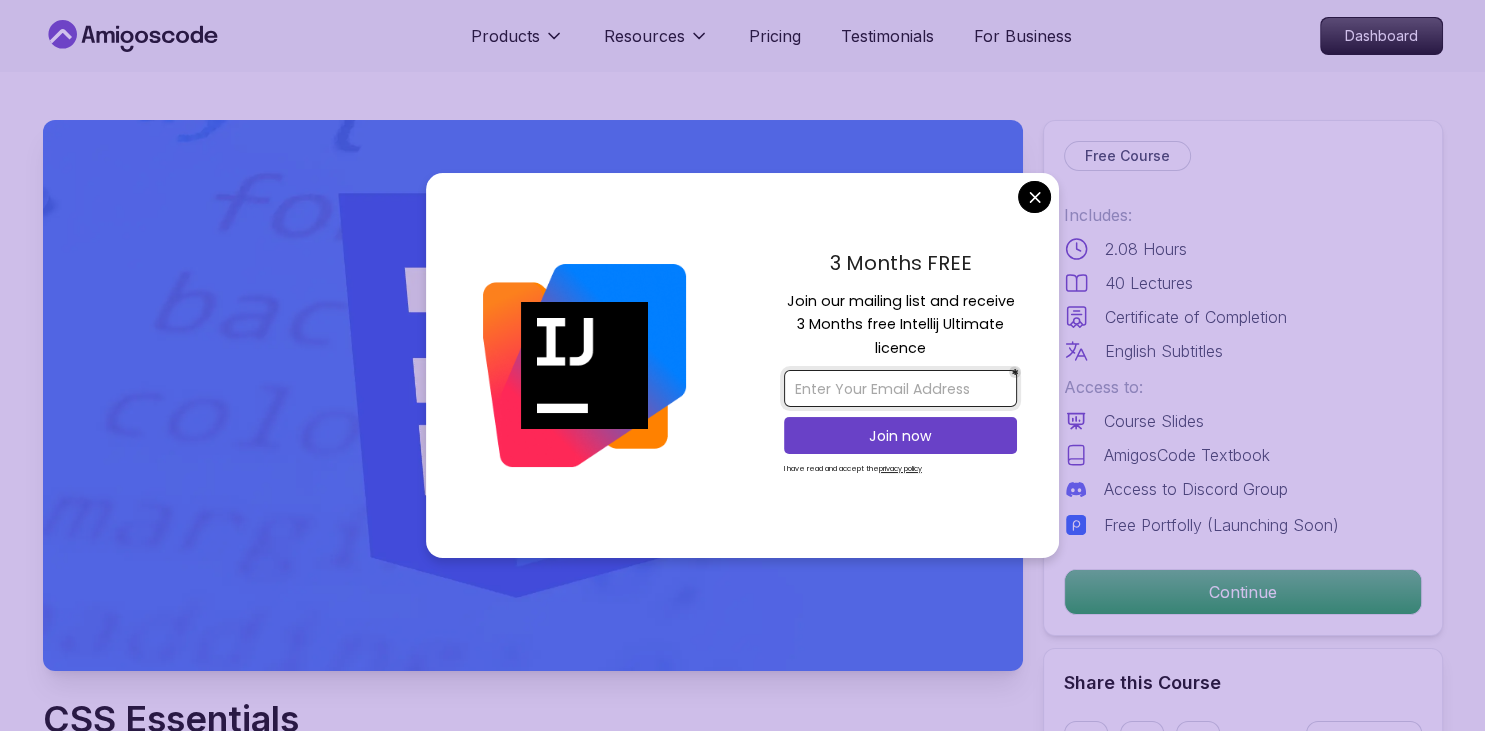 click at bounding box center [900, 388] 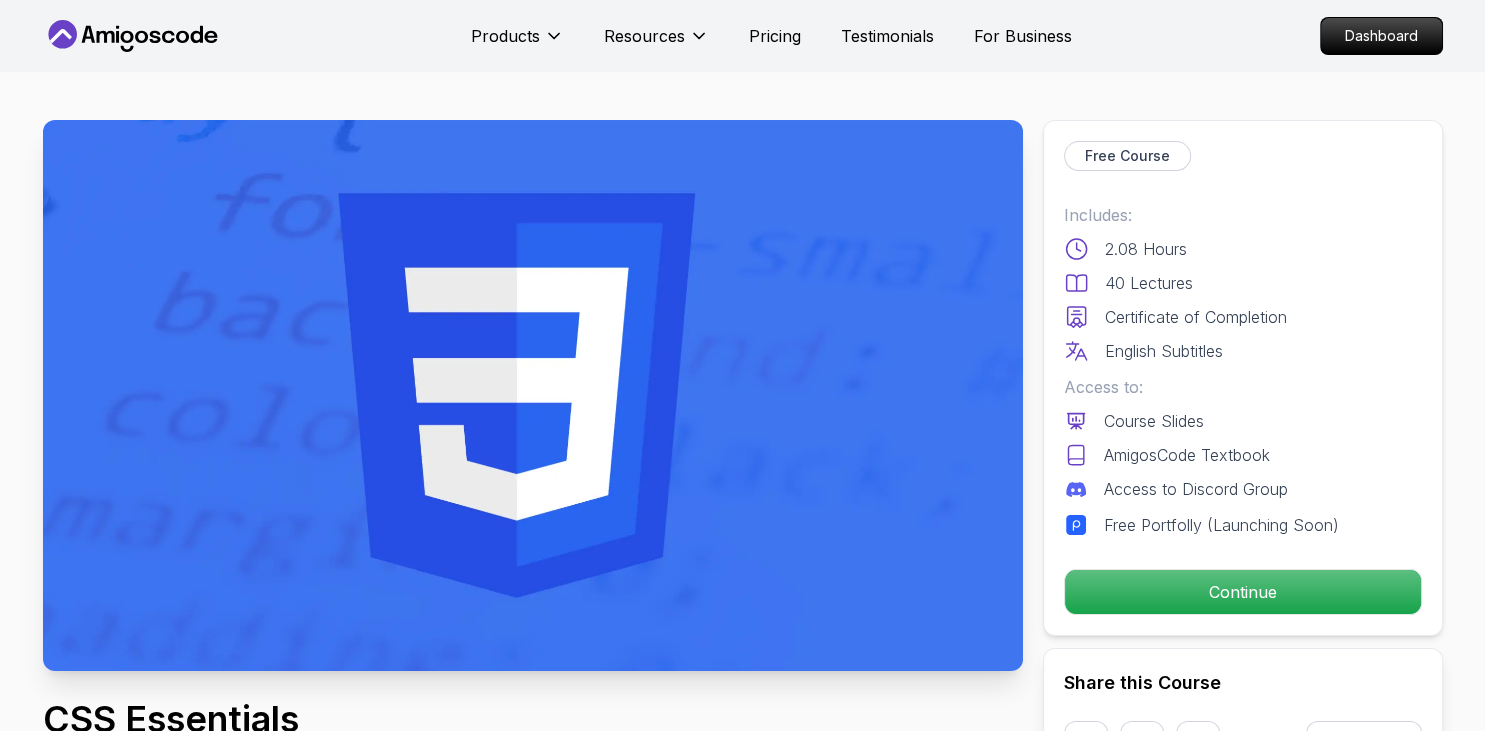click on "Products Resources Pricing Testimonials For Business Dashboard Products Resources Pricing Testimonials For Business Dashboard CSS Essentials Master the fundamentals of CSS and bring your websites to life with style and structure. Mama Samba Braima Djalo  /   Instructor Free Course Includes: 2.08 Hours 40 Lectures Certificate of Completion English Subtitles Access to: Course Slides AmigosCode Textbook Access to Discord Group Free Portfolly (Launching Soon) Continue Share this Course or Copy link Got a Team of 5 or More? With one subscription, give your entire team access to all courses and features. Check our Business Plan Mama Samba Braima Djalo  /   Instructor What you will learn css html tailwindcss vscode chrome What CSS is and why it's essential in modern web development. How to add CSS to your HTML using inline, internal, and external stylesheets. Styling text with fonts, sizes, colors, spacing, and alignment. Understanding the CSS Box Model, margins, padding, borders, and sizing.
CSS Essentials" at bounding box center [742, 3463] 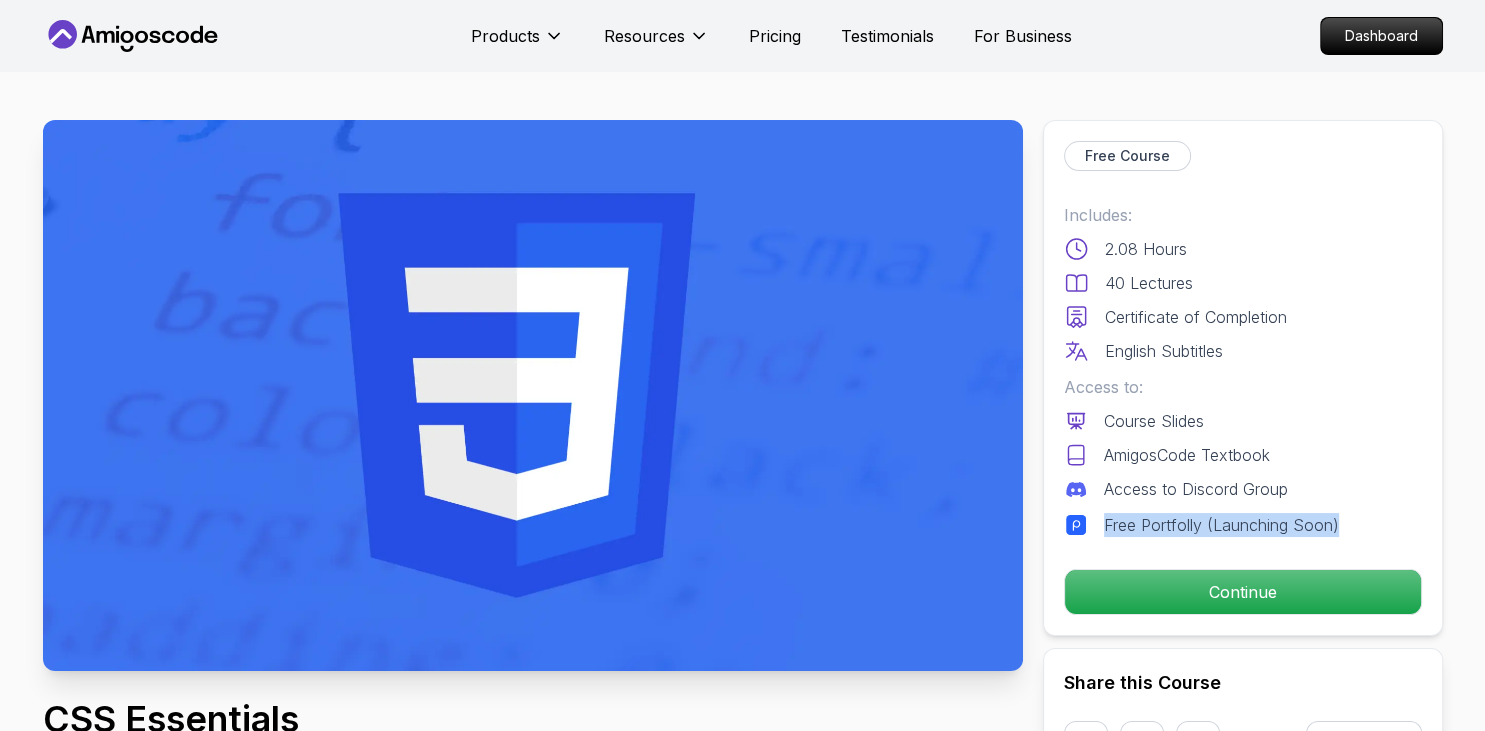 drag, startPoint x: 1064, startPoint y: 214, endPoint x: 1370, endPoint y: 534, distance: 442.75952 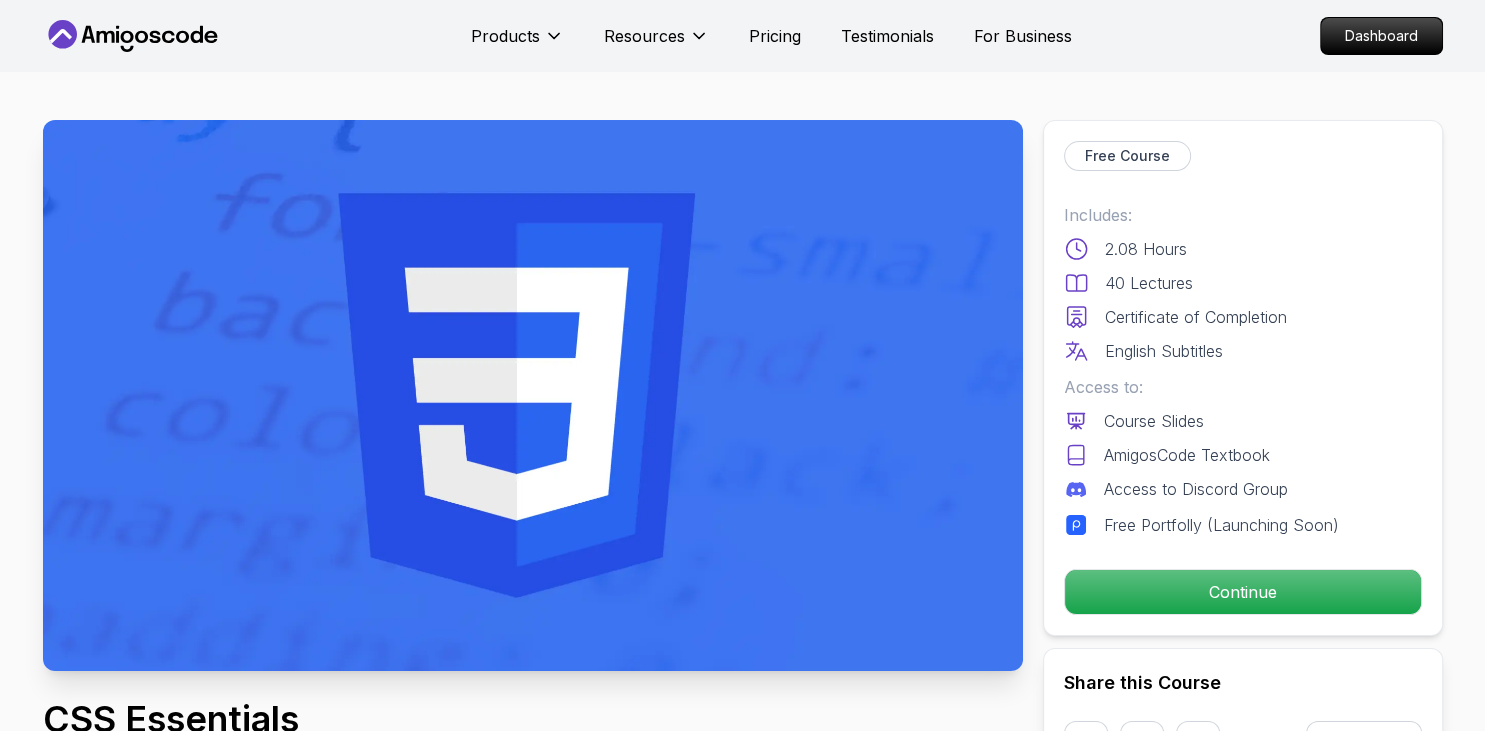 click on "Certificate of Completion" at bounding box center [1196, 317] 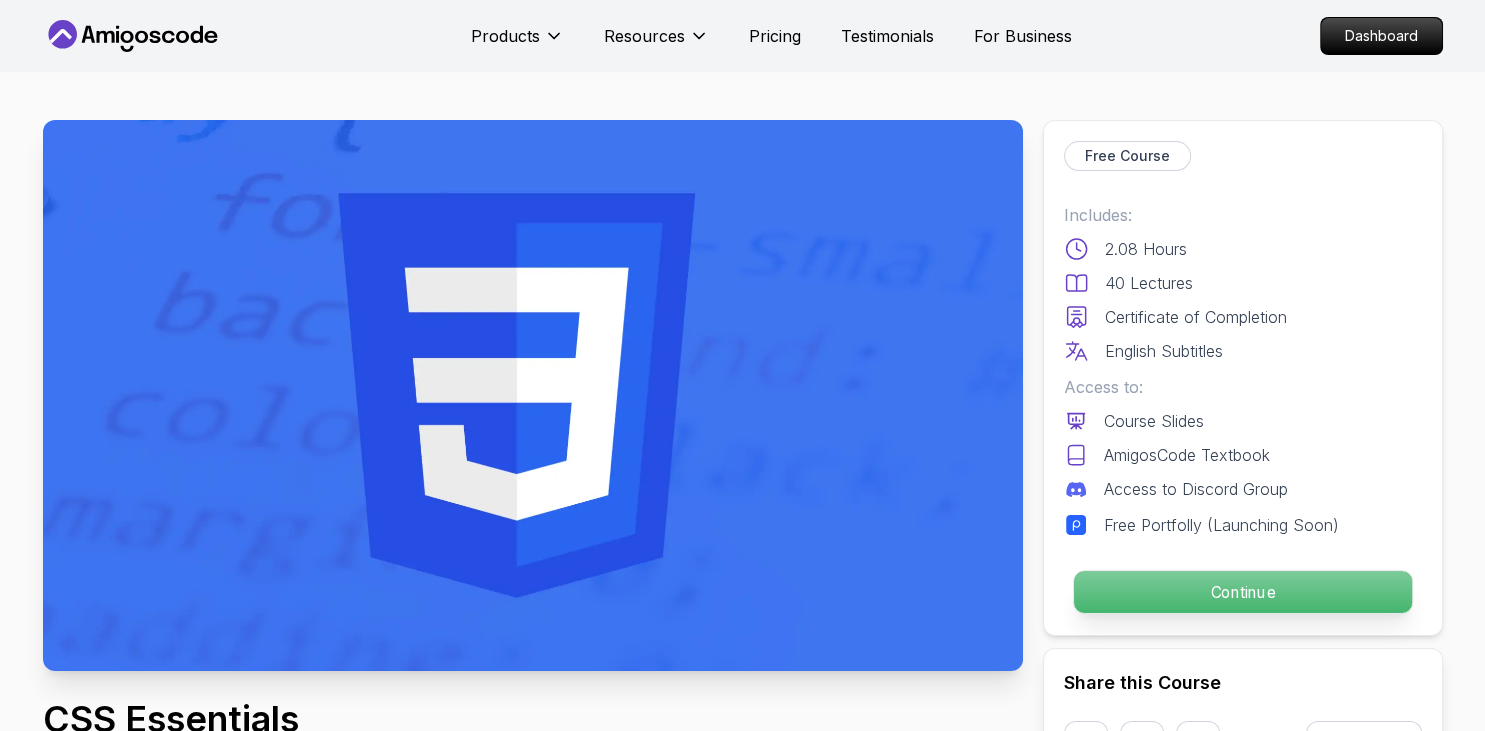 click on "Continue" at bounding box center [1242, 592] 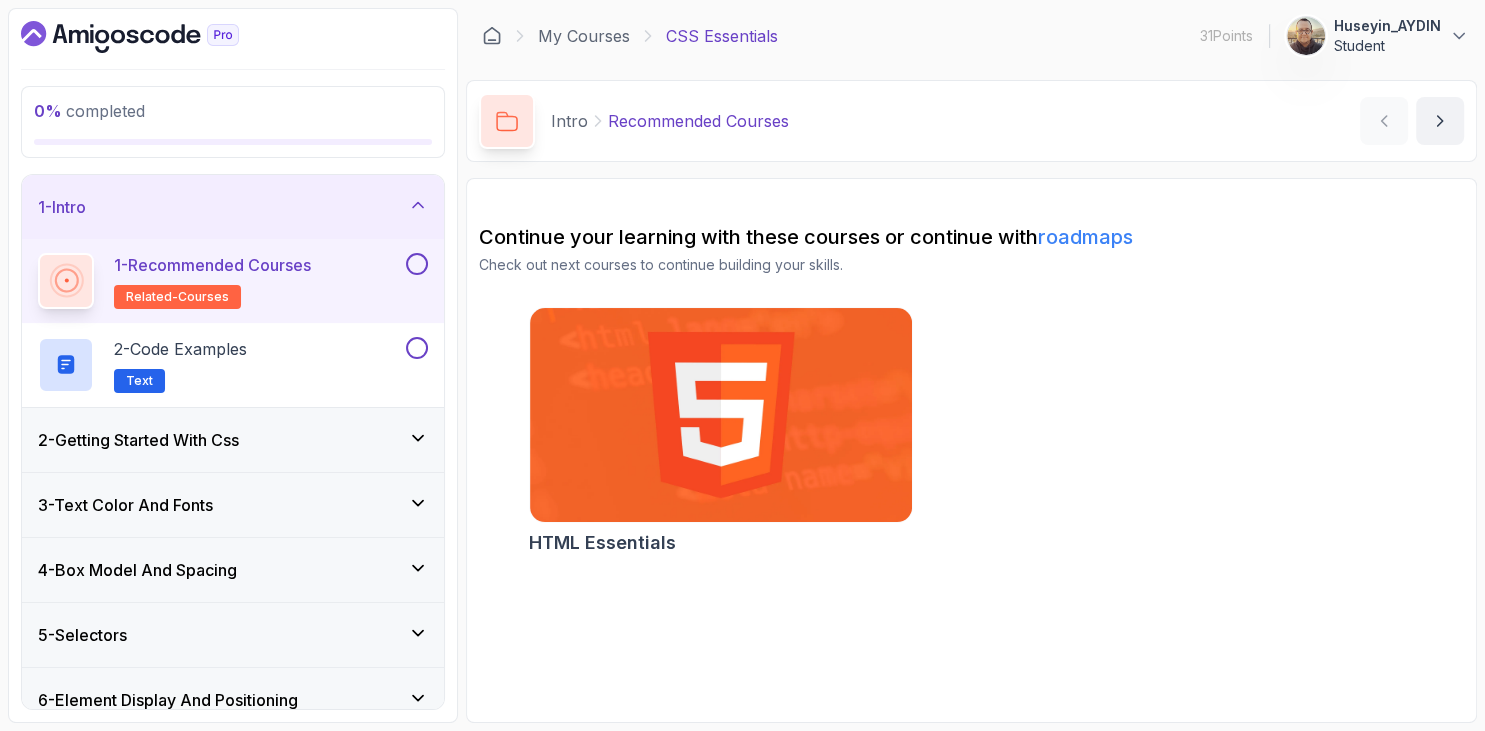 scroll, scrollTop: 214, scrollLeft: 0, axis: vertical 